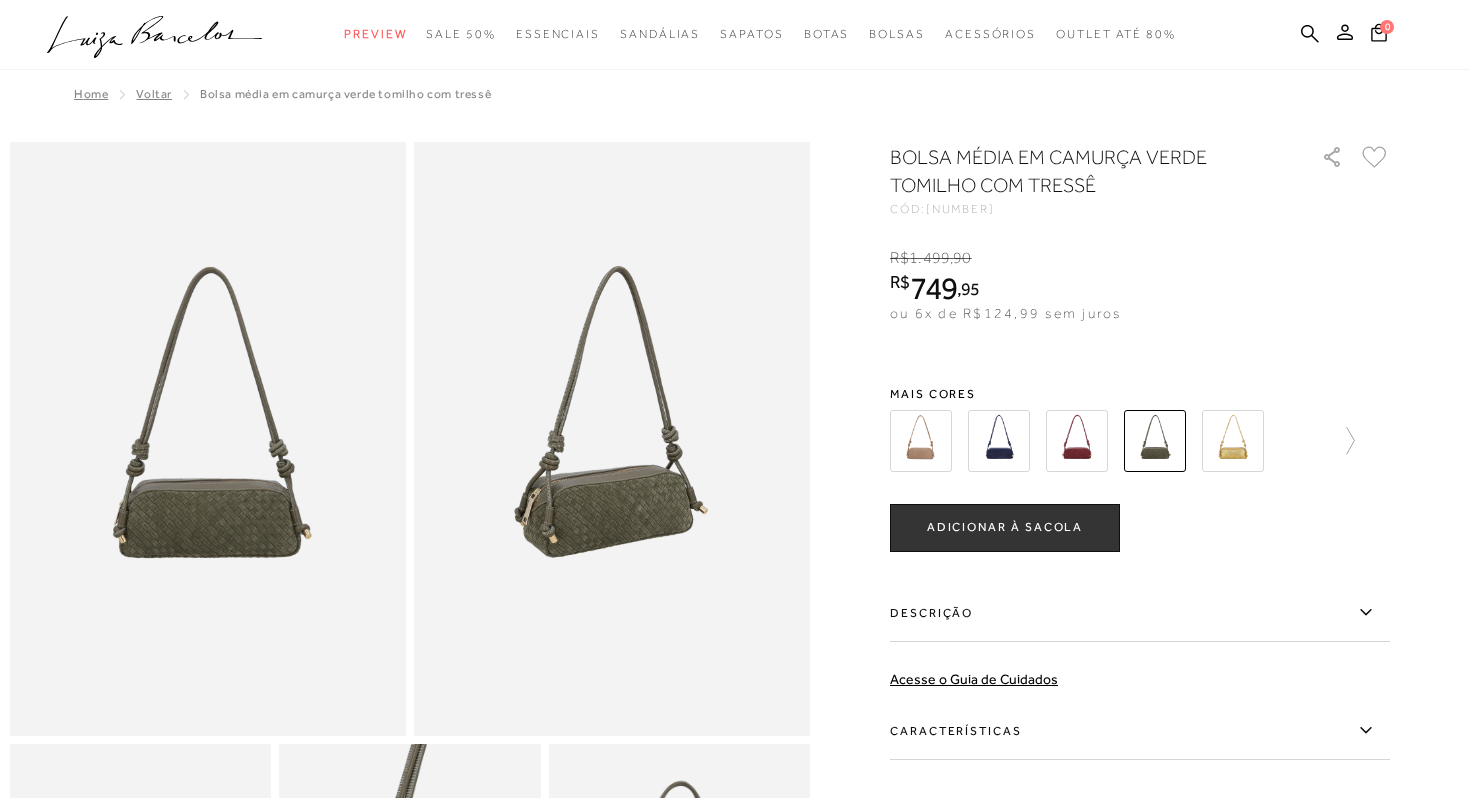 scroll, scrollTop: 62, scrollLeft: 0, axis: vertical 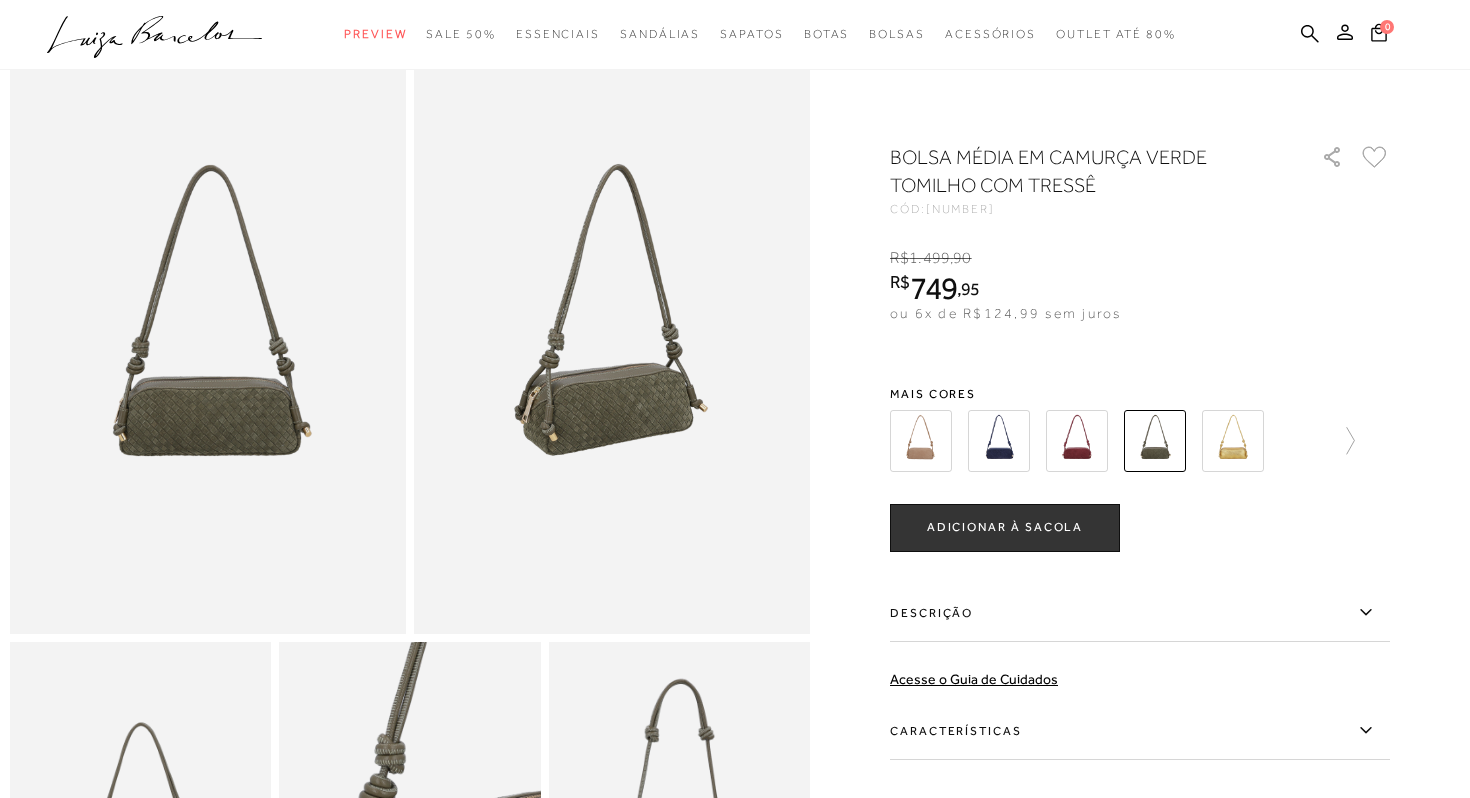 click on "ADICIONAR À SACOLA" at bounding box center [1005, 528] 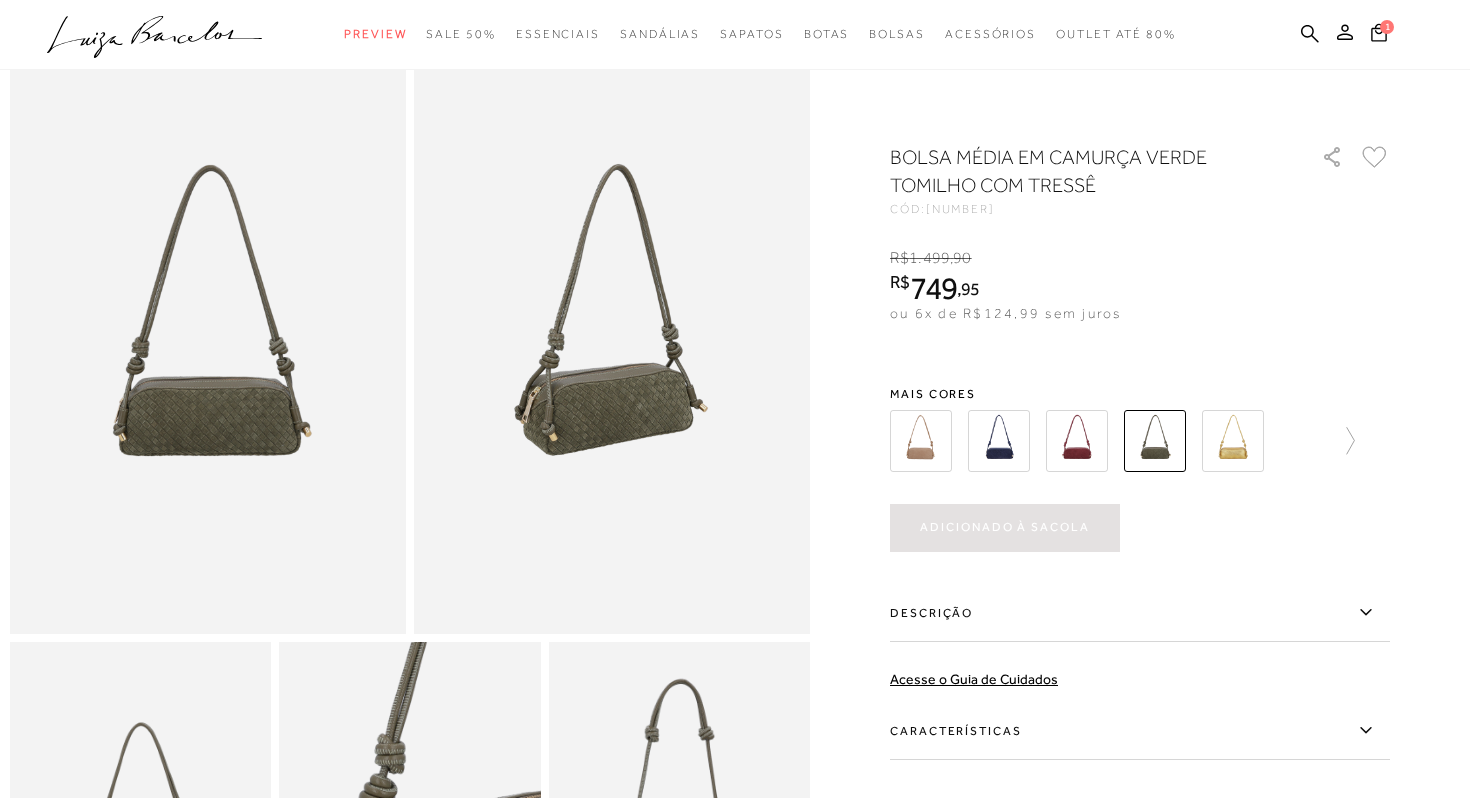 scroll, scrollTop: 0, scrollLeft: 0, axis: both 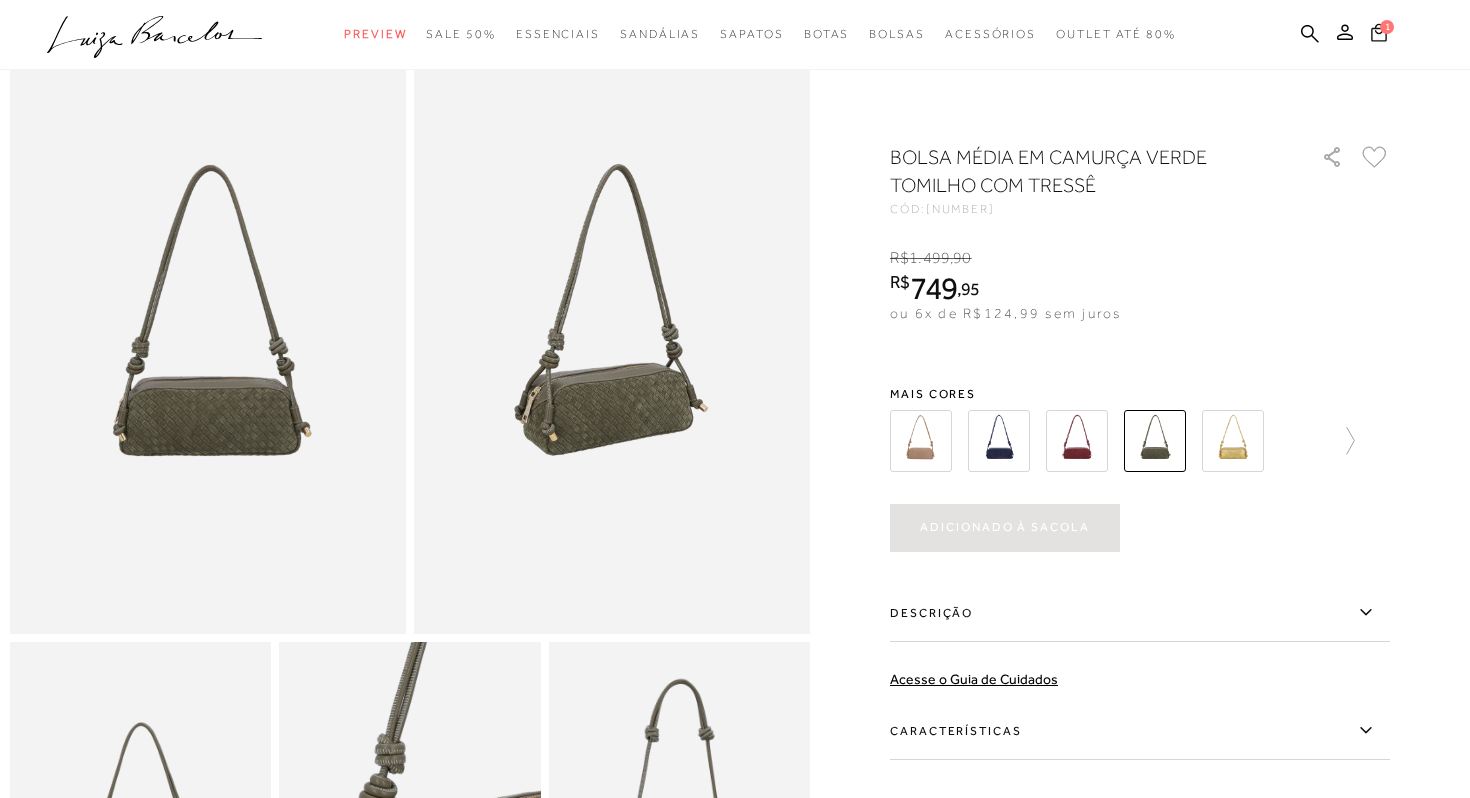 click on "1" at bounding box center [1379, 35] 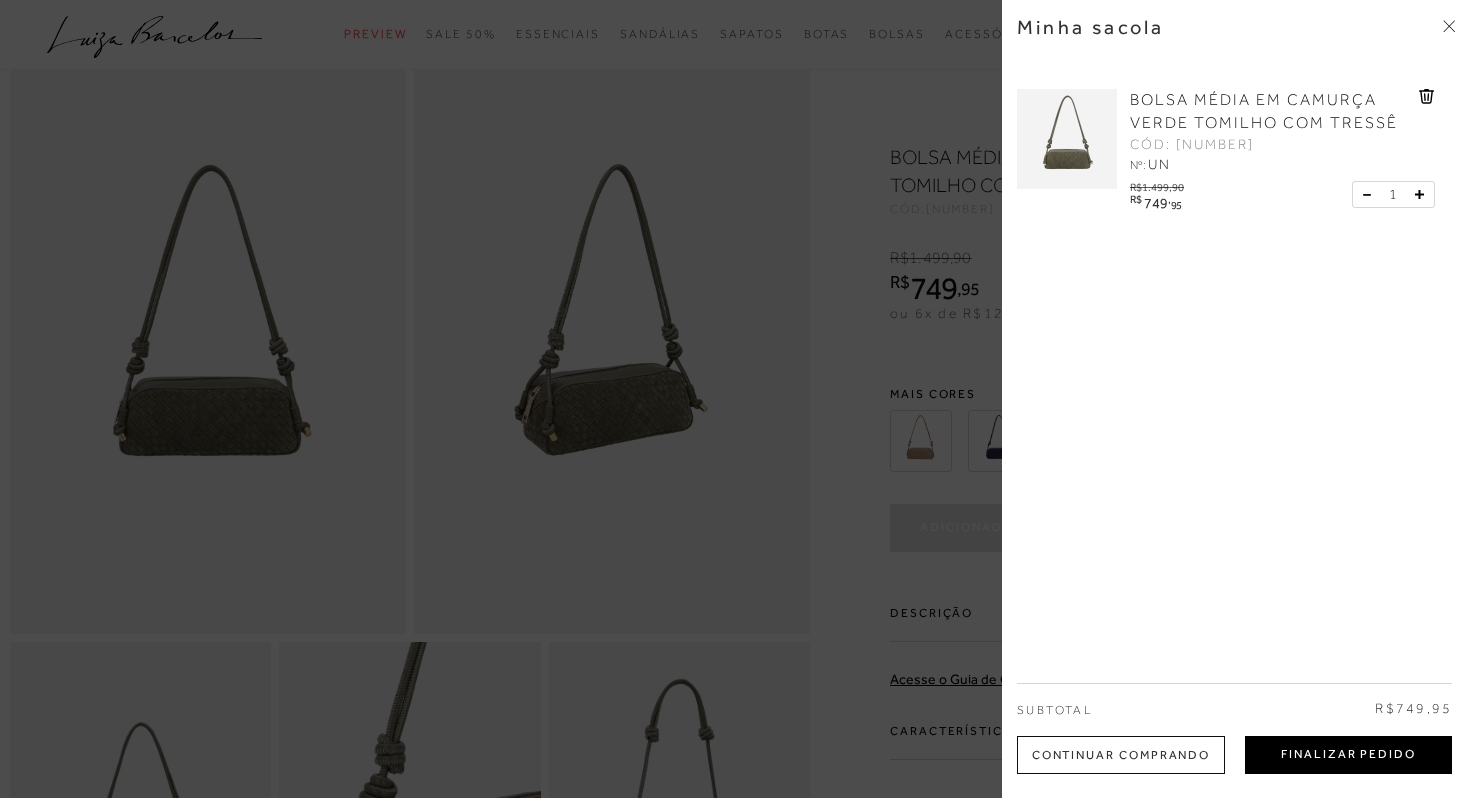 click on "Finalizar Pedido" at bounding box center [1348, 755] 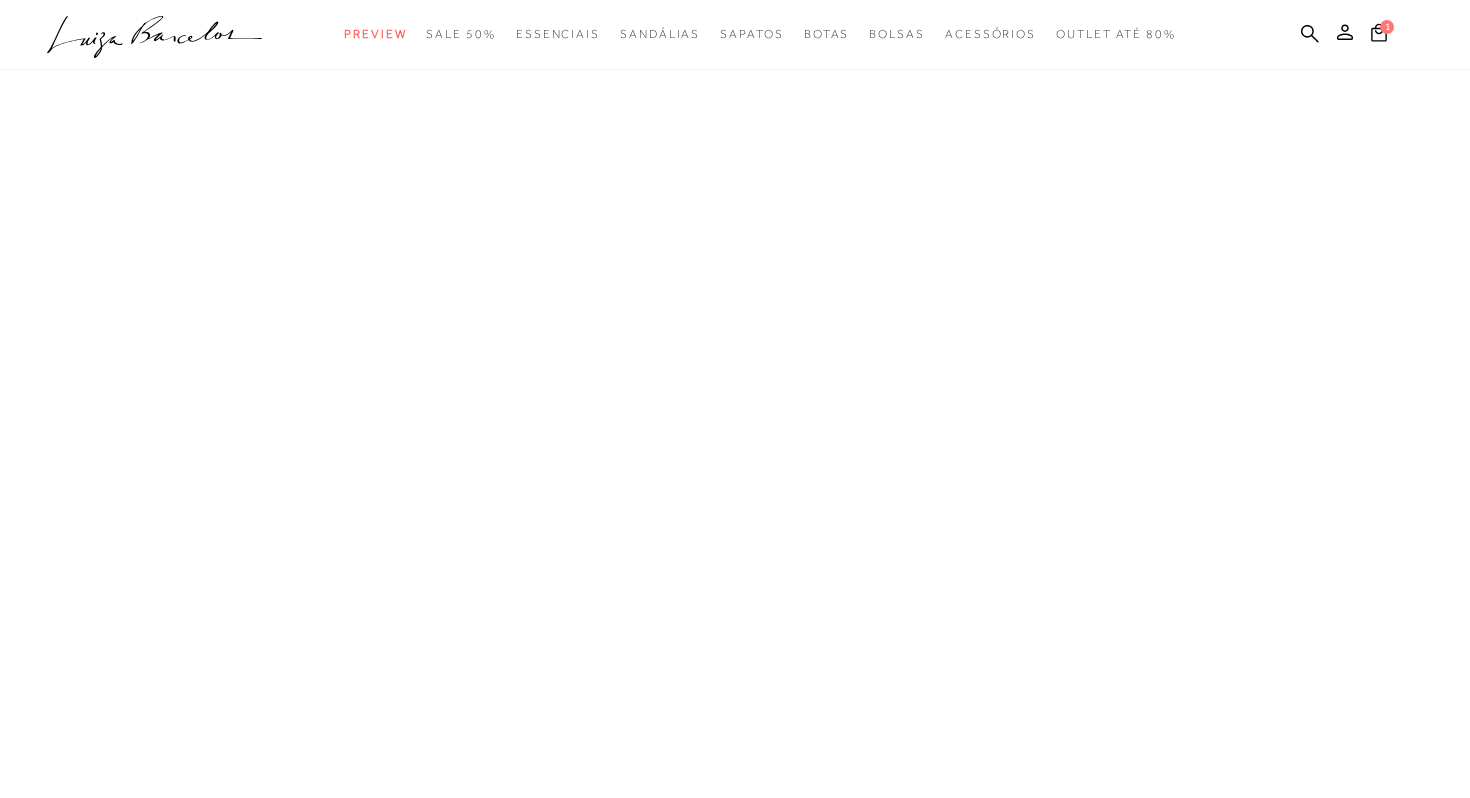 scroll, scrollTop: 0, scrollLeft: 0, axis: both 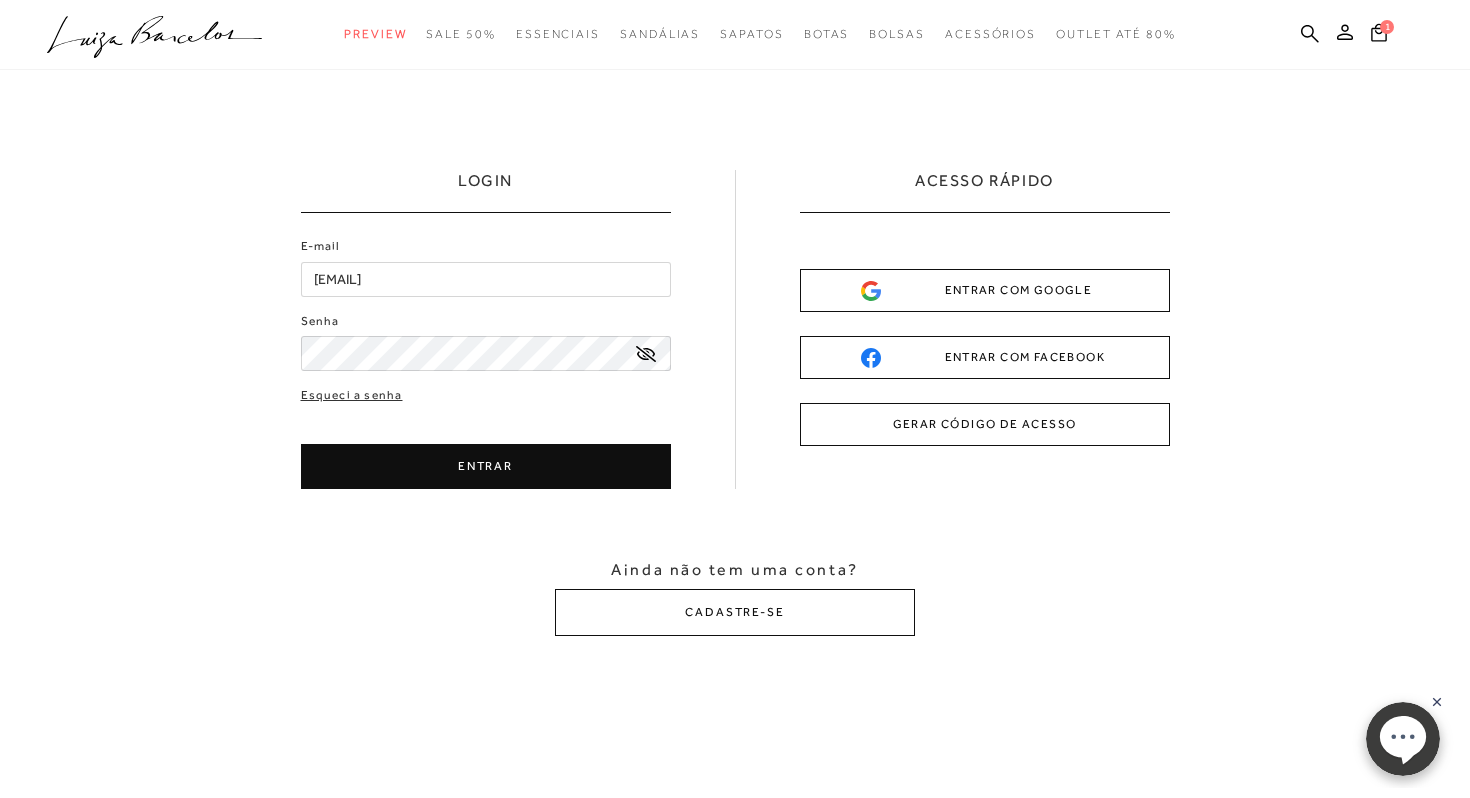 click on "raphaelazaboroski@gmail.com" at bounding box center (486, 279) 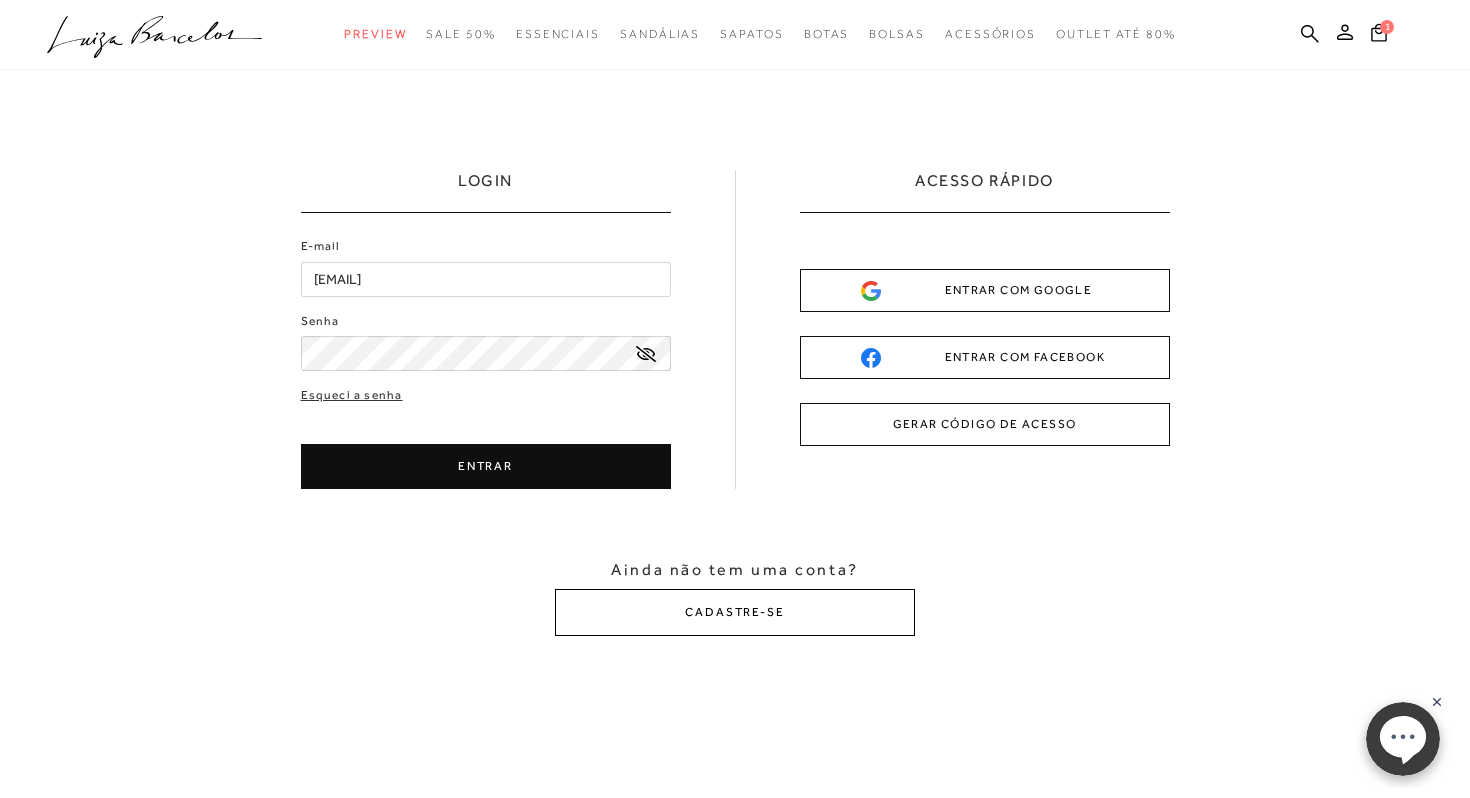 click on "CADASTRE-SE" at bounding box center [735, 612] 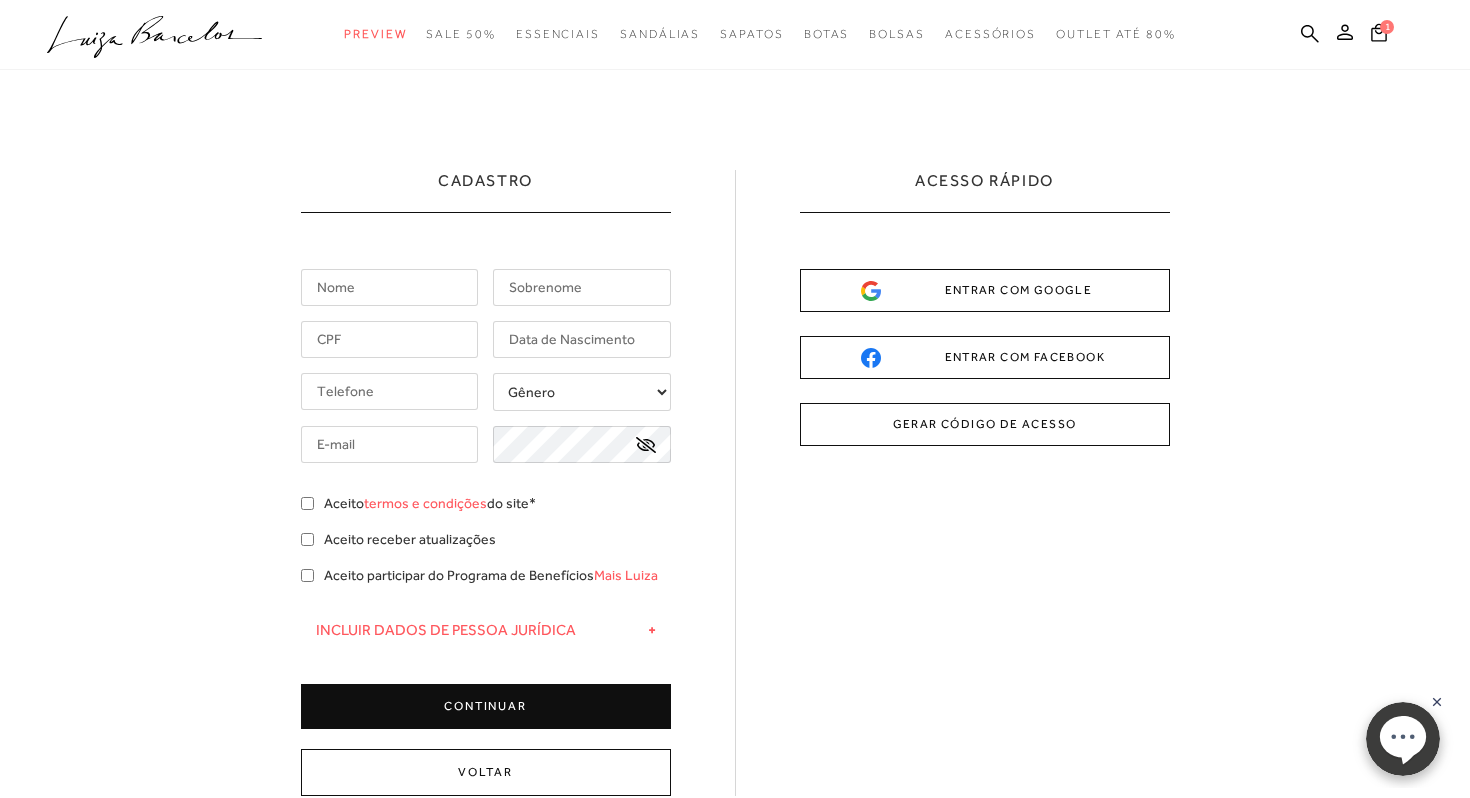 click at bounding box center [390, 287] 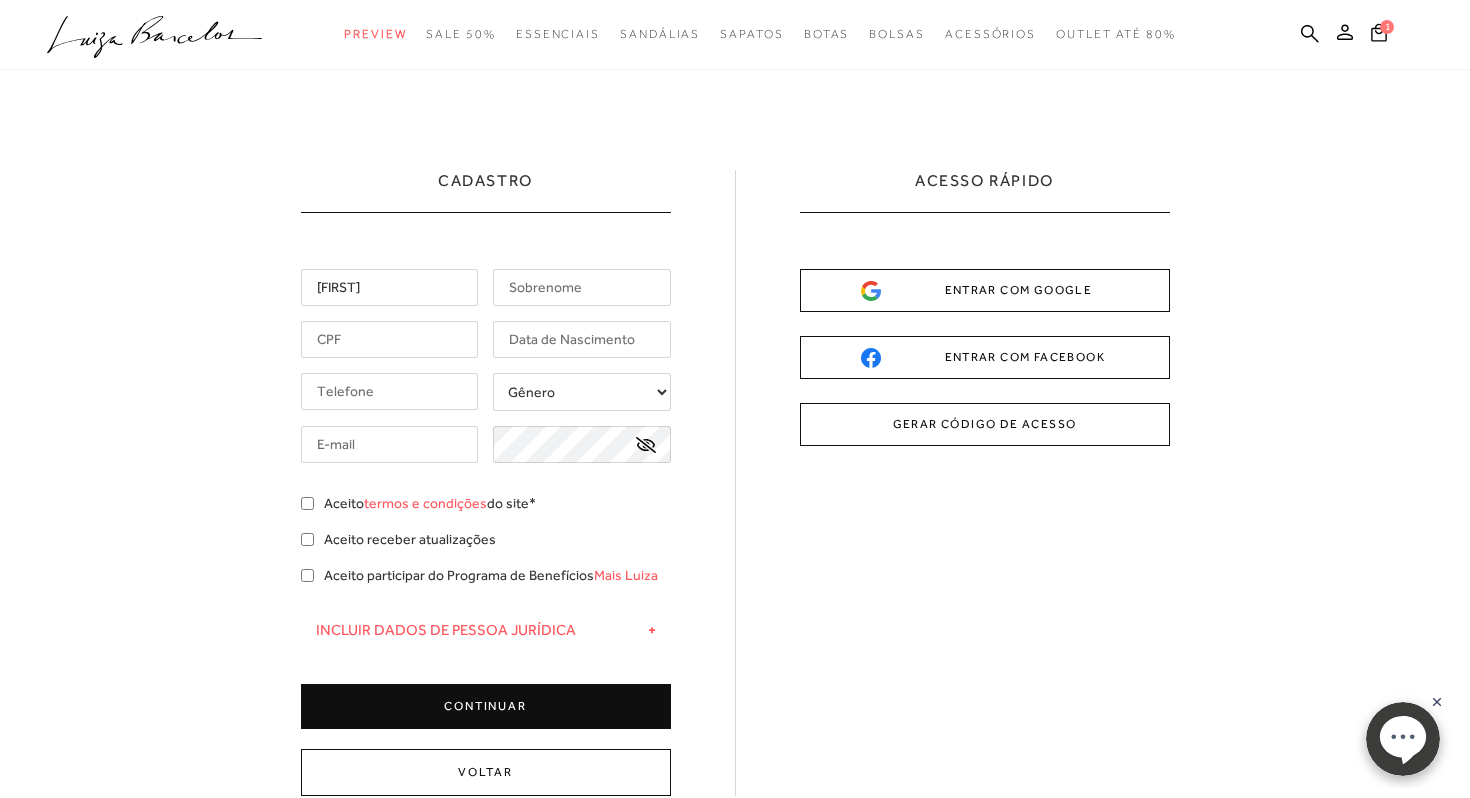 type on "Tiago" 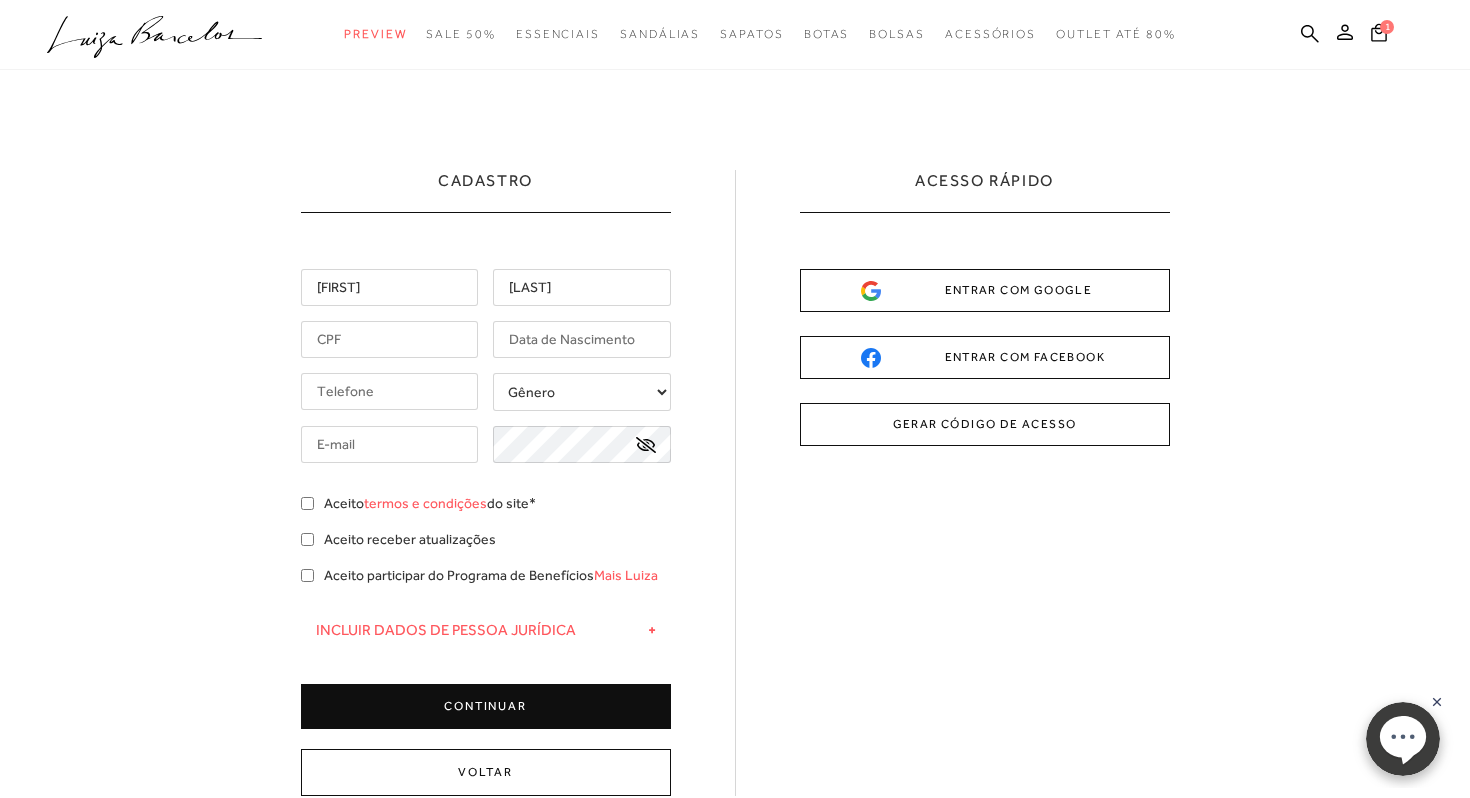 type on "Grothe" 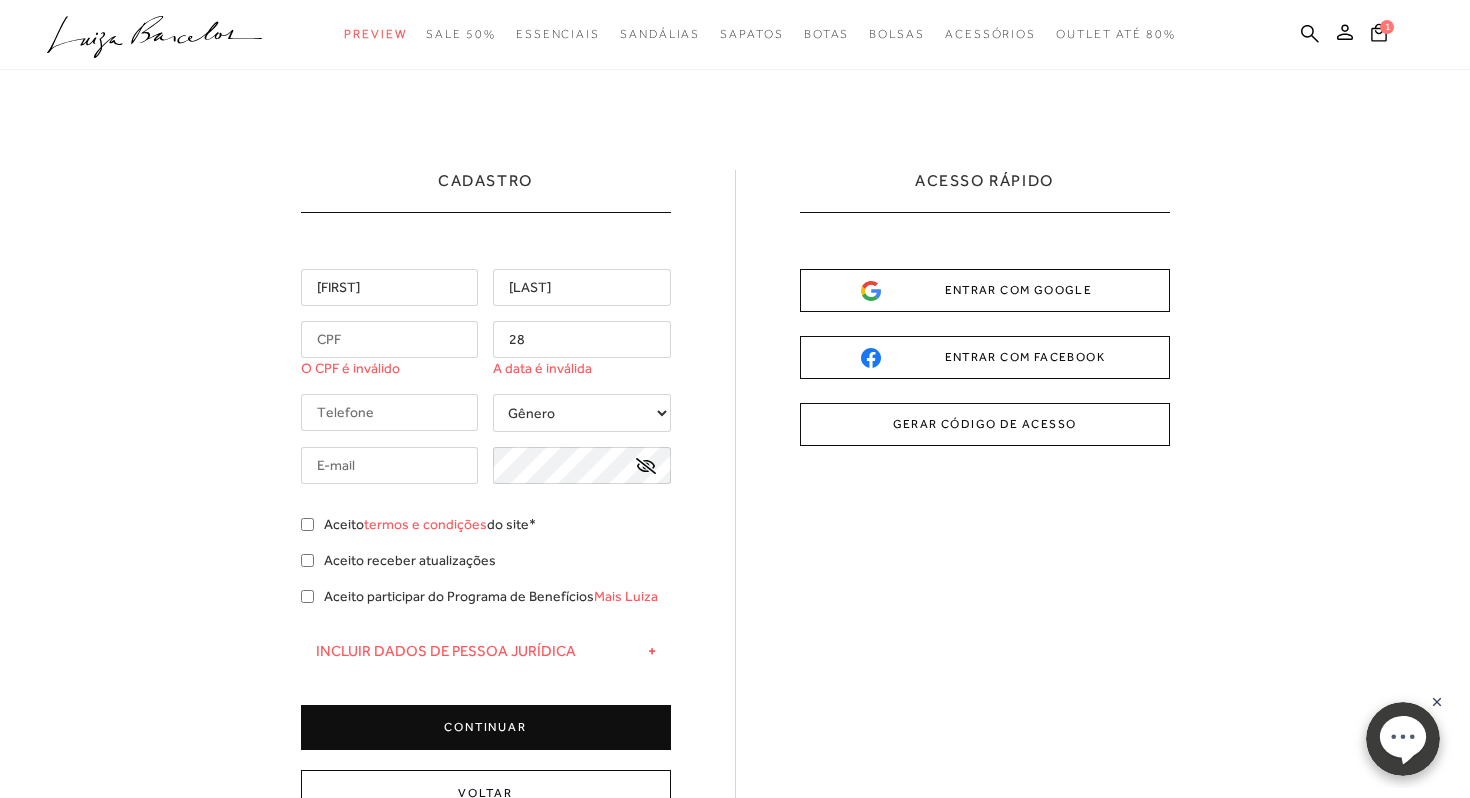 type on "28" 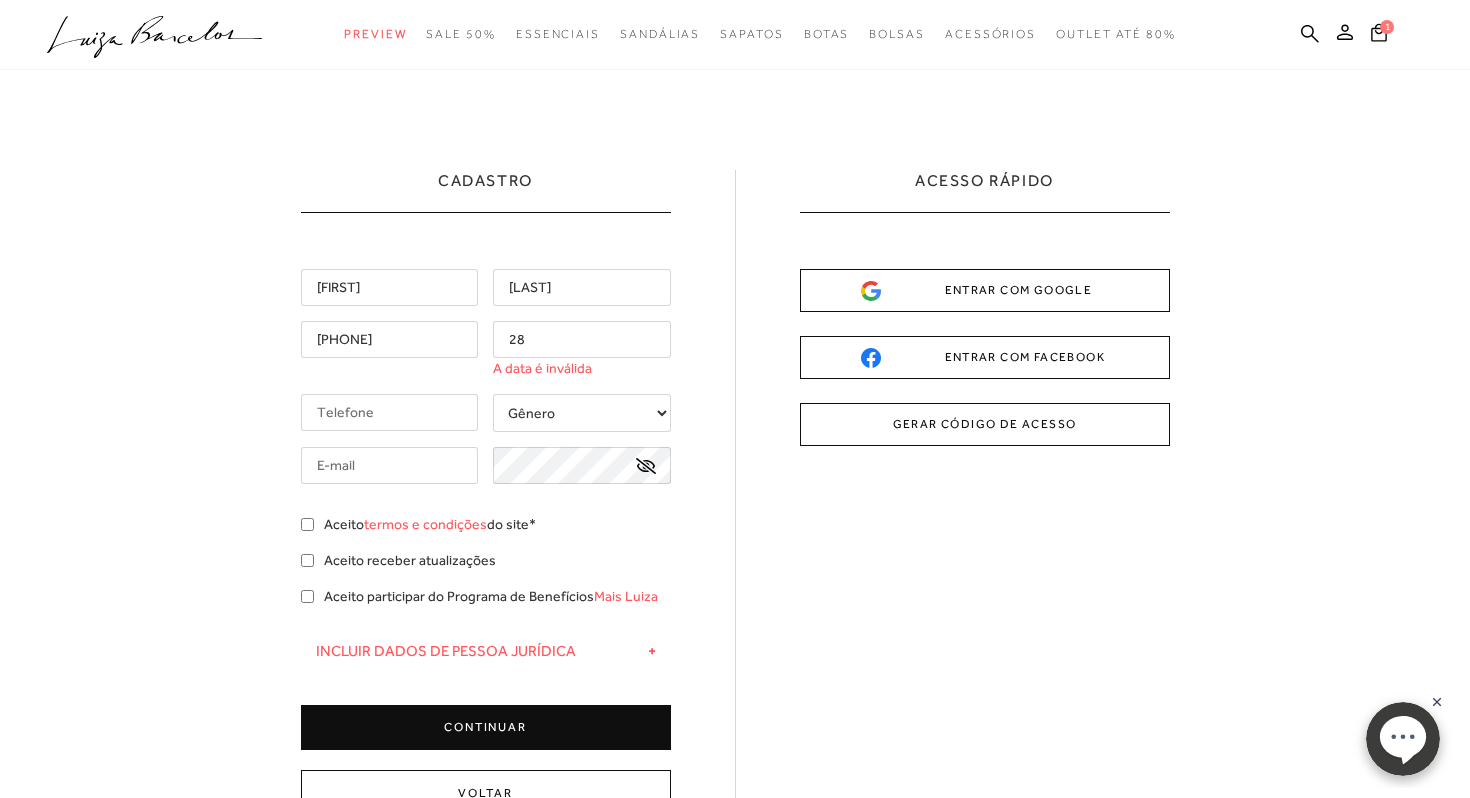 type on "419.778.978-51" 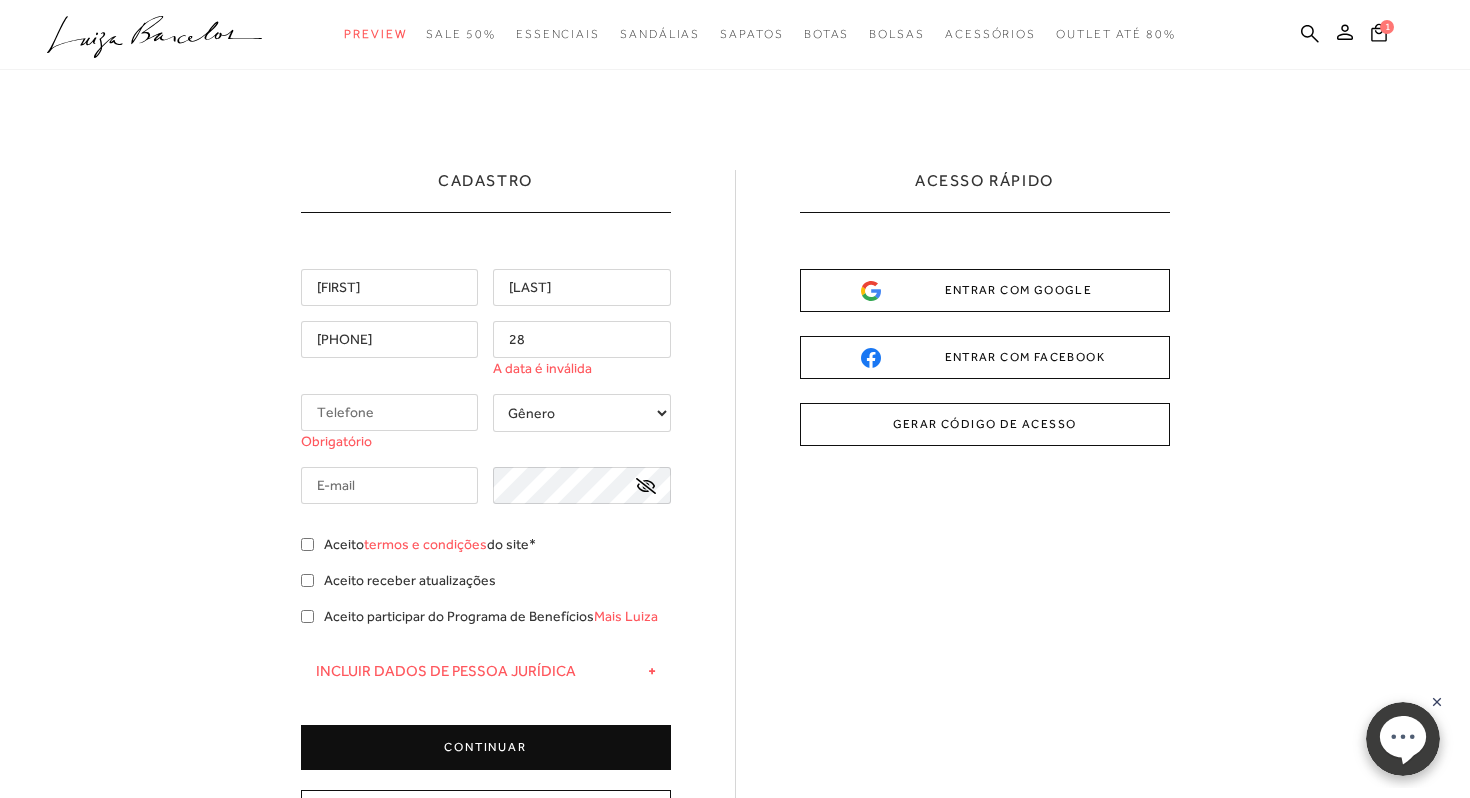 click on "28" at bounding box center (582, 339) 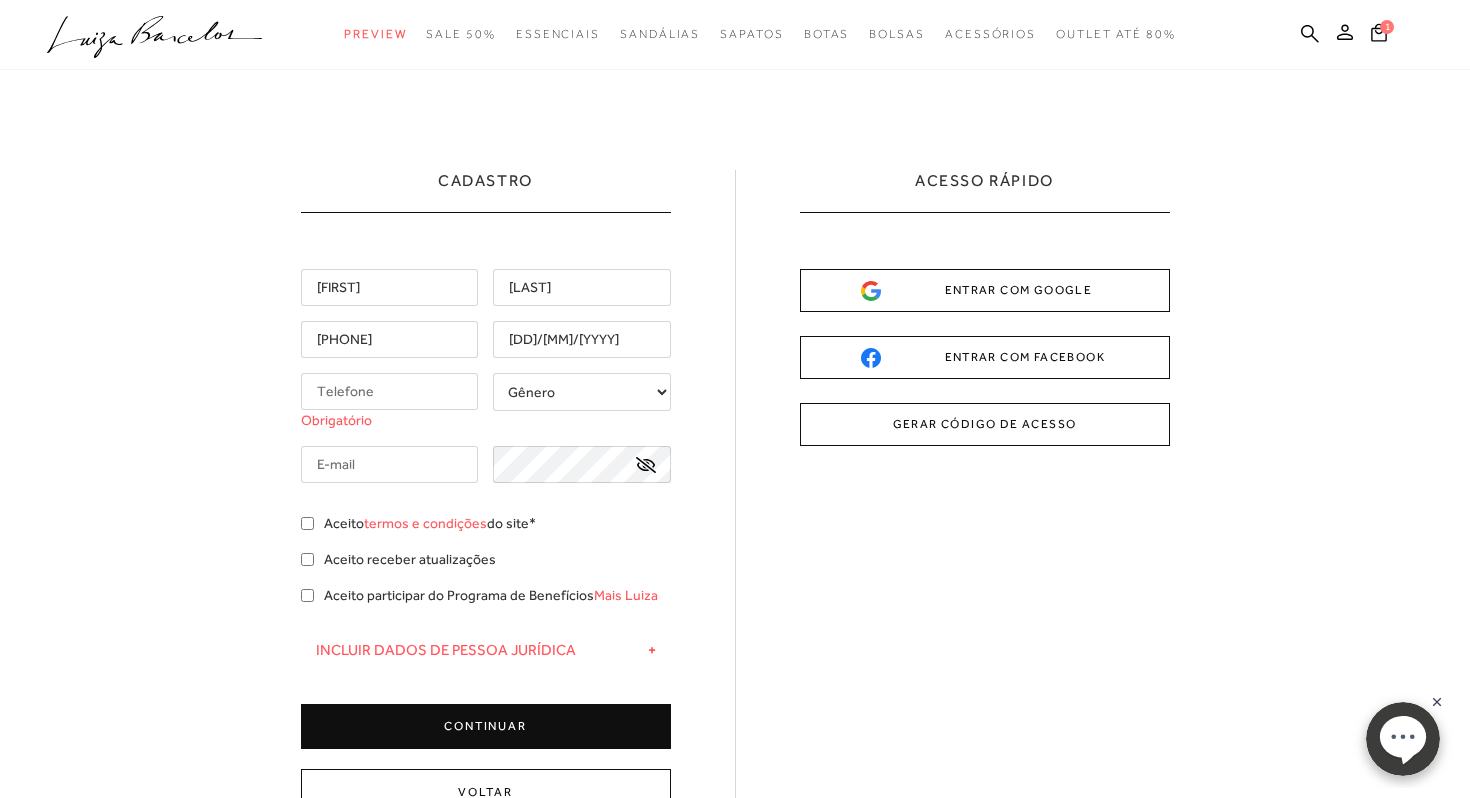 type on "28/07/1994" 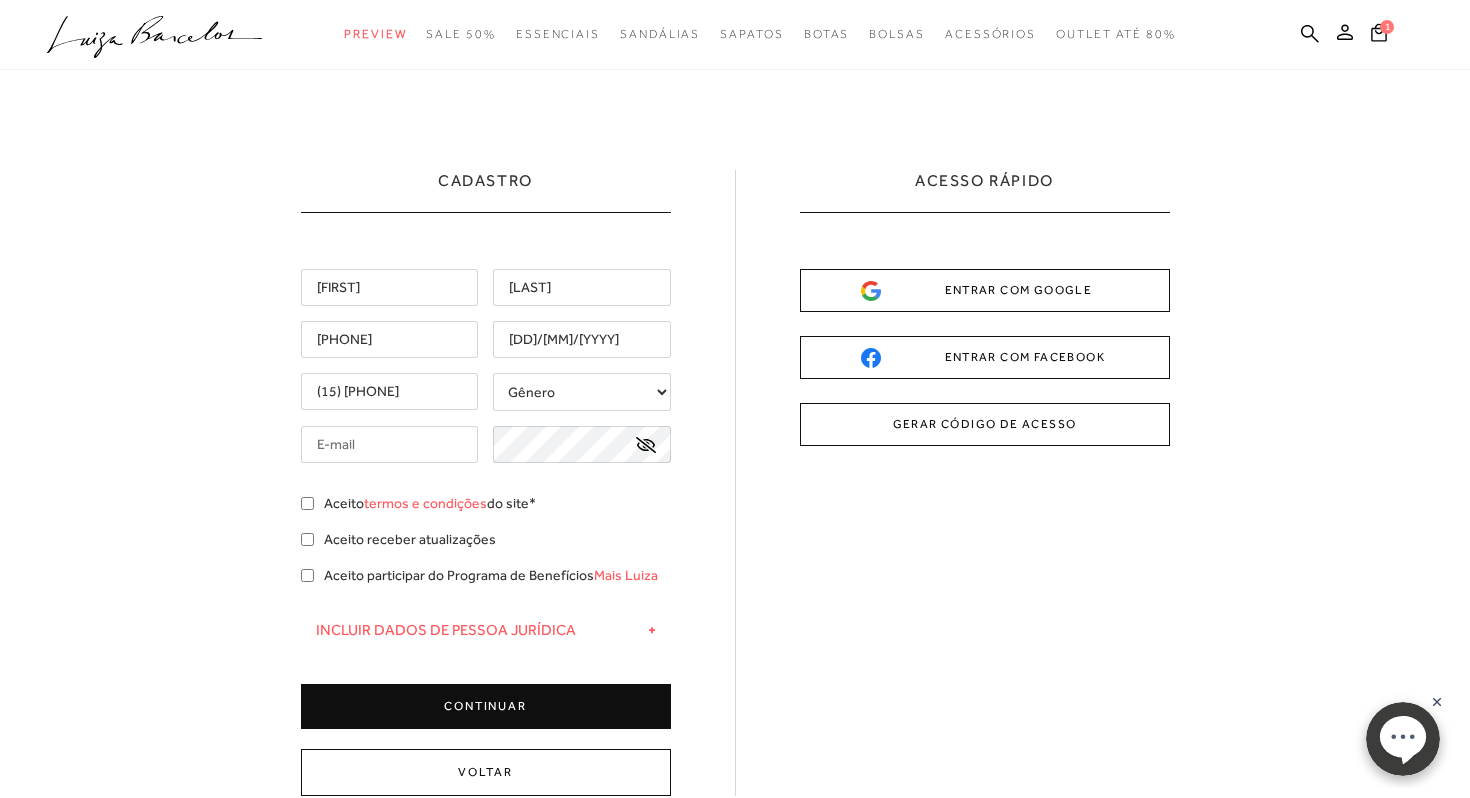 type on "(15) 98130-3222" 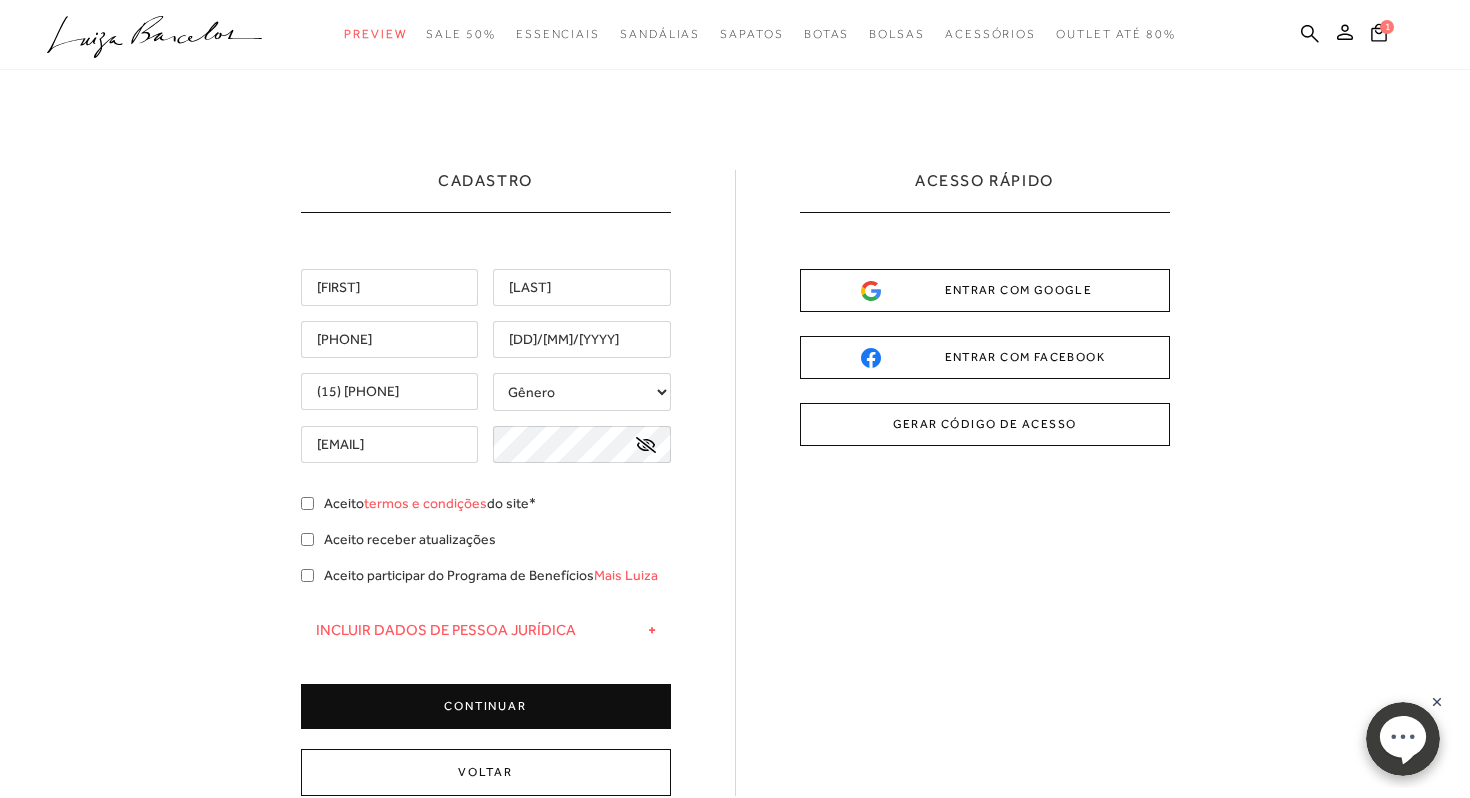 scroll, scrollTop: 0, scrollLeft: 2, axis: horizontal 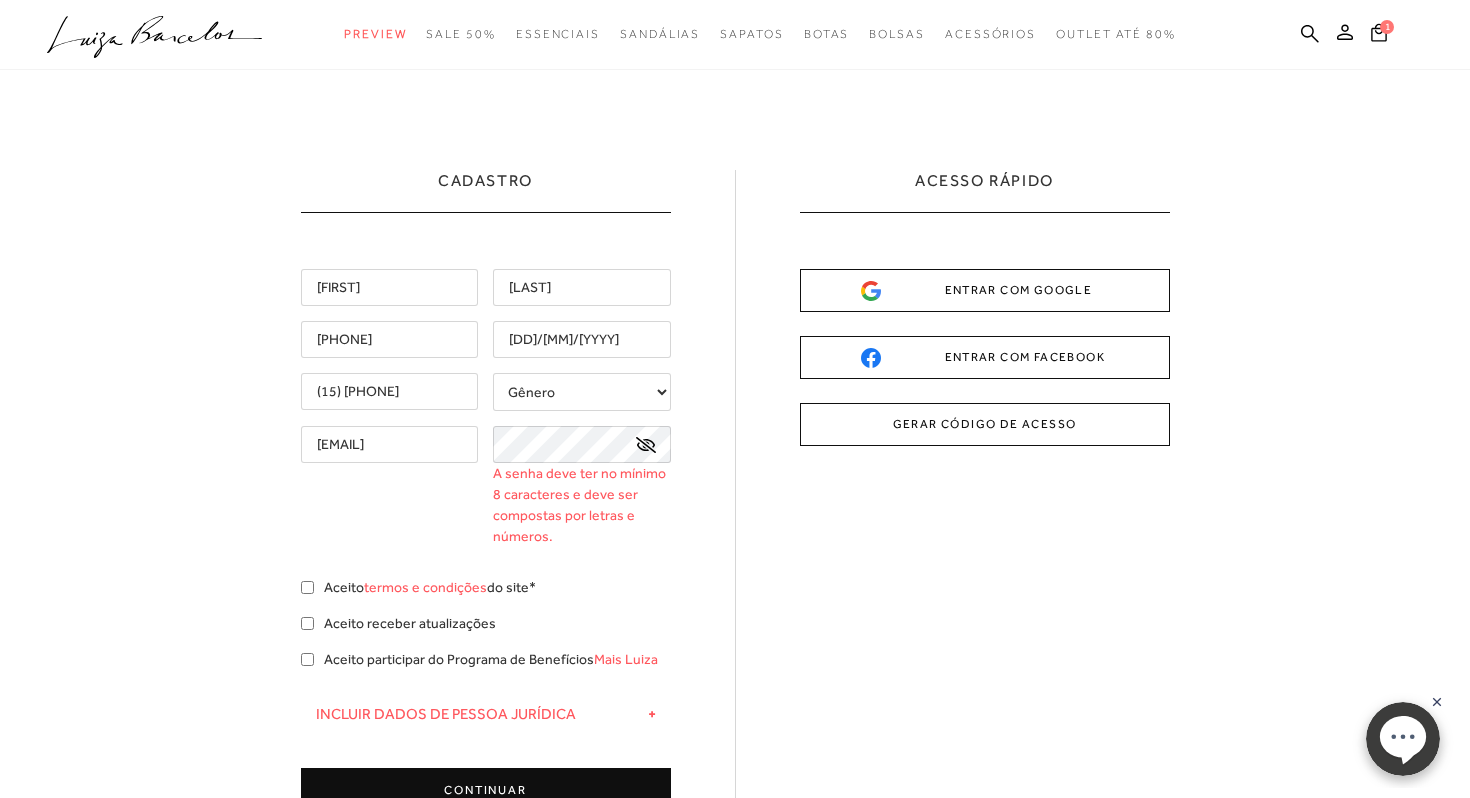 click 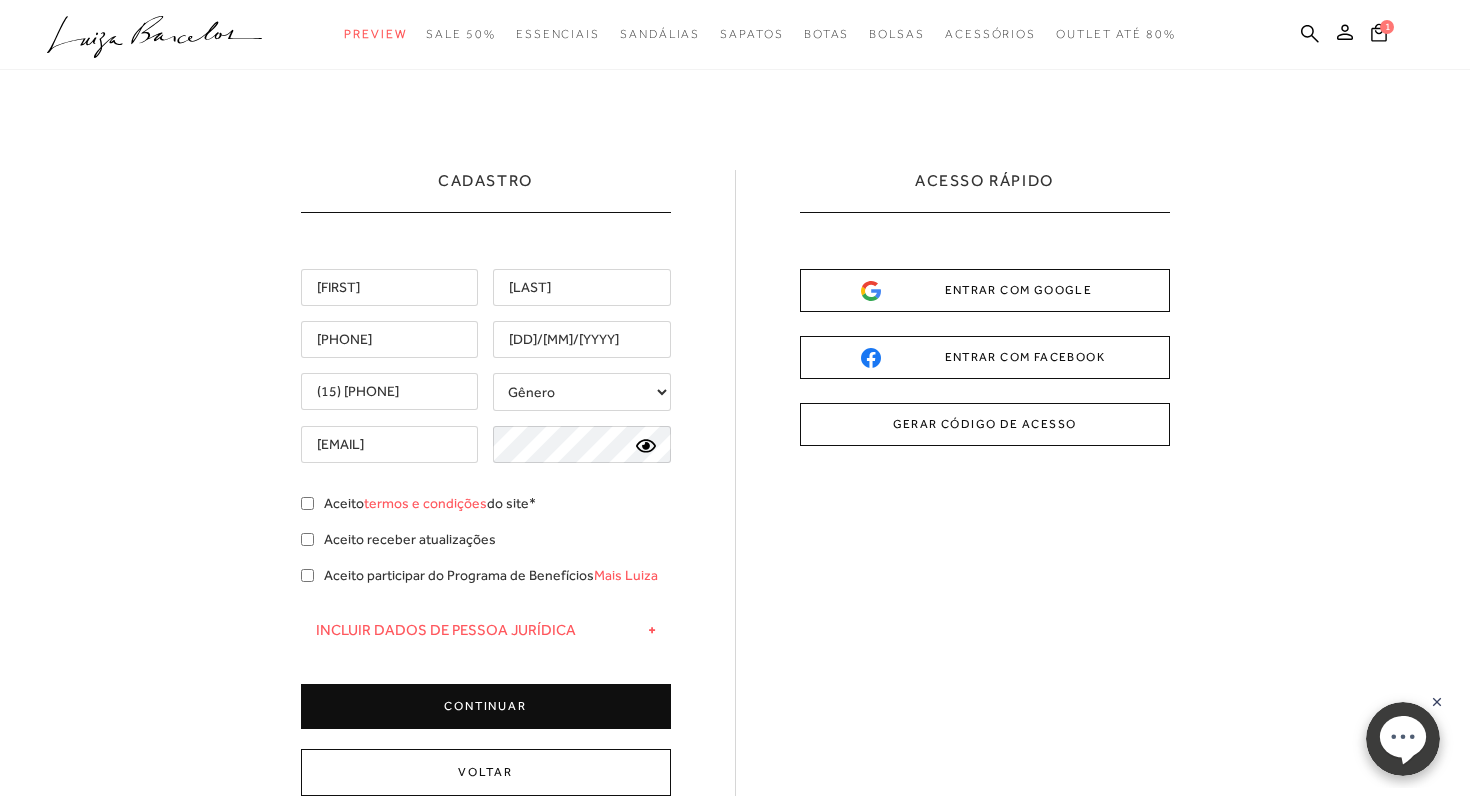 click on "Aceito receber atualizações" at bounding box center (486, 542) 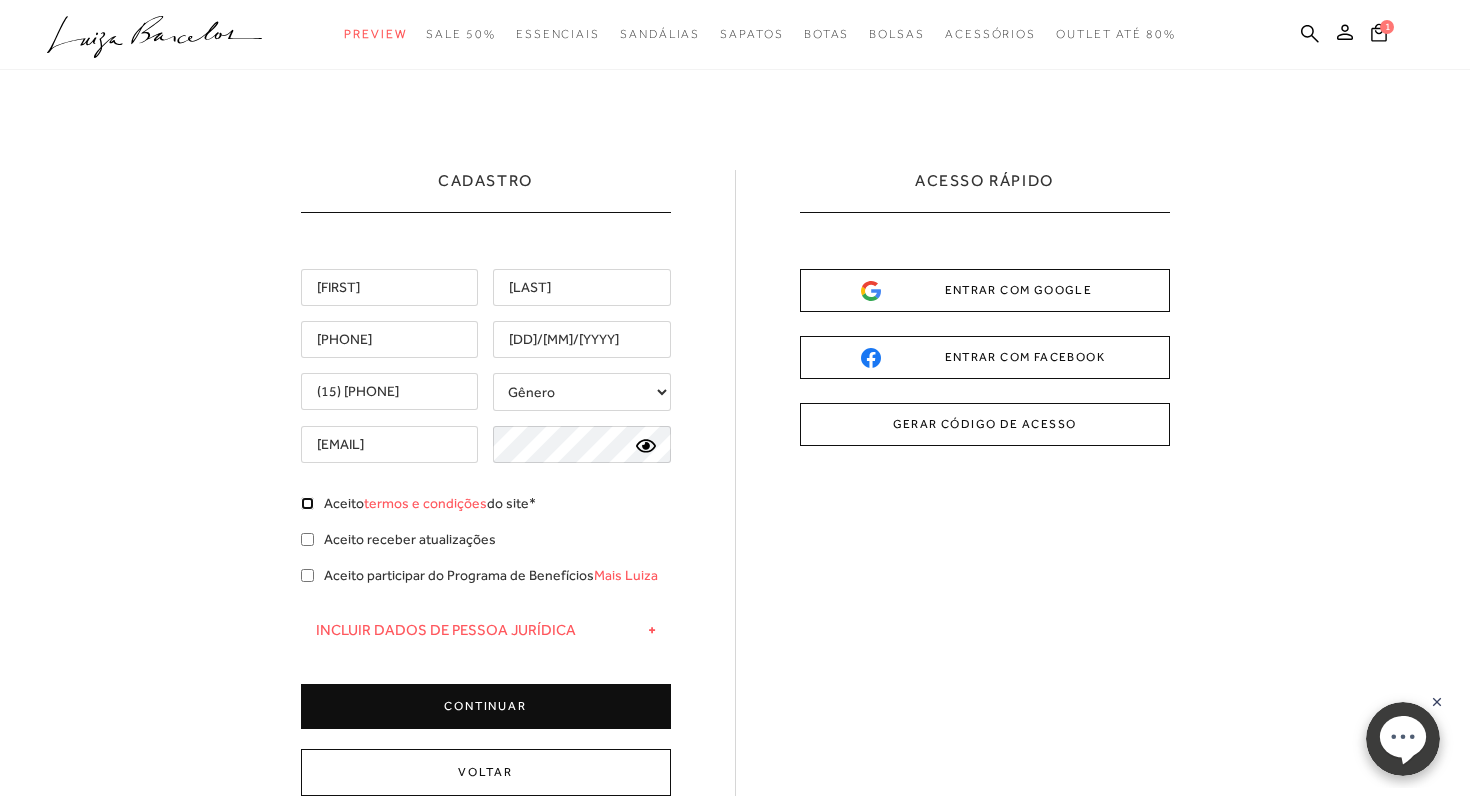 click on "Aceito  termos e condições  do site*" at bounding box center (307, 503) 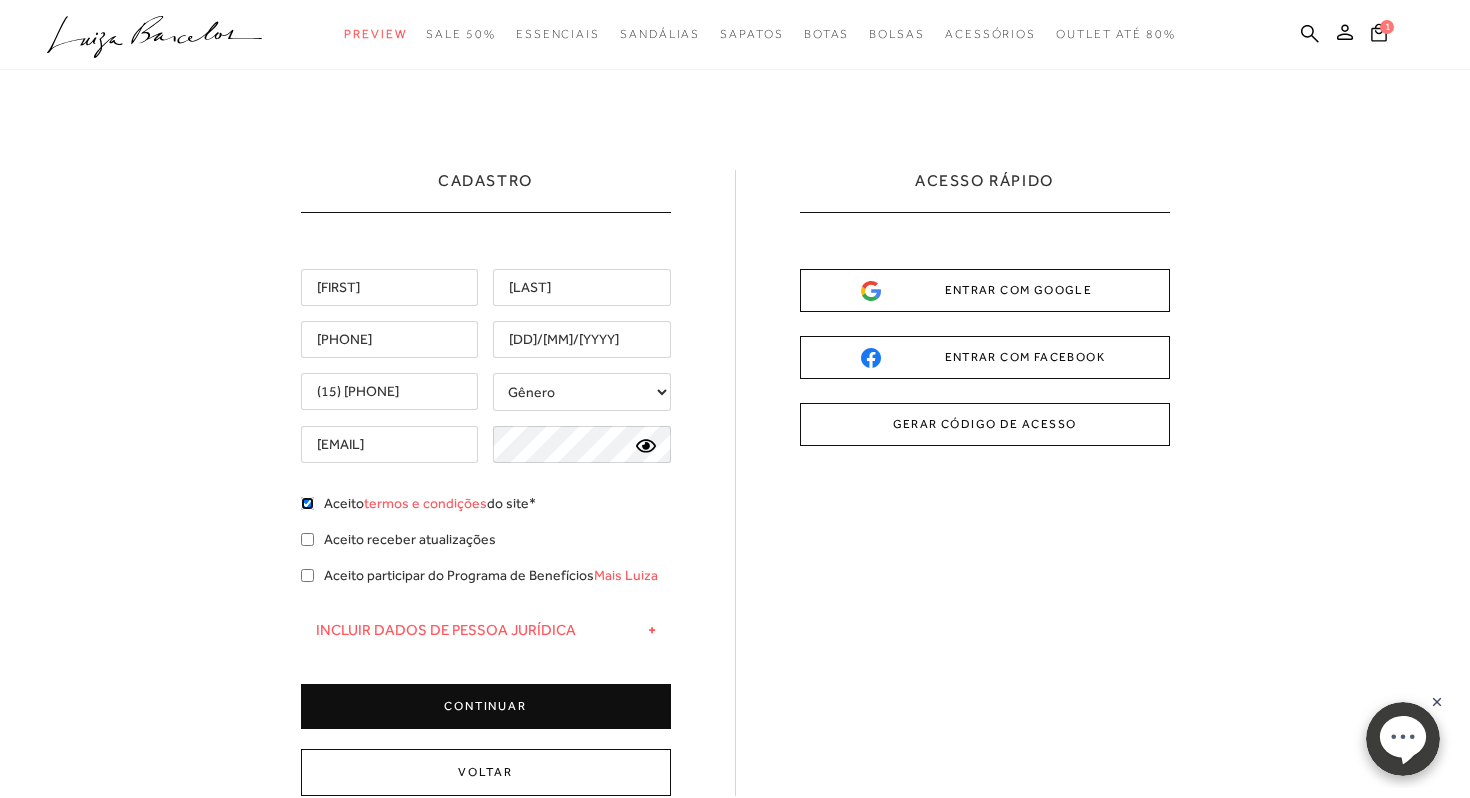 checkbox on "true" 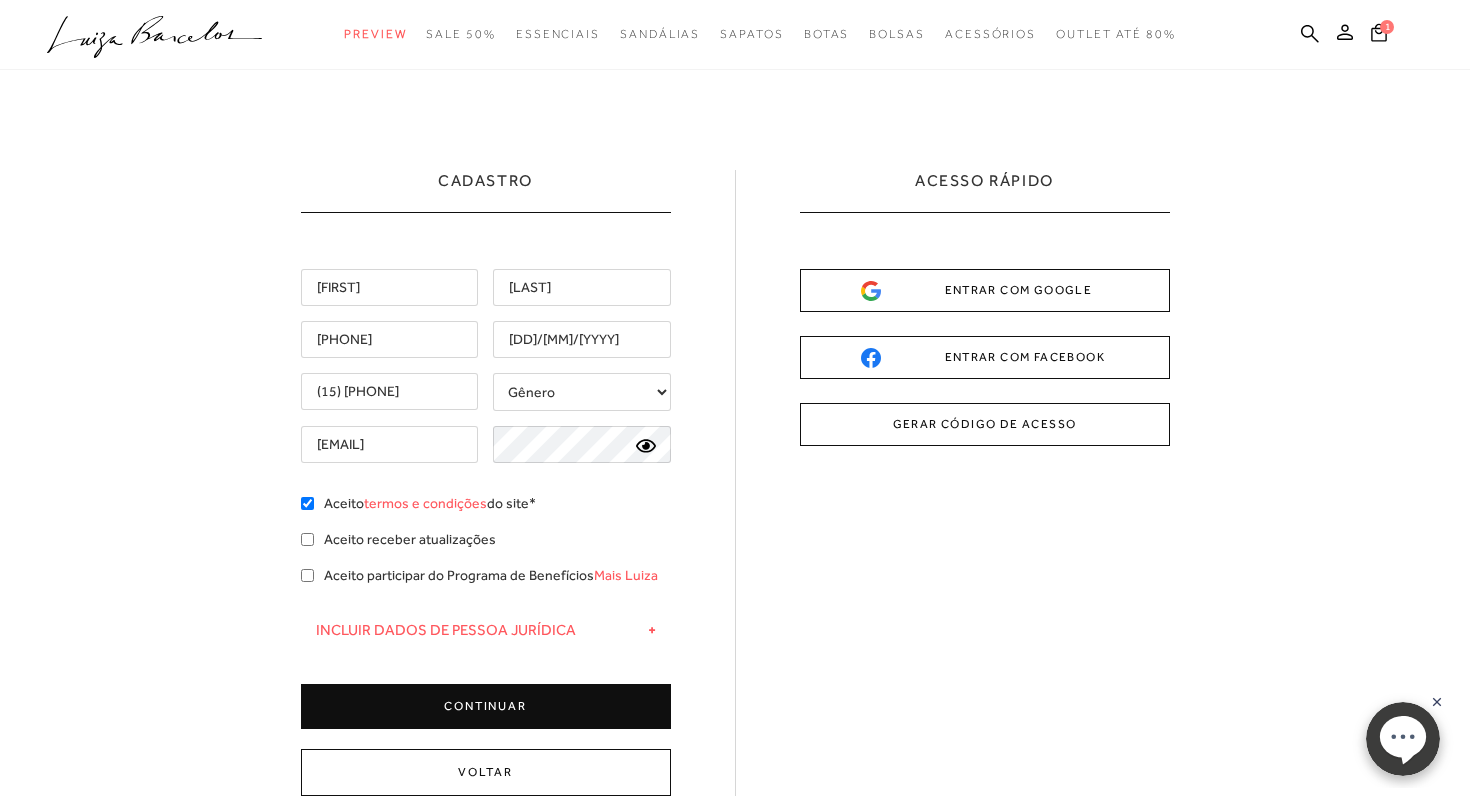click on "CONTINUAR" at bounding box center [486, 706] 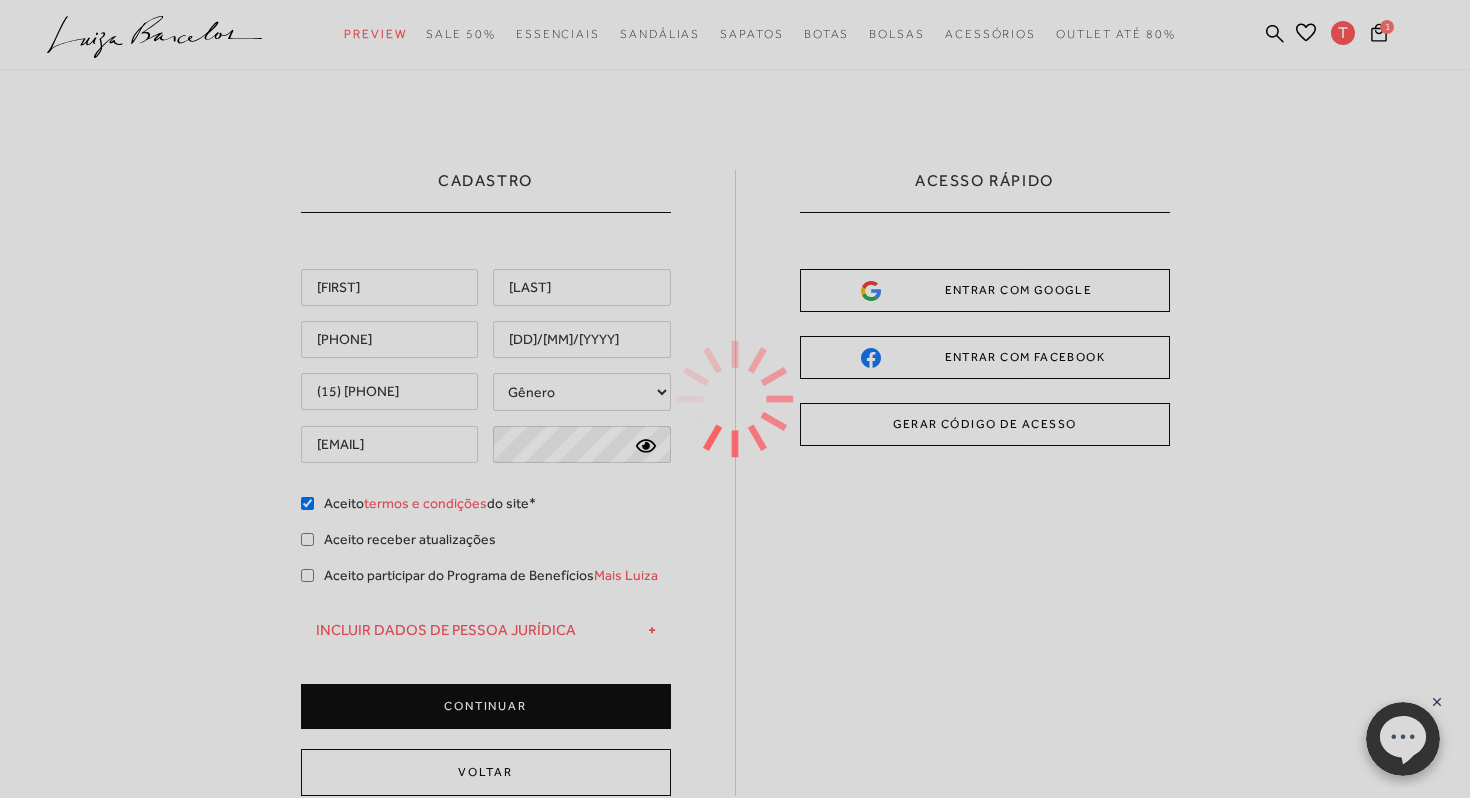 type on "Tiago" 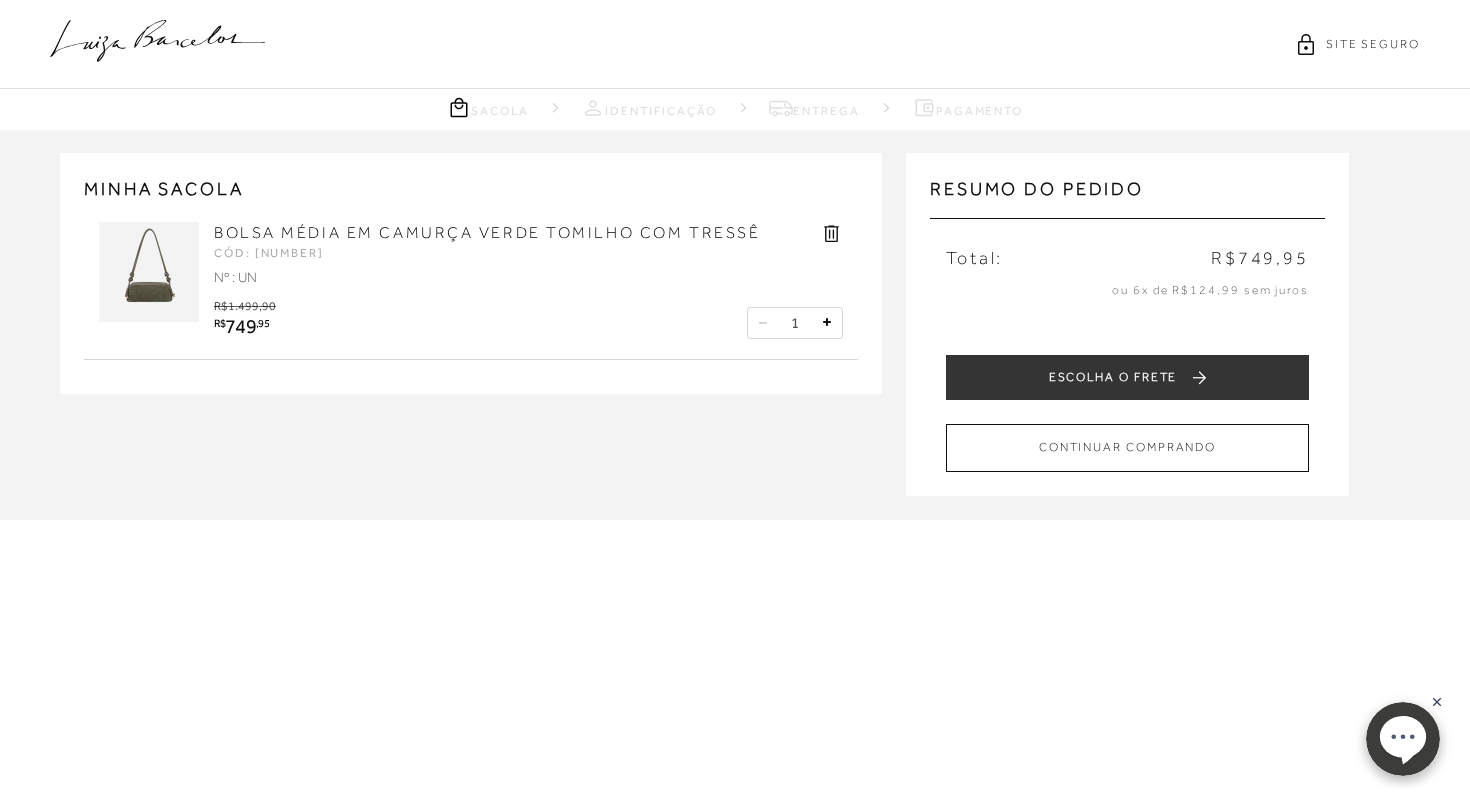 scroll, scrollTop: 0, scrollLeft: 0, axis: both 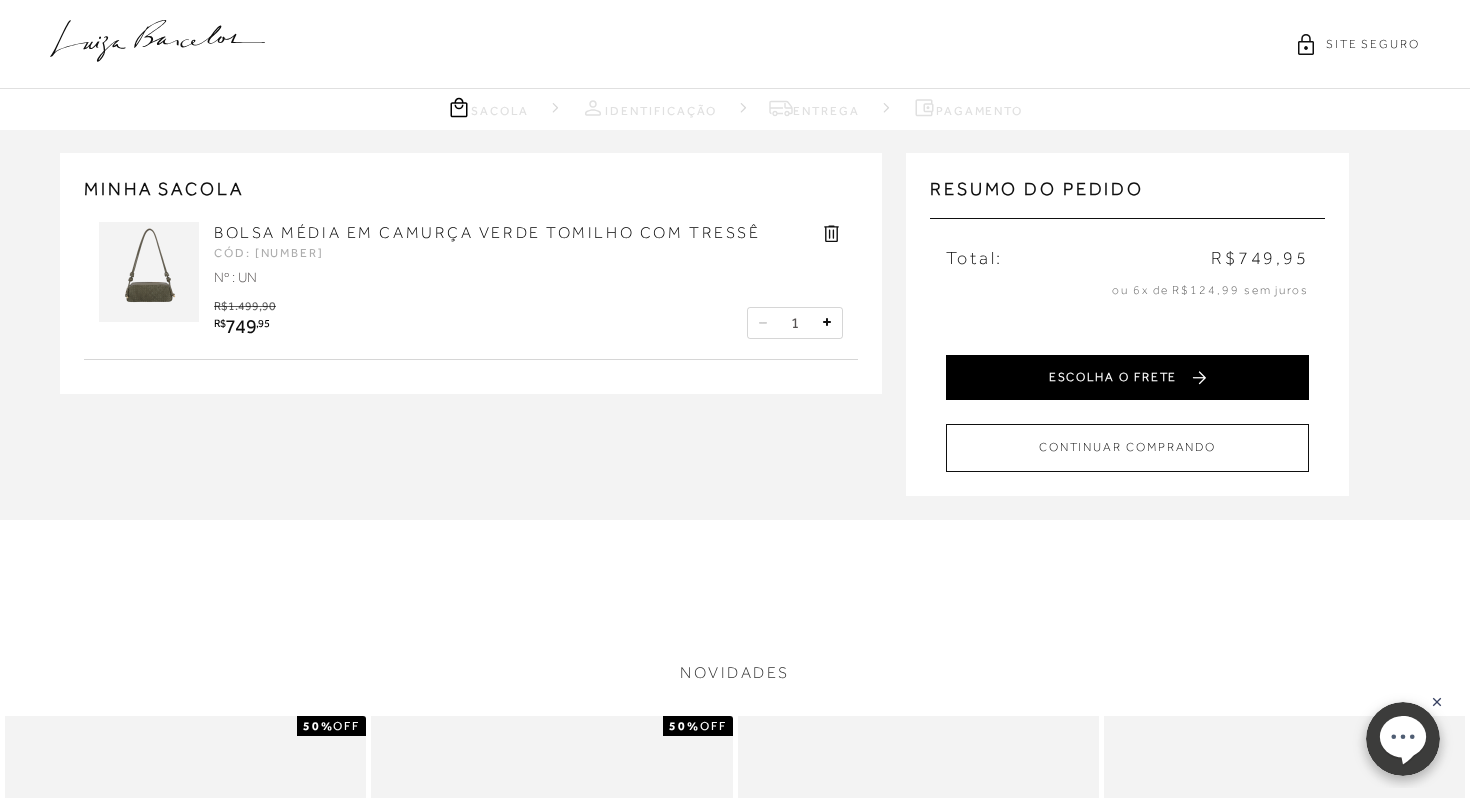 click on "ESCOLHA O FRETE" at bounding box center [1127, 377] 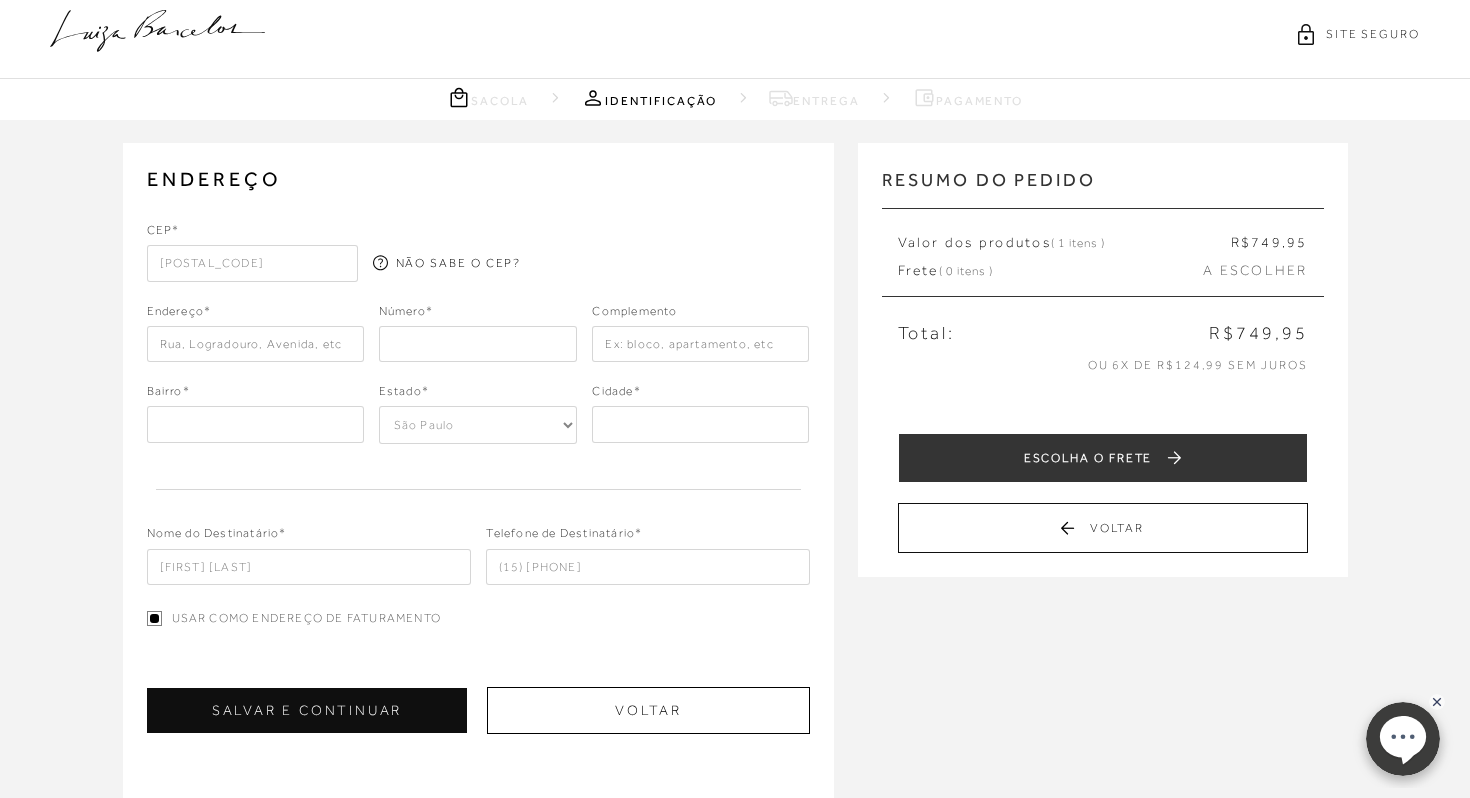 scroll, scrollTop: 0, scrollLeft: 0, axis: both 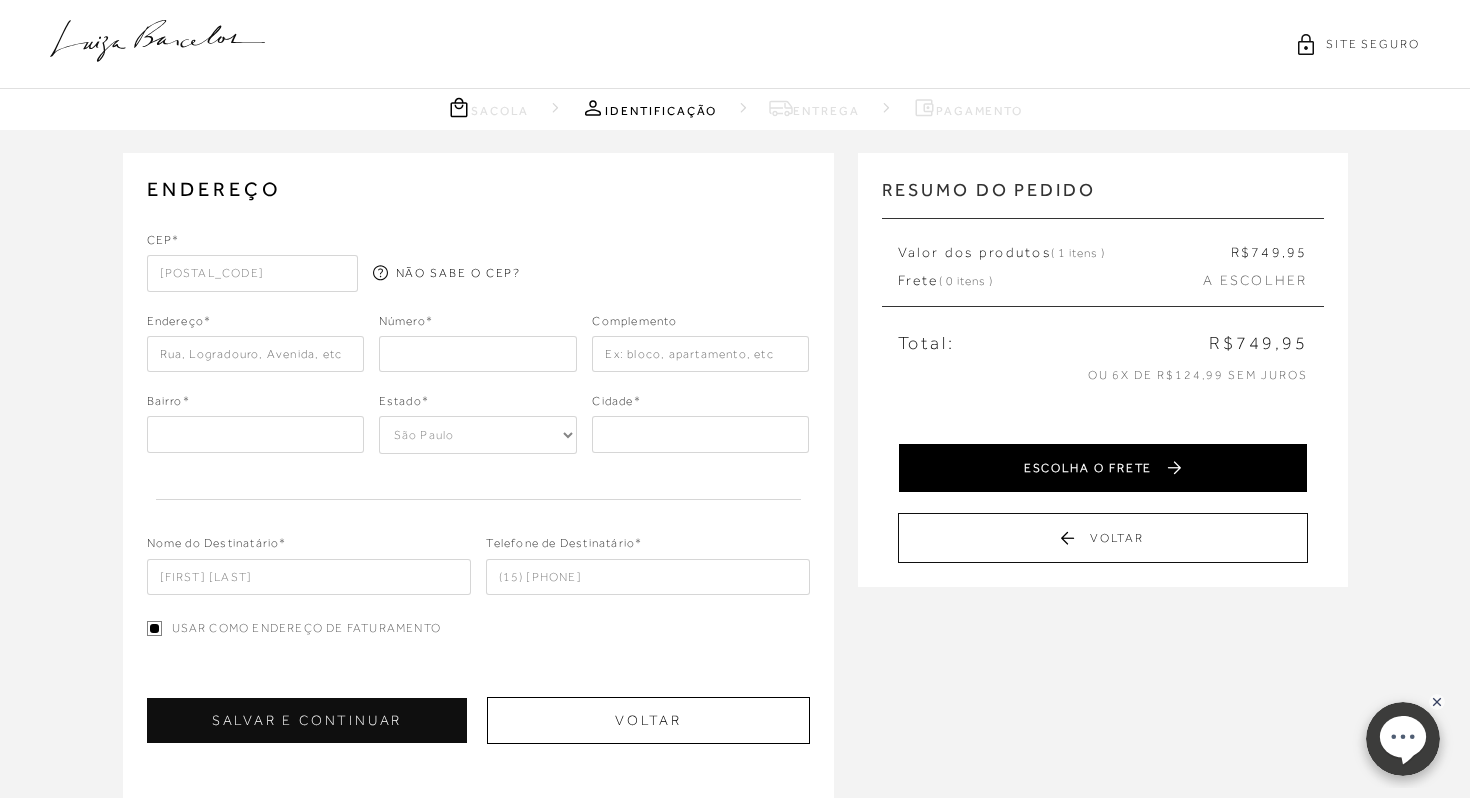 click on "ESCOLHA O FRETE" at bounding box center (1103, 468) 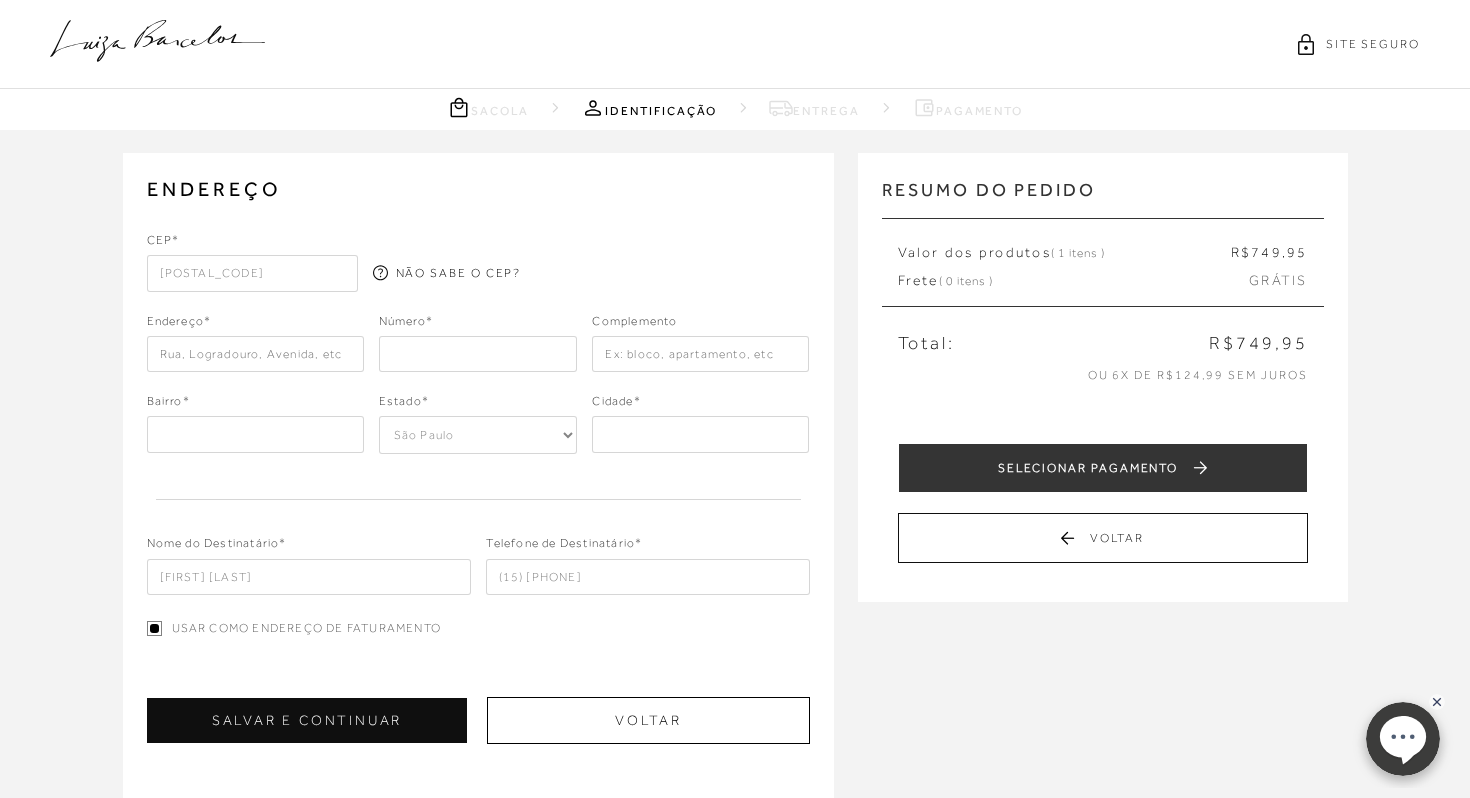 click on "[POSTAL_CODE]" at bounding box center [252, 273] 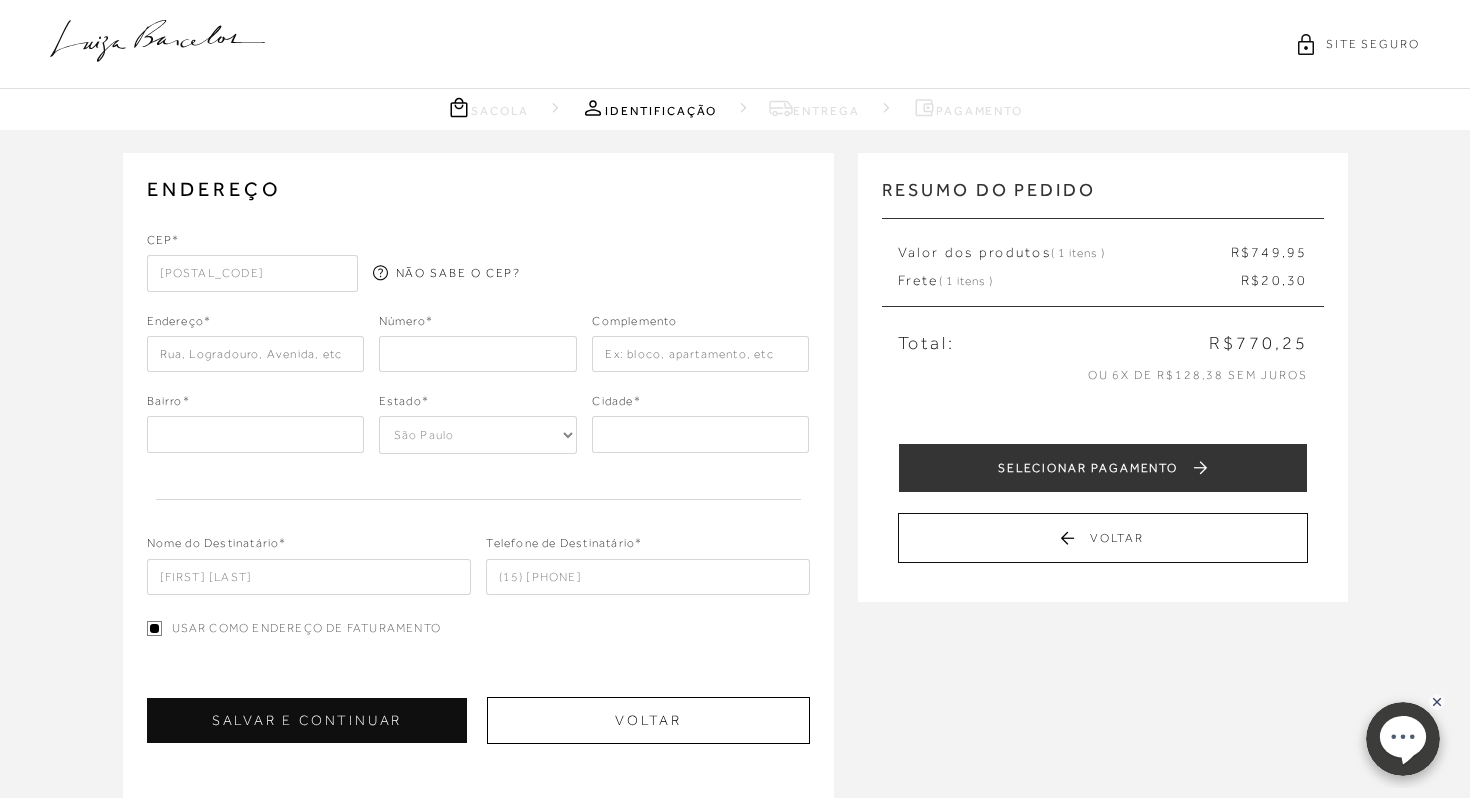 click at bounding box center (255, 354) 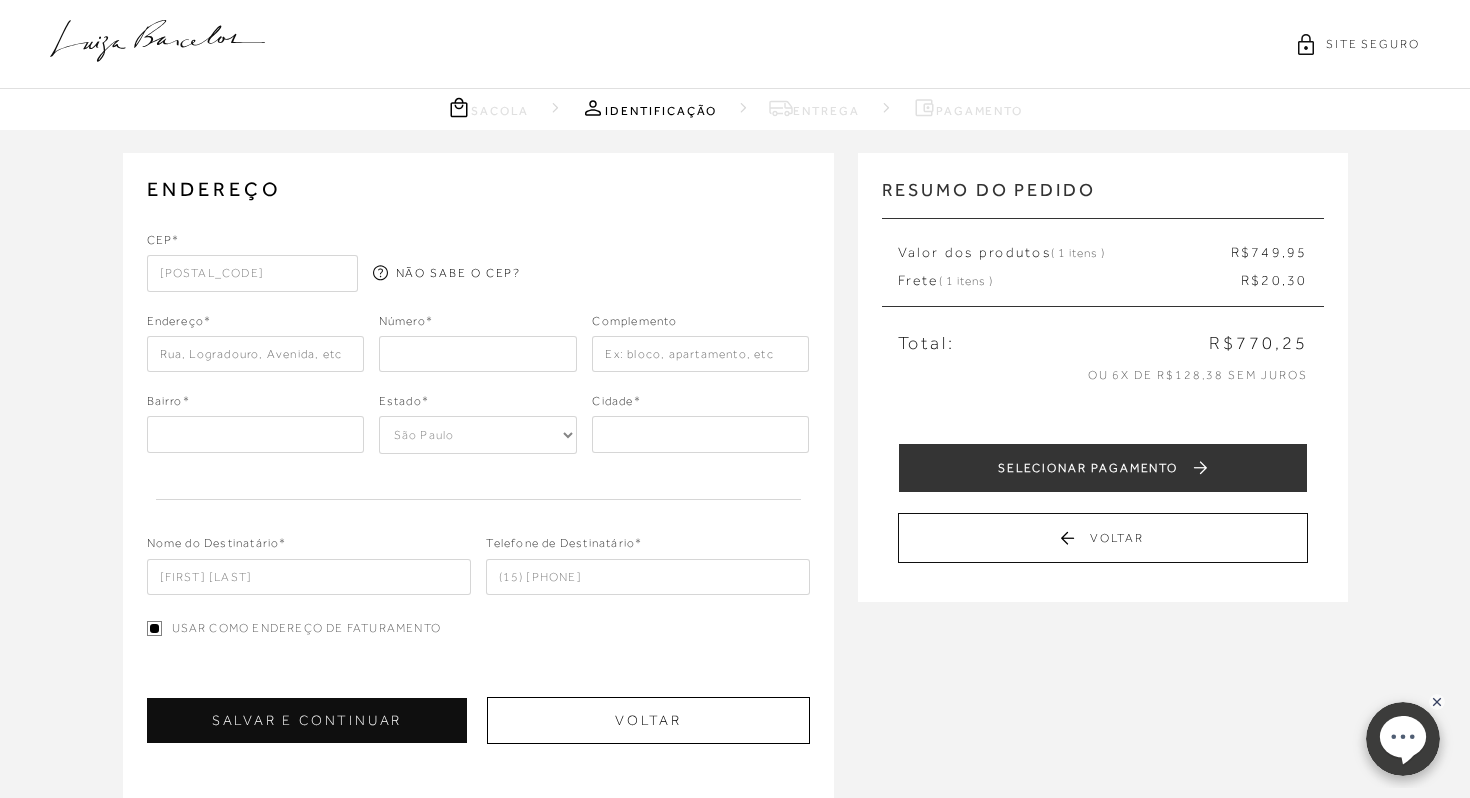 type on "Rua [STREET]" 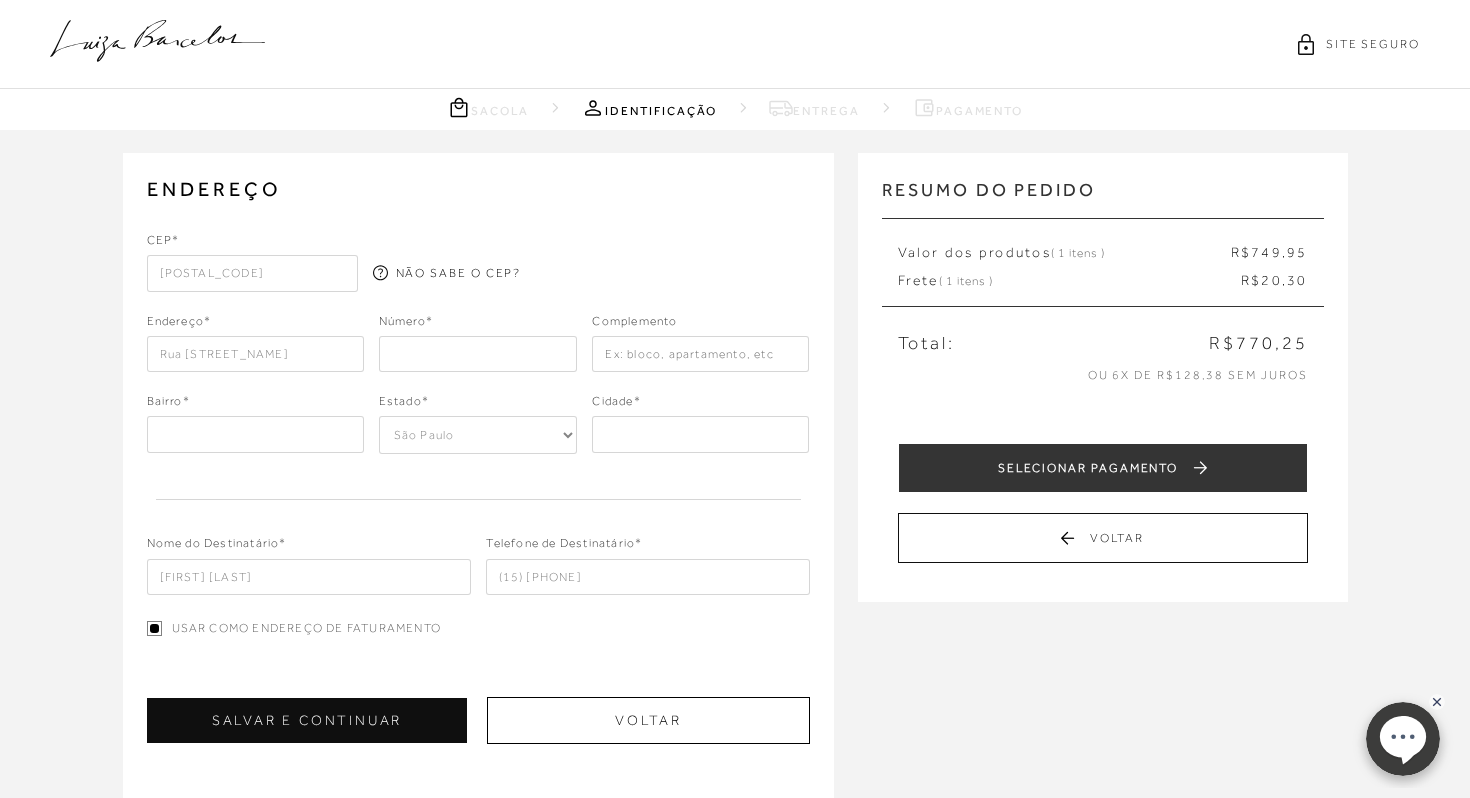 type on "95" 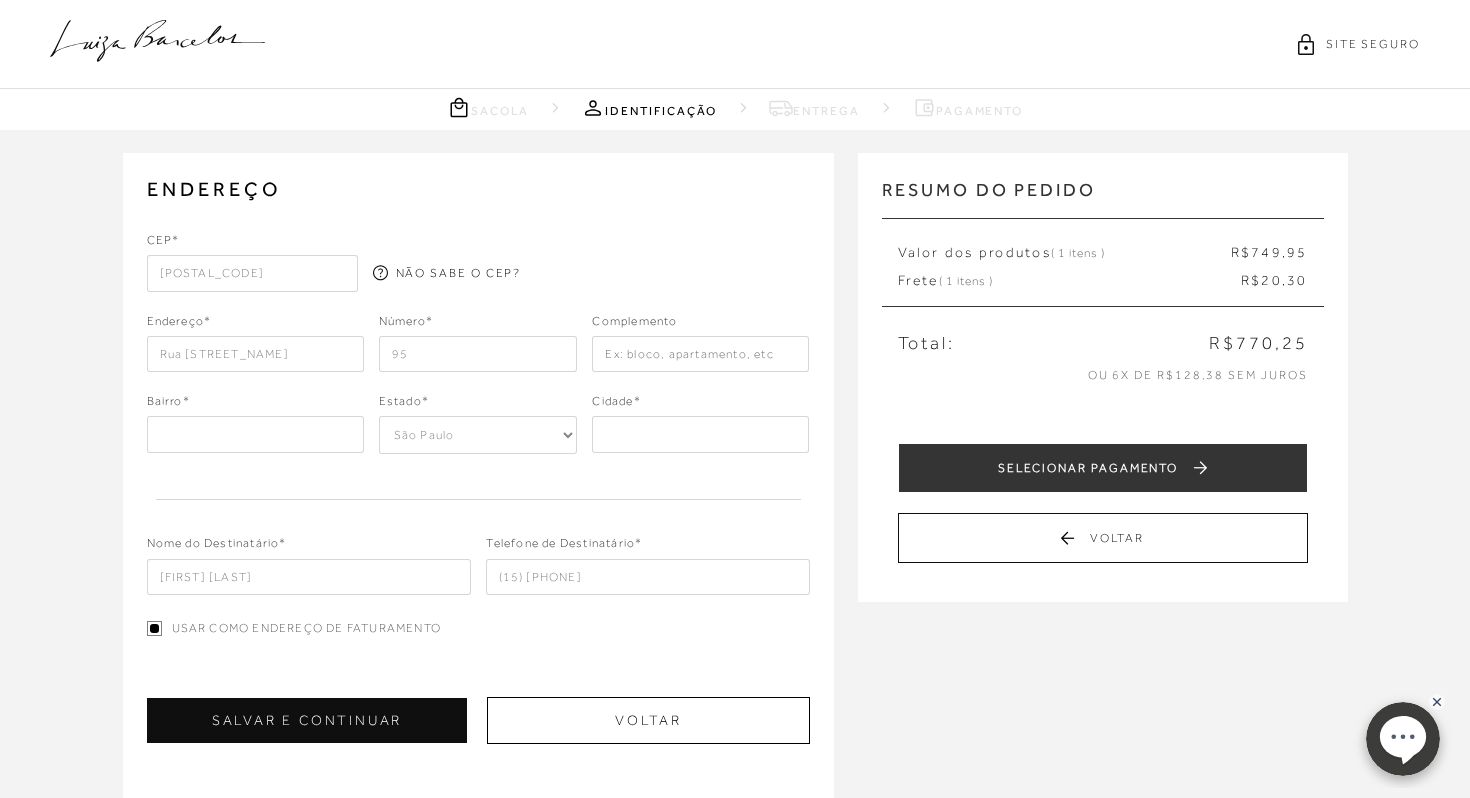 type on "Rua Abrahão Isaac, 9" 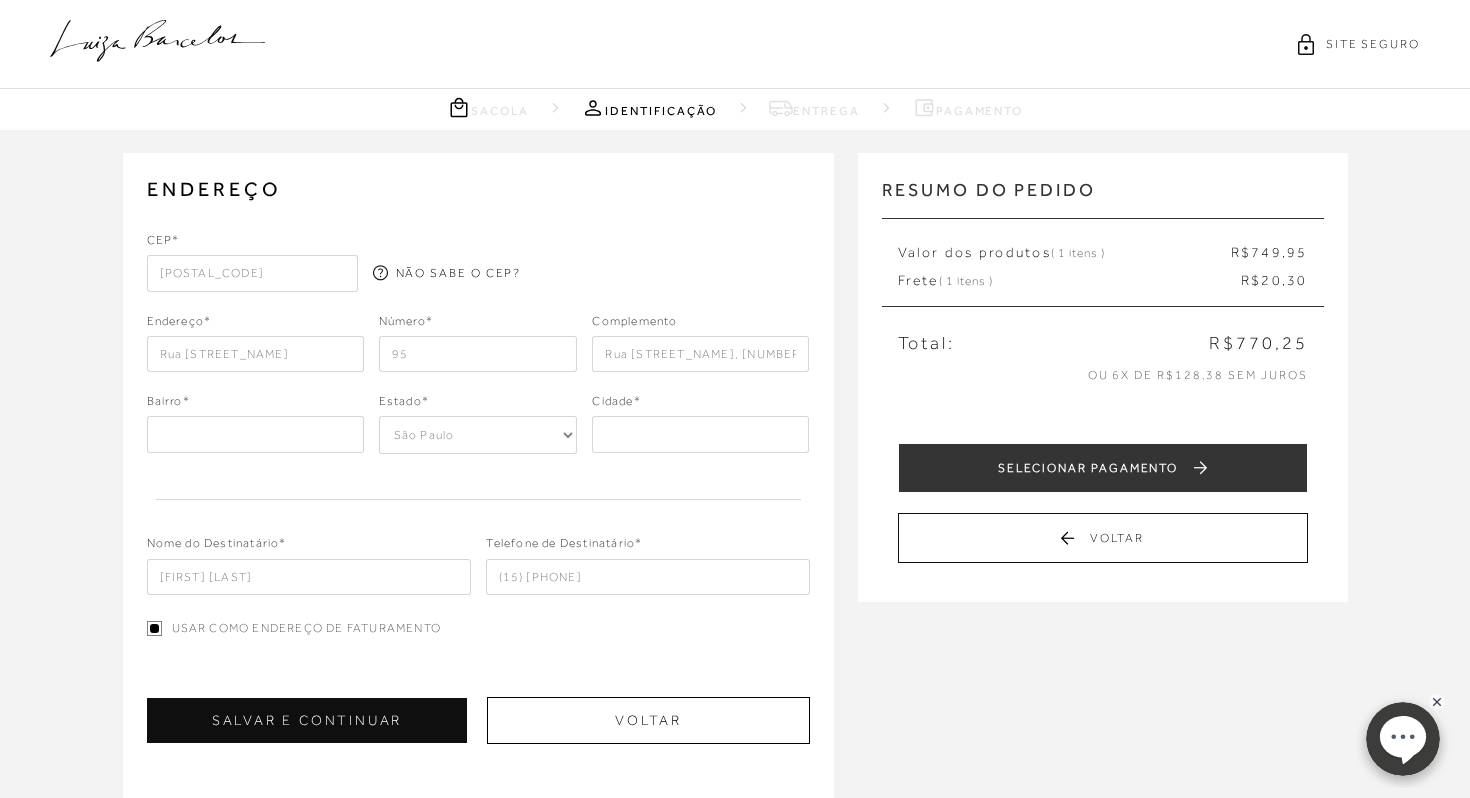 type on "SP" 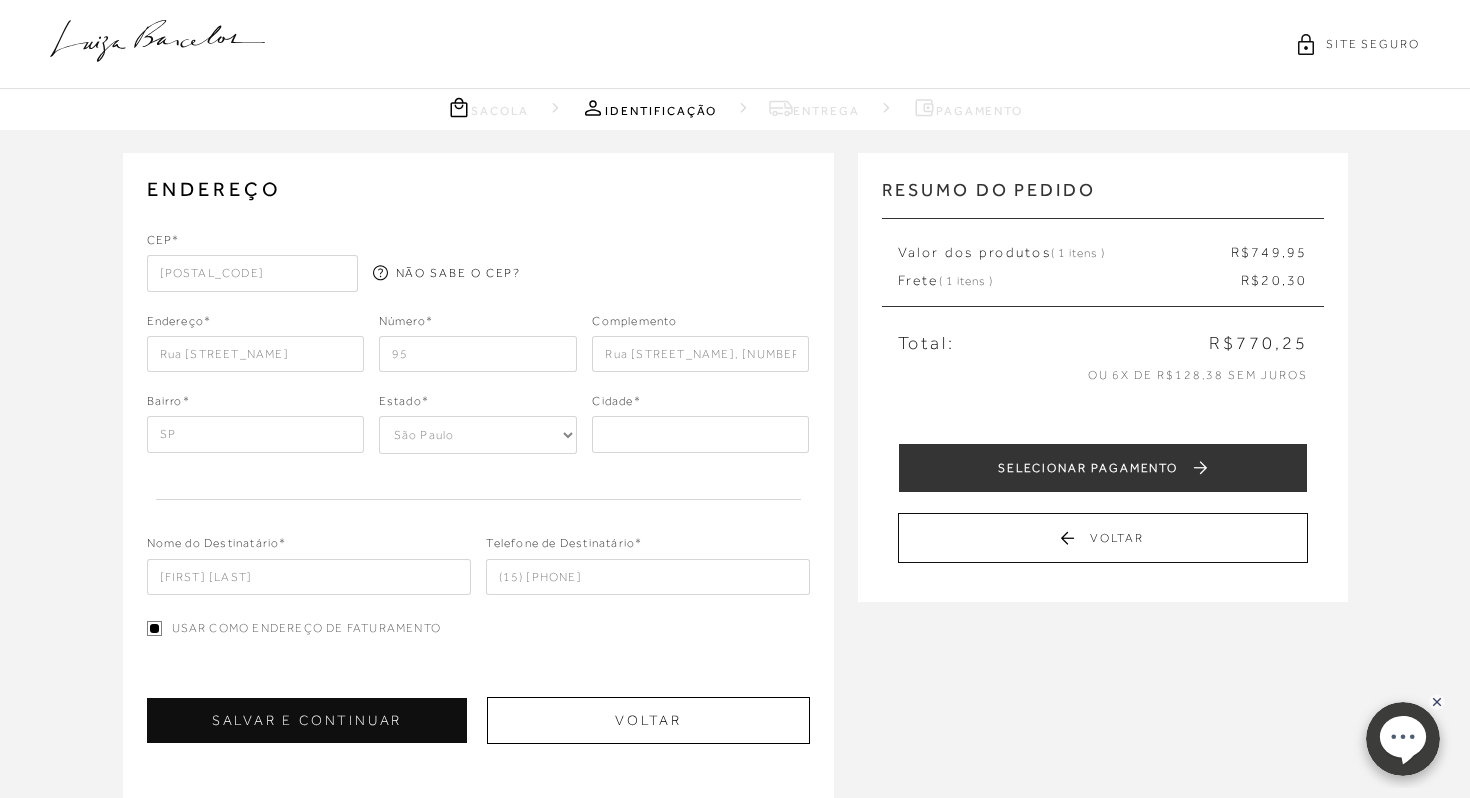 type on "[CITY]" 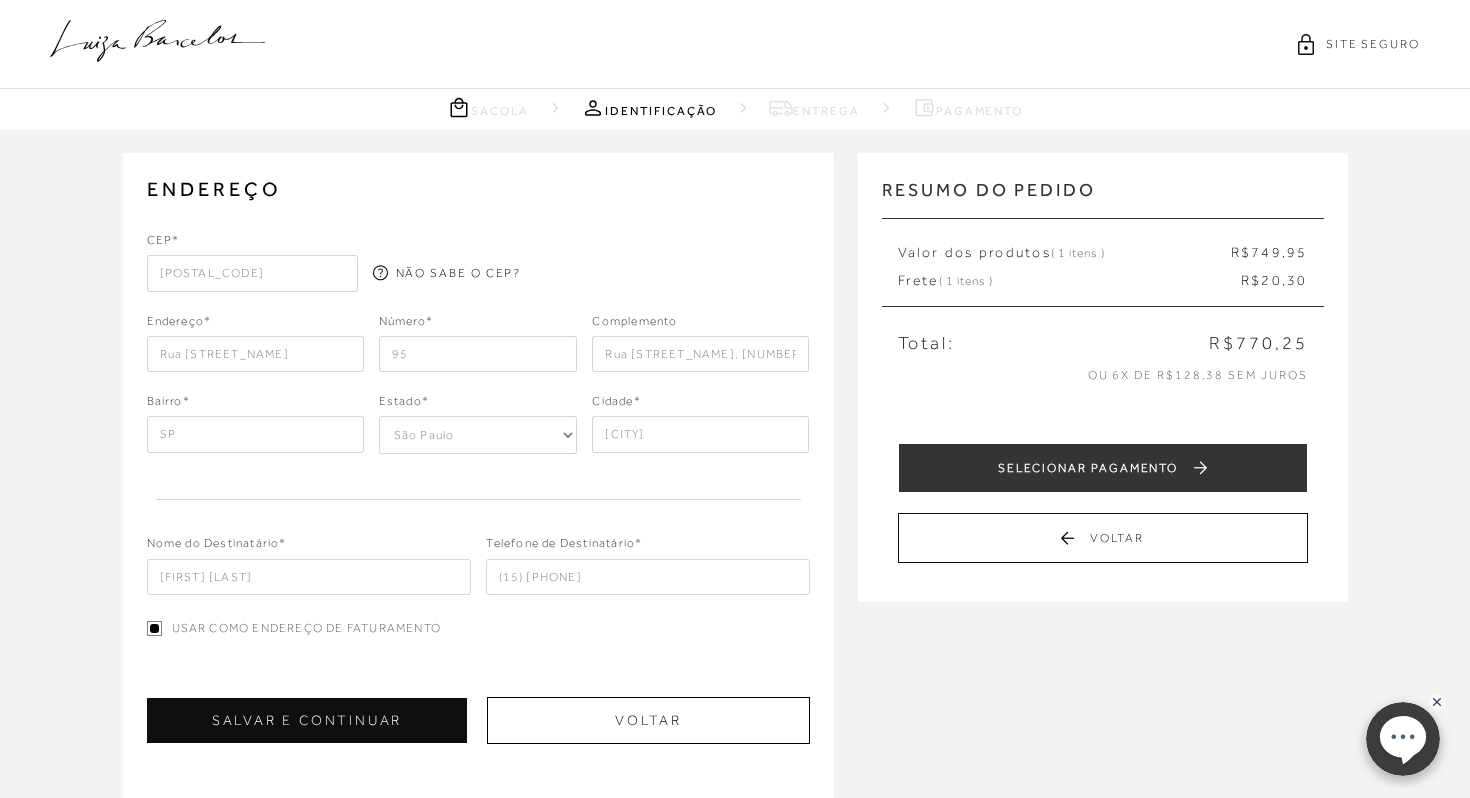 type on "(15) 99785-2874" 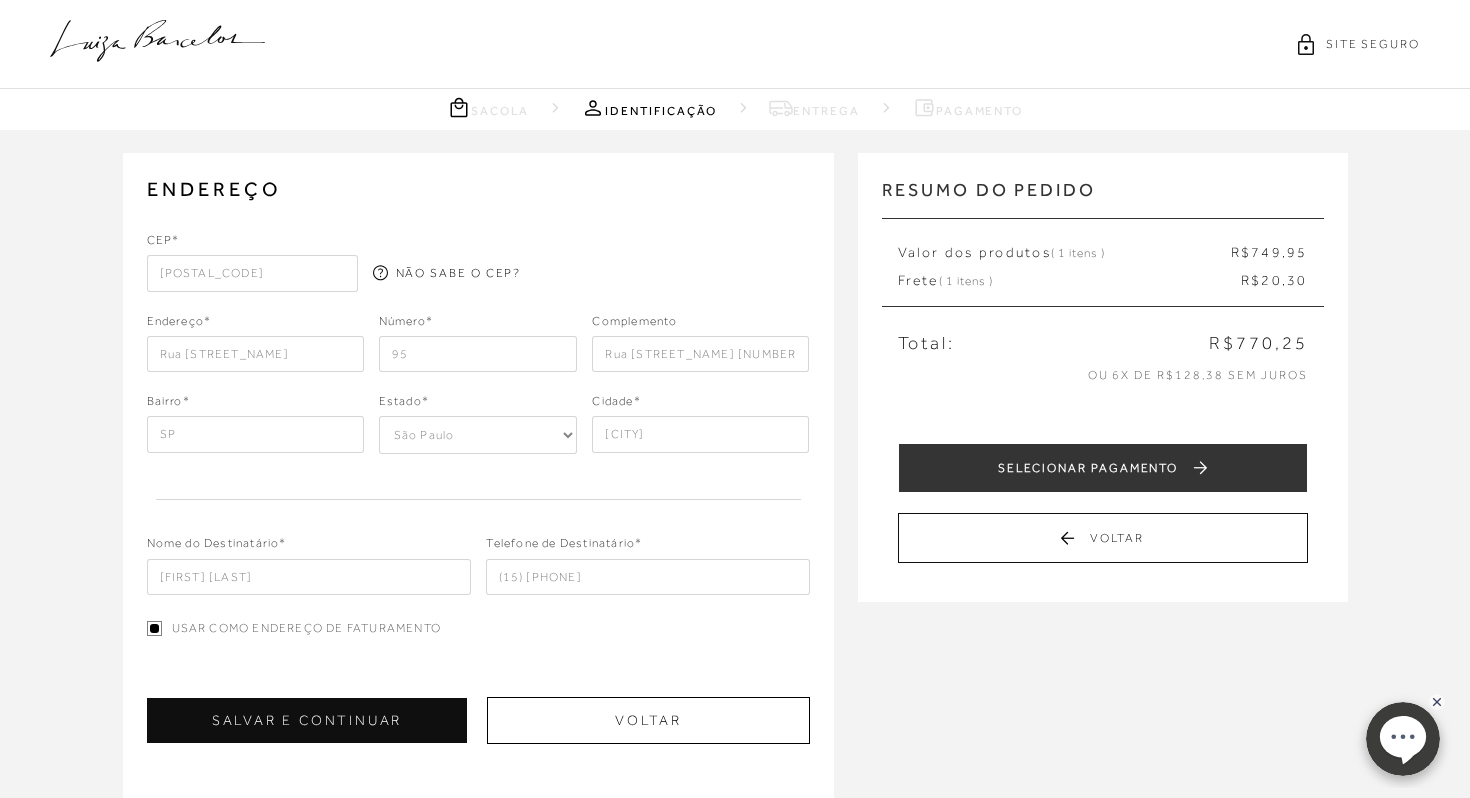 type on "[CITY]" 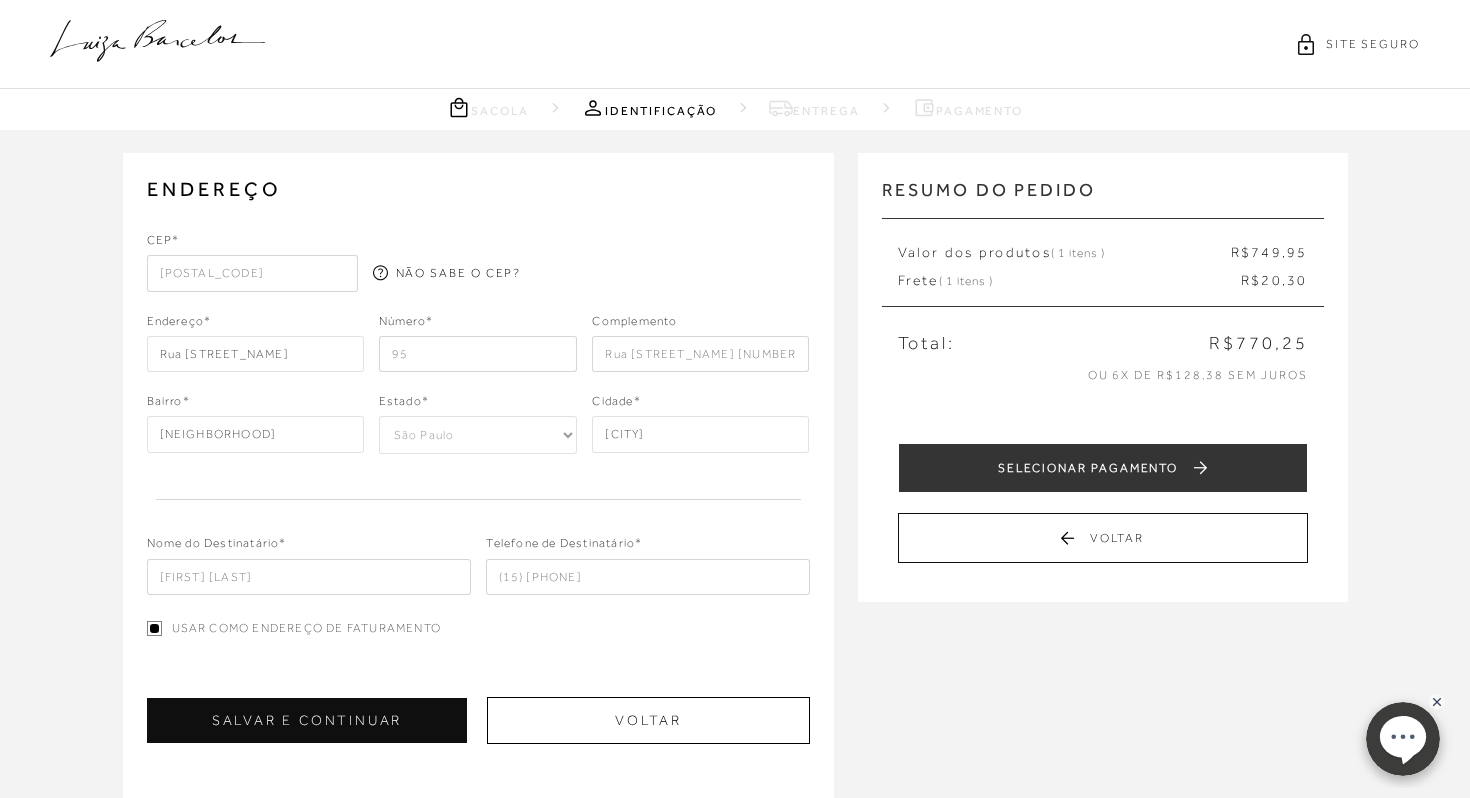 click on "CEP*
18207-585
NÃO SABE O CEP?
Endereço*
Rua Abrahão Isaac
Número* 95" at bounding box center (478, 413) 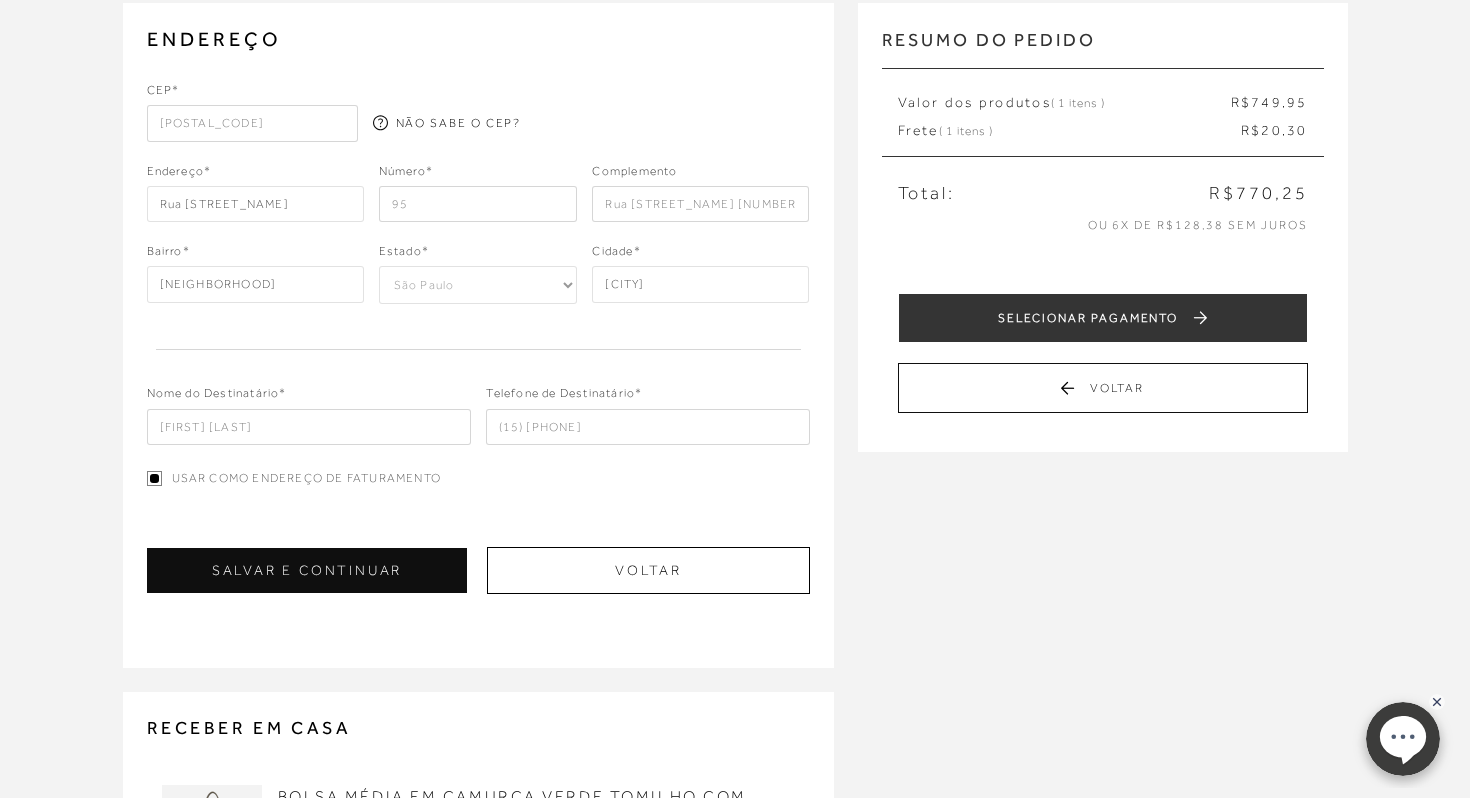 scroll, scrollTop: 167, scrollLeft: 0, axis: vertical 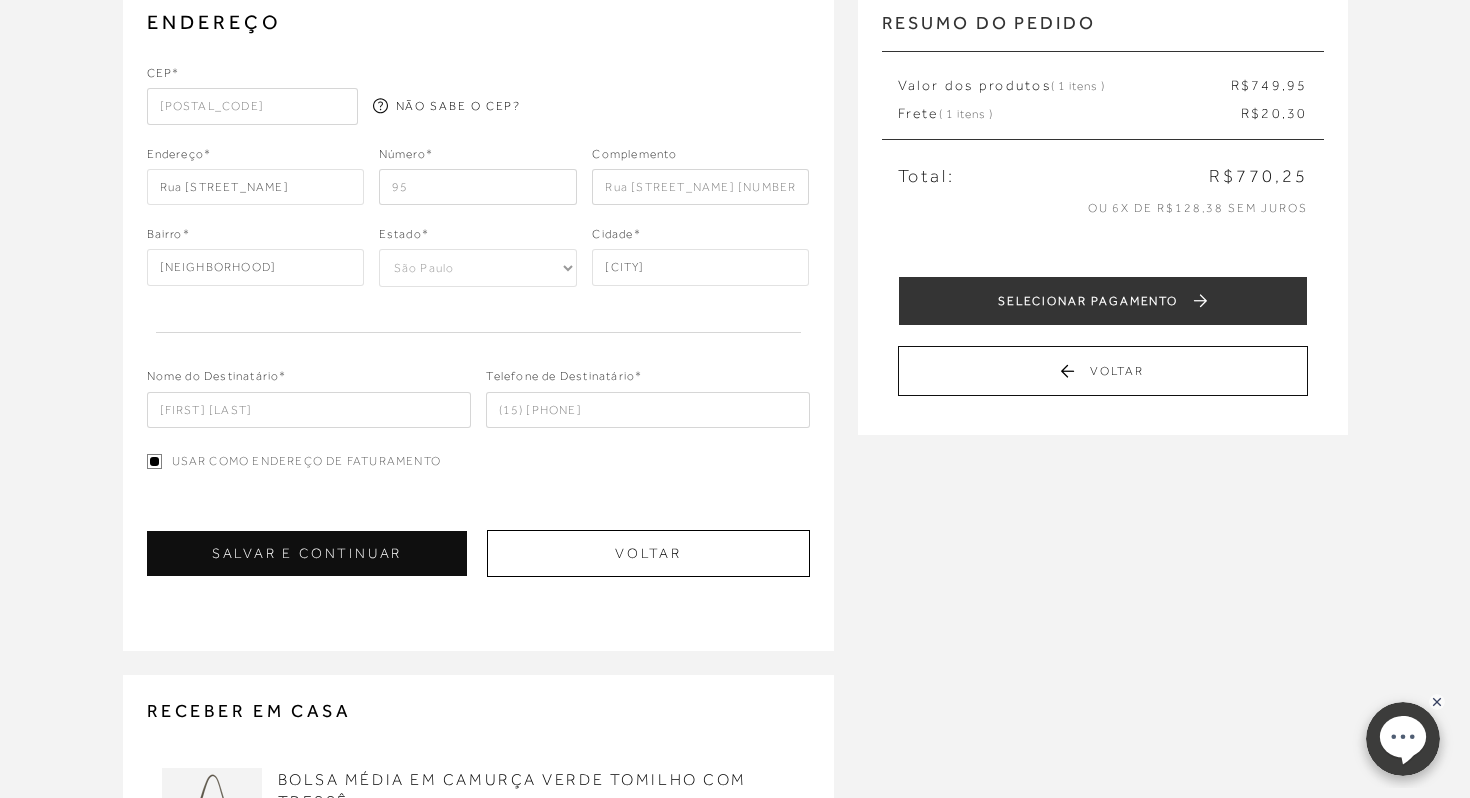 click on "Rua Abrahão Isaac 9" at bounding box center (700, 187) 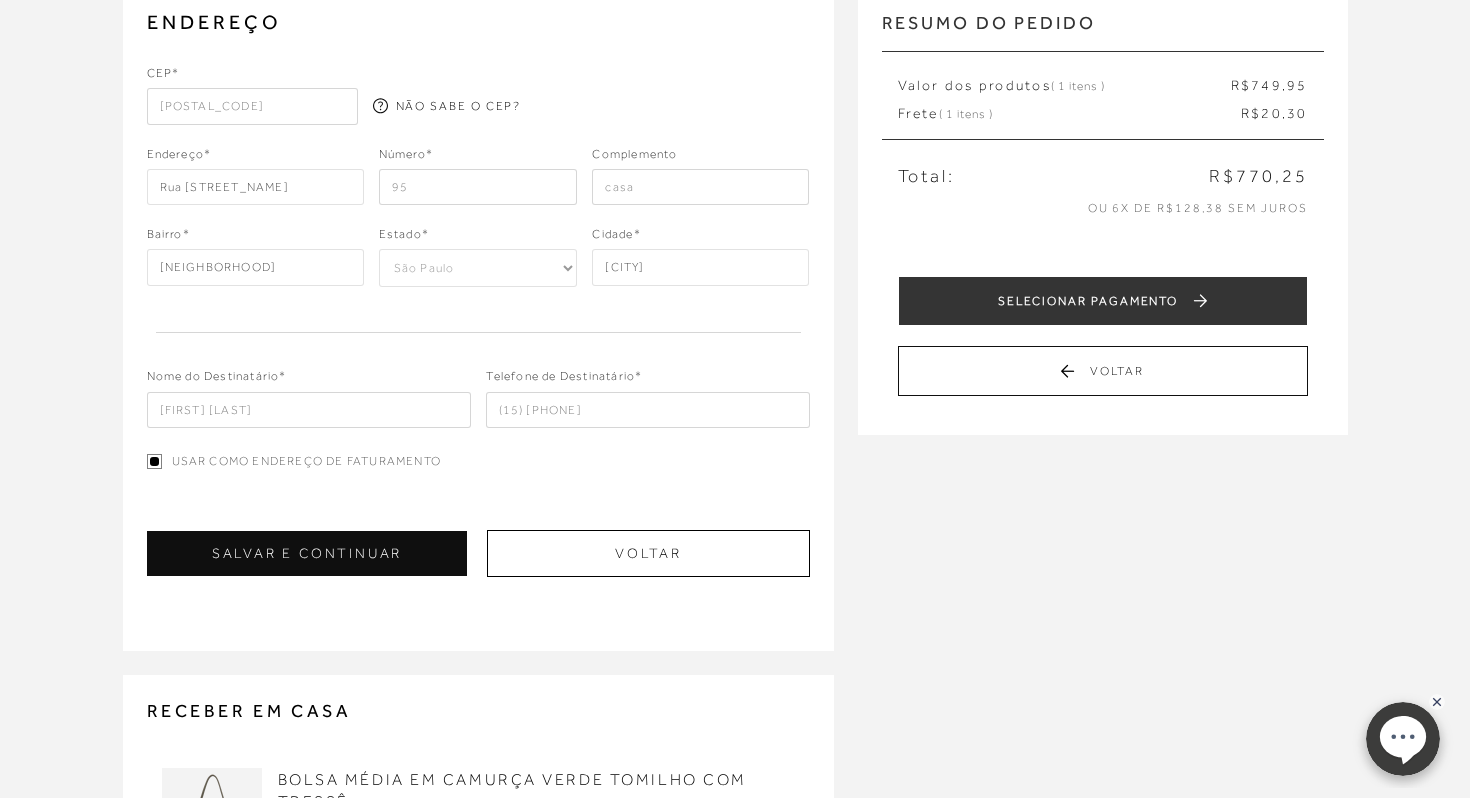 type on "casa" 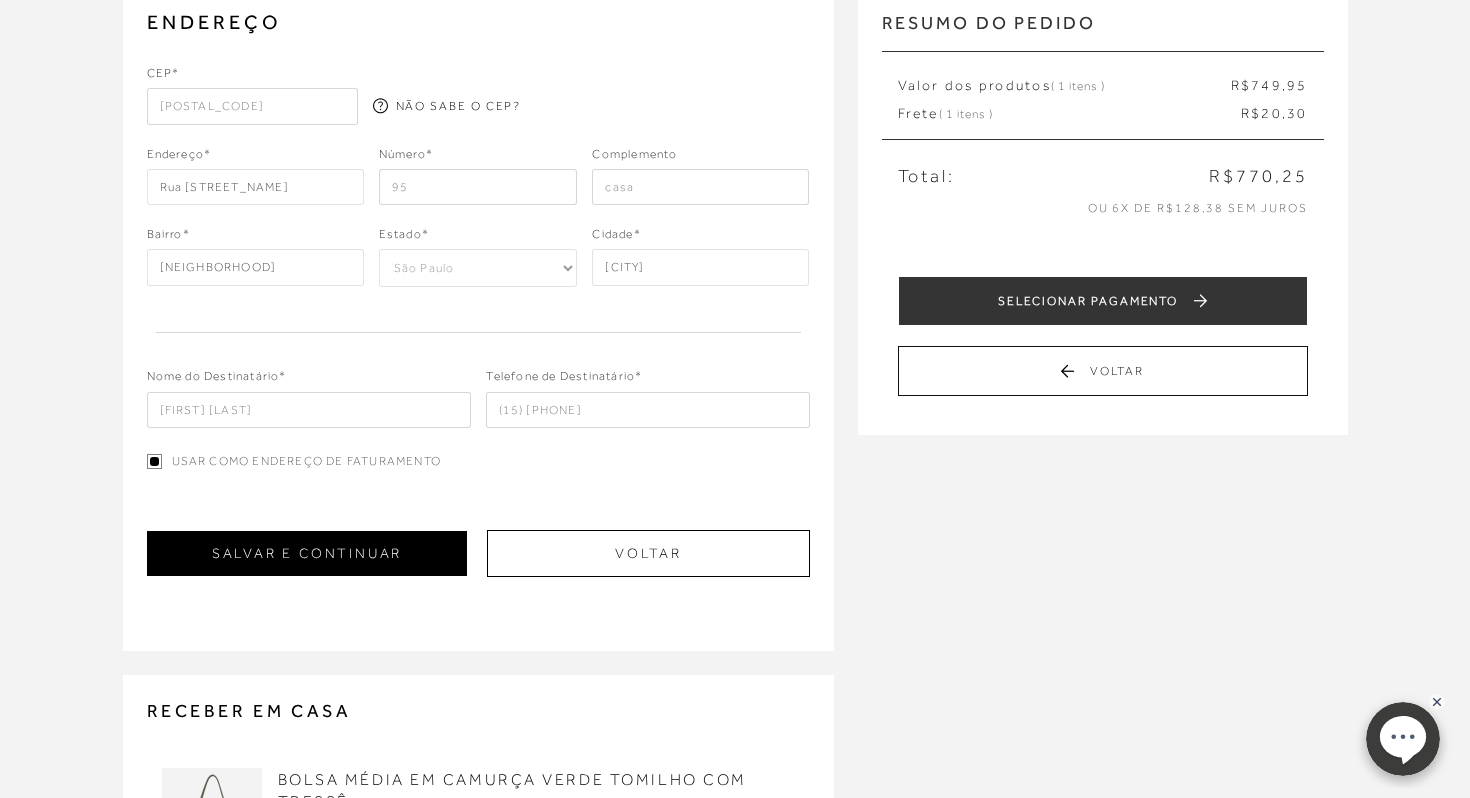 click on "SALVAR E CONTINUAR" at bounding box center (307, 553) 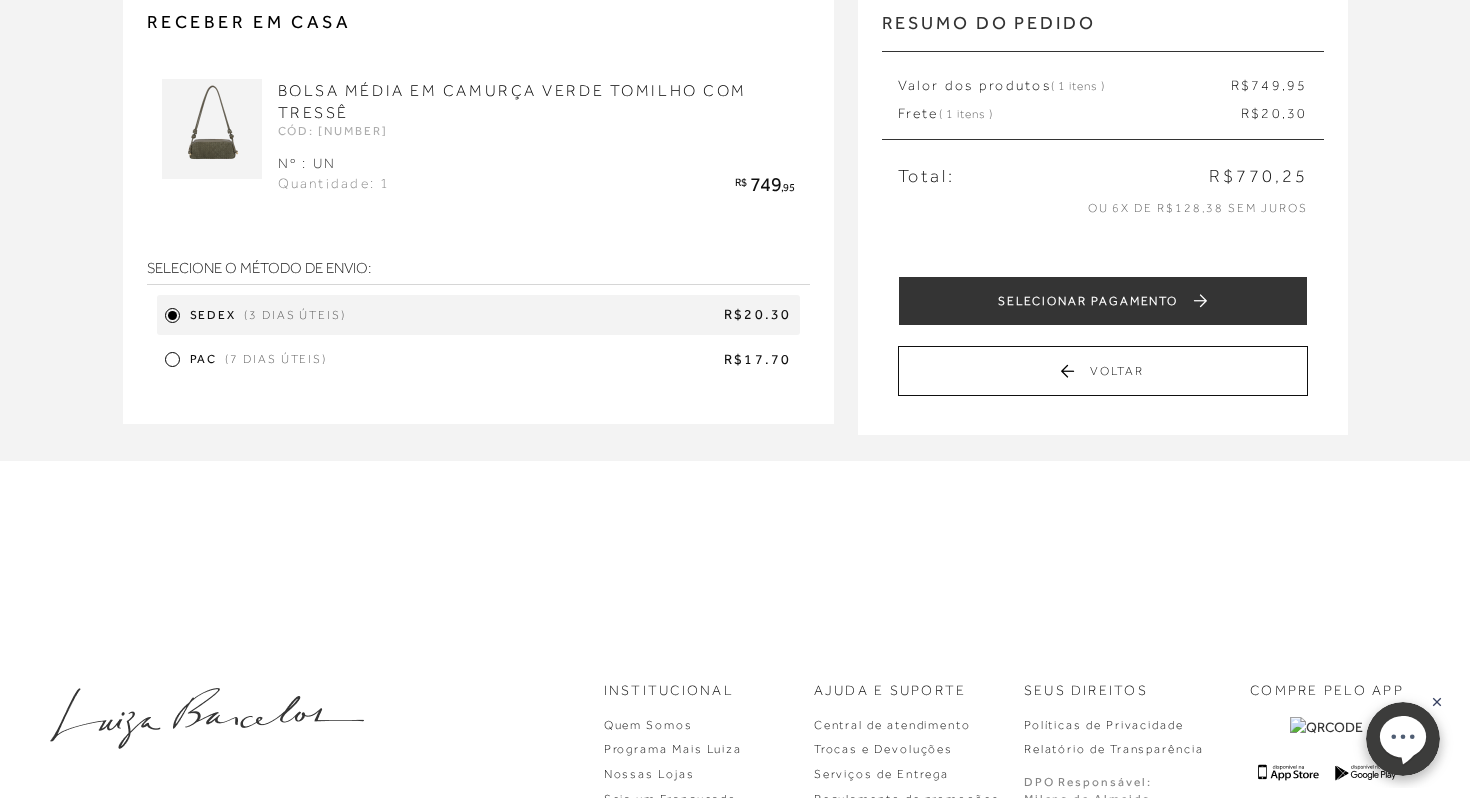 scroll, scrollTop: 0, scrollLeft: 0, axis: both 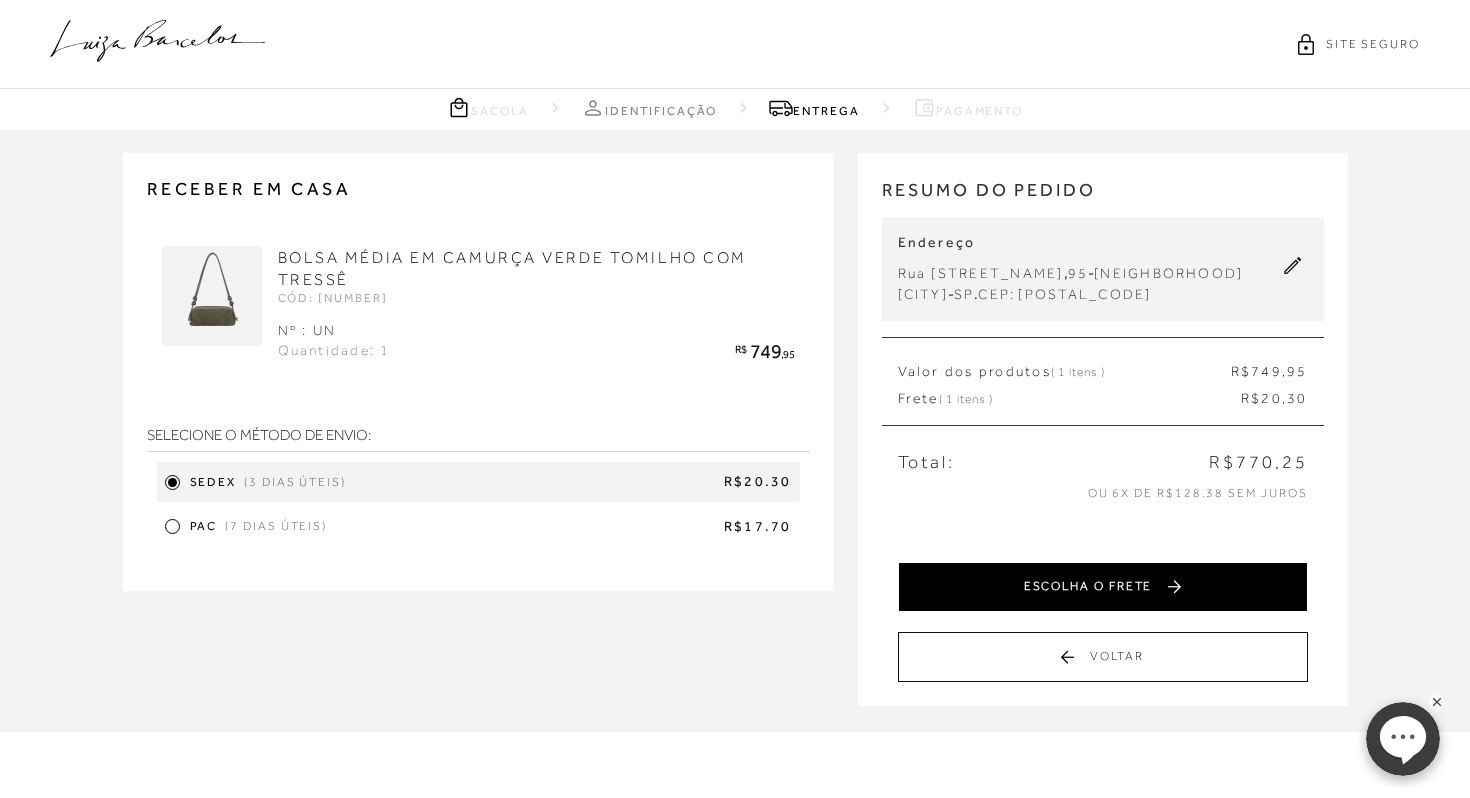 click on "ESCOLHA O FRETE" at bounding box center (1103, 587) 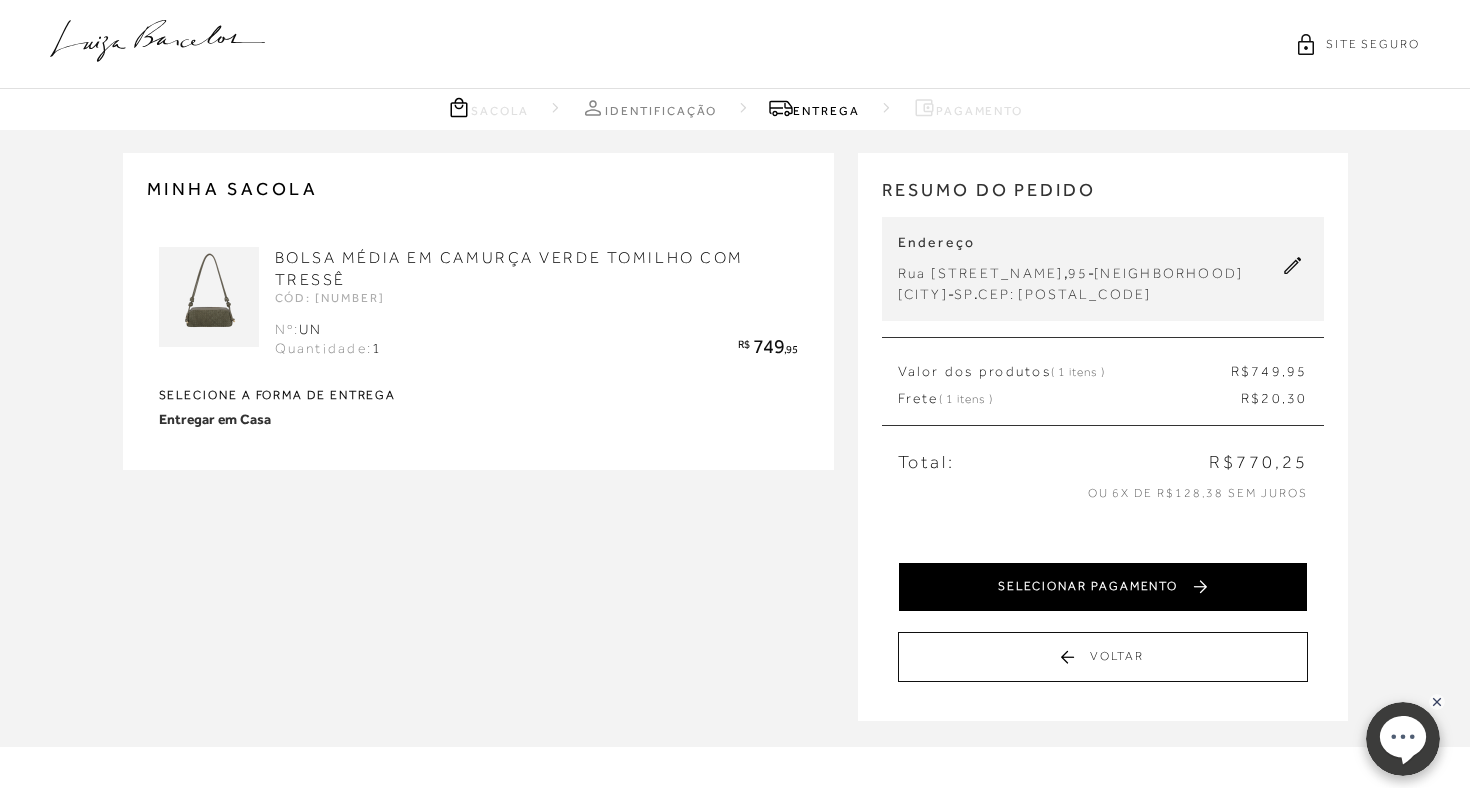 click on "SELECIONAR PAGAMENTO" at bounding box center (1103, 587) 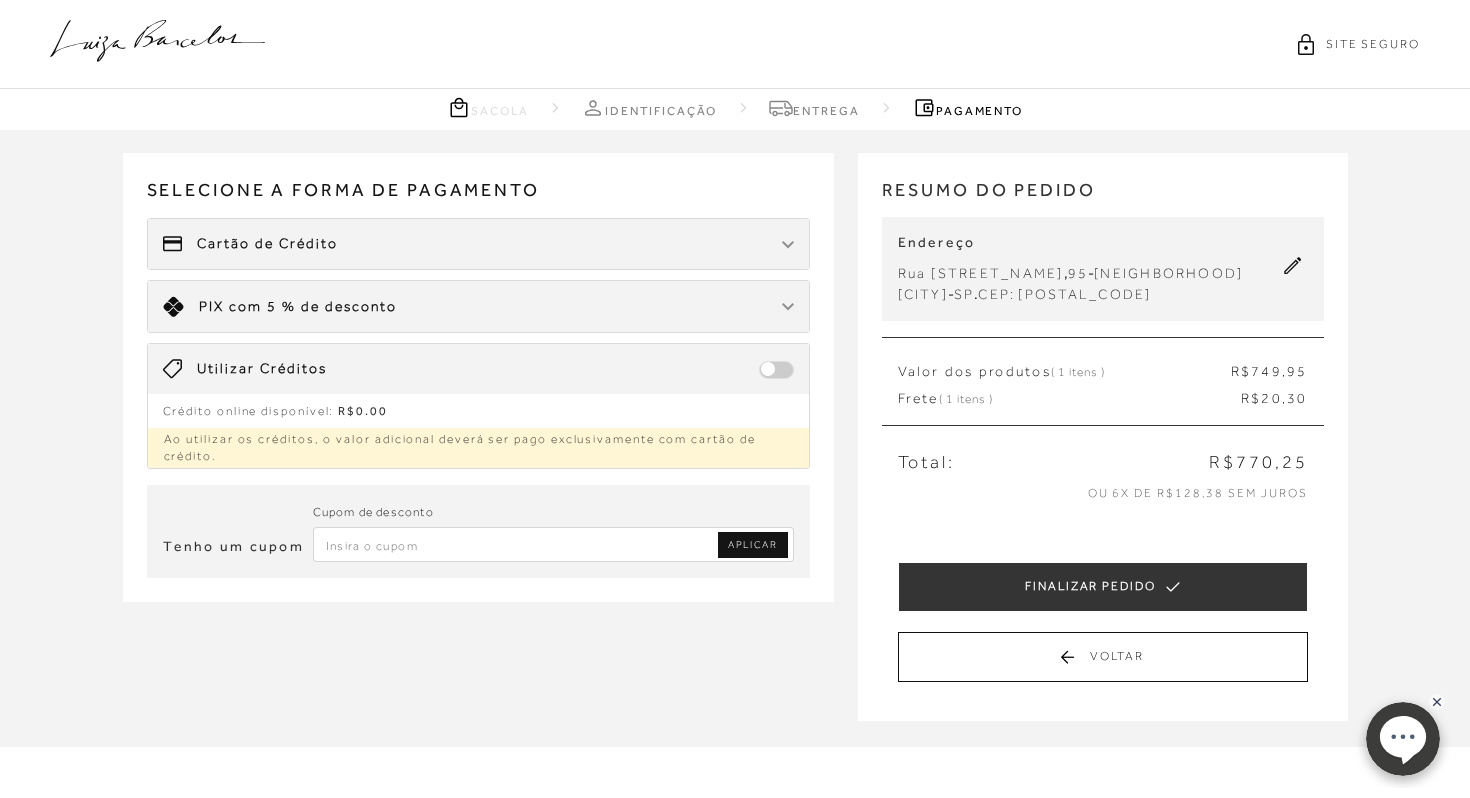 click at bounding box center (553, 544) 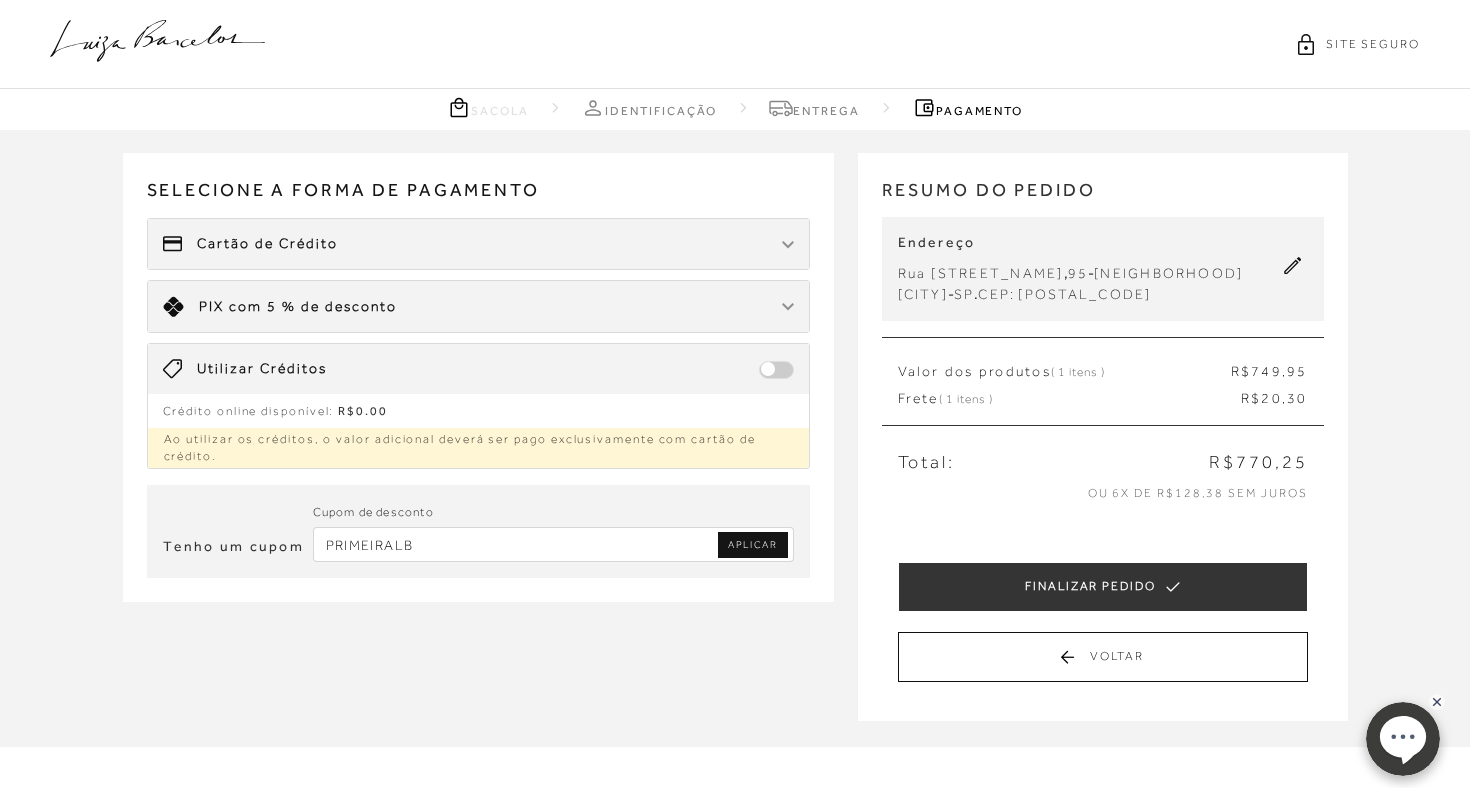 click on "PRIMEIRALB" at bounding box center [553, 544] 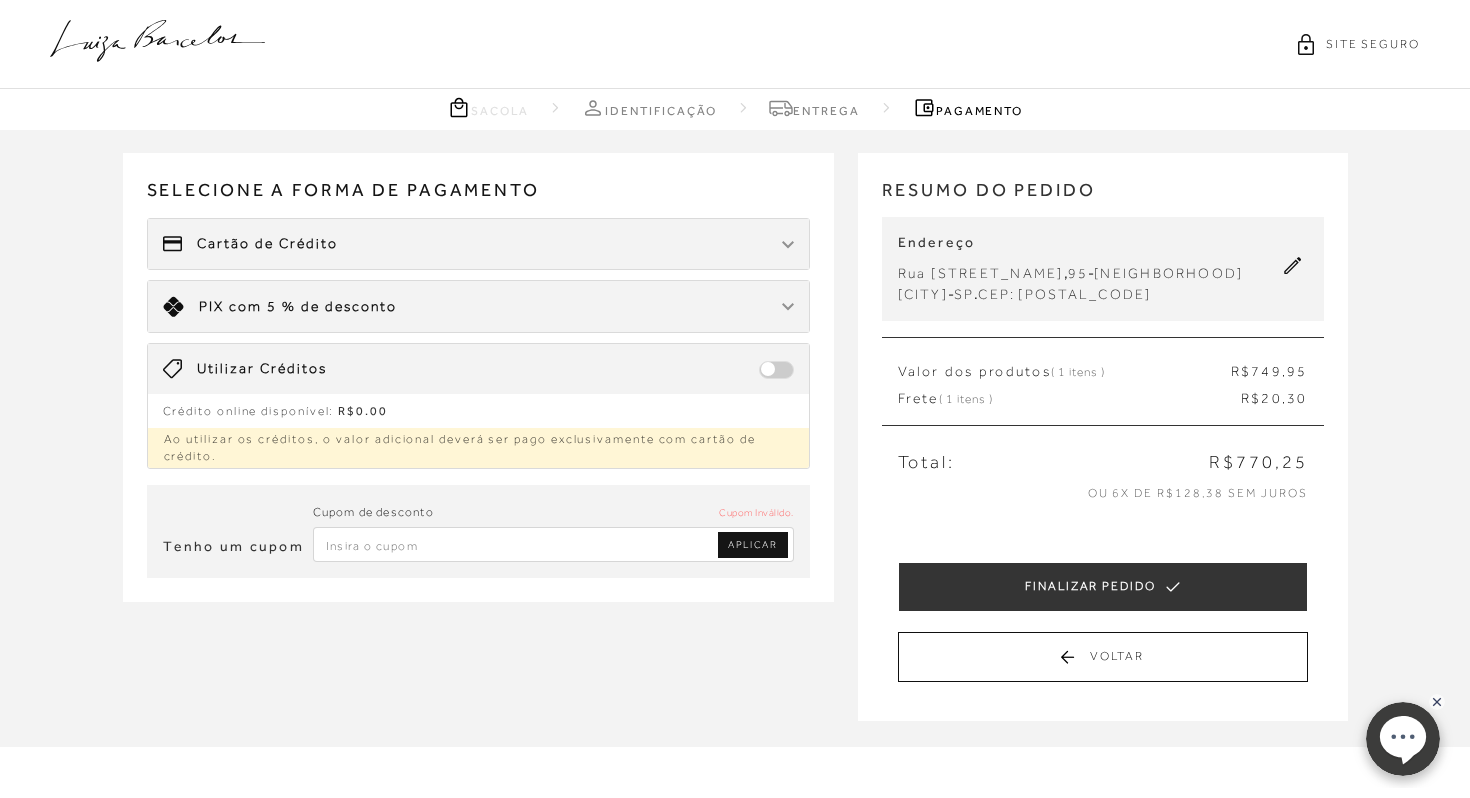 click at bounding box center (553, 544) 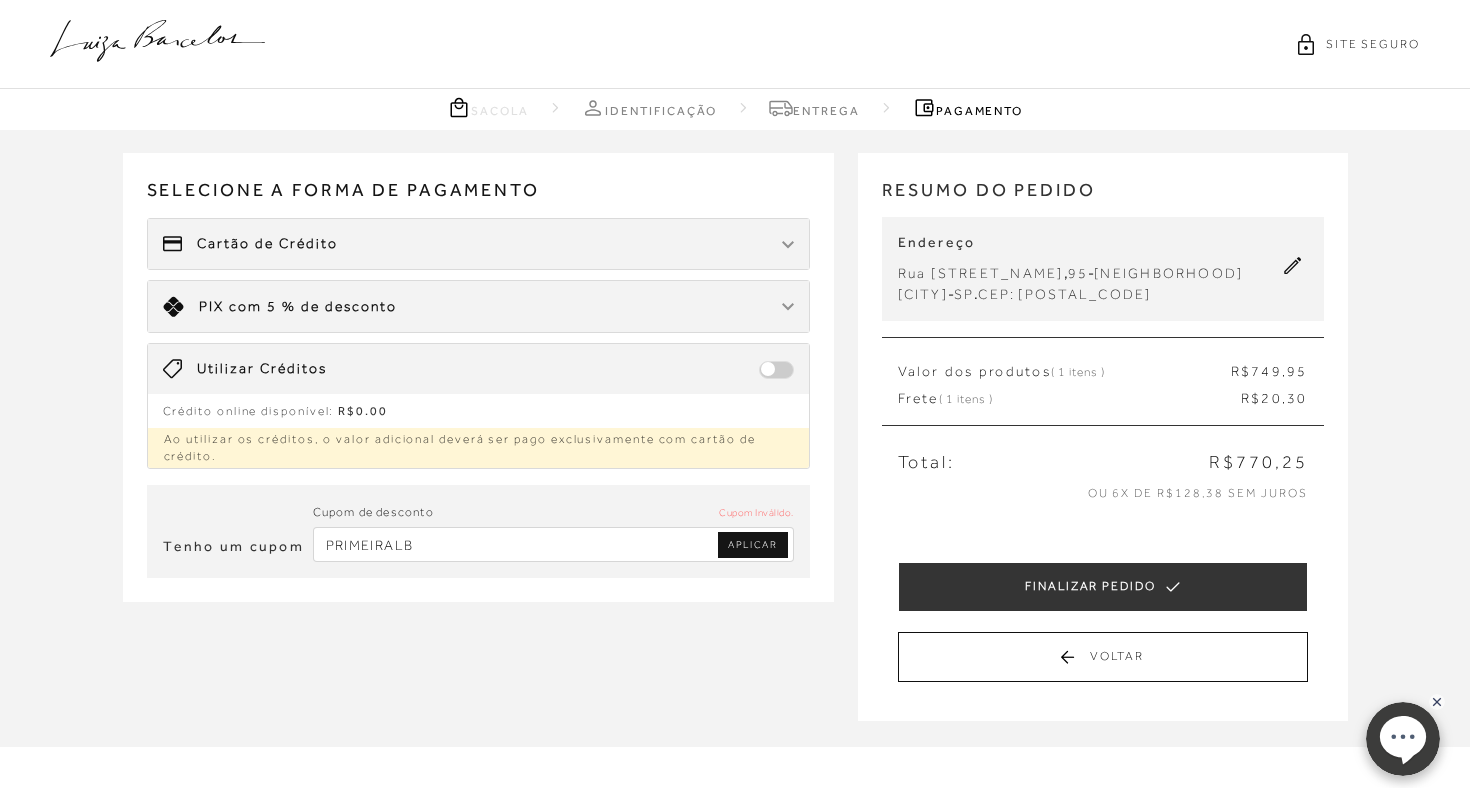 type on "PRIMEIRALB" 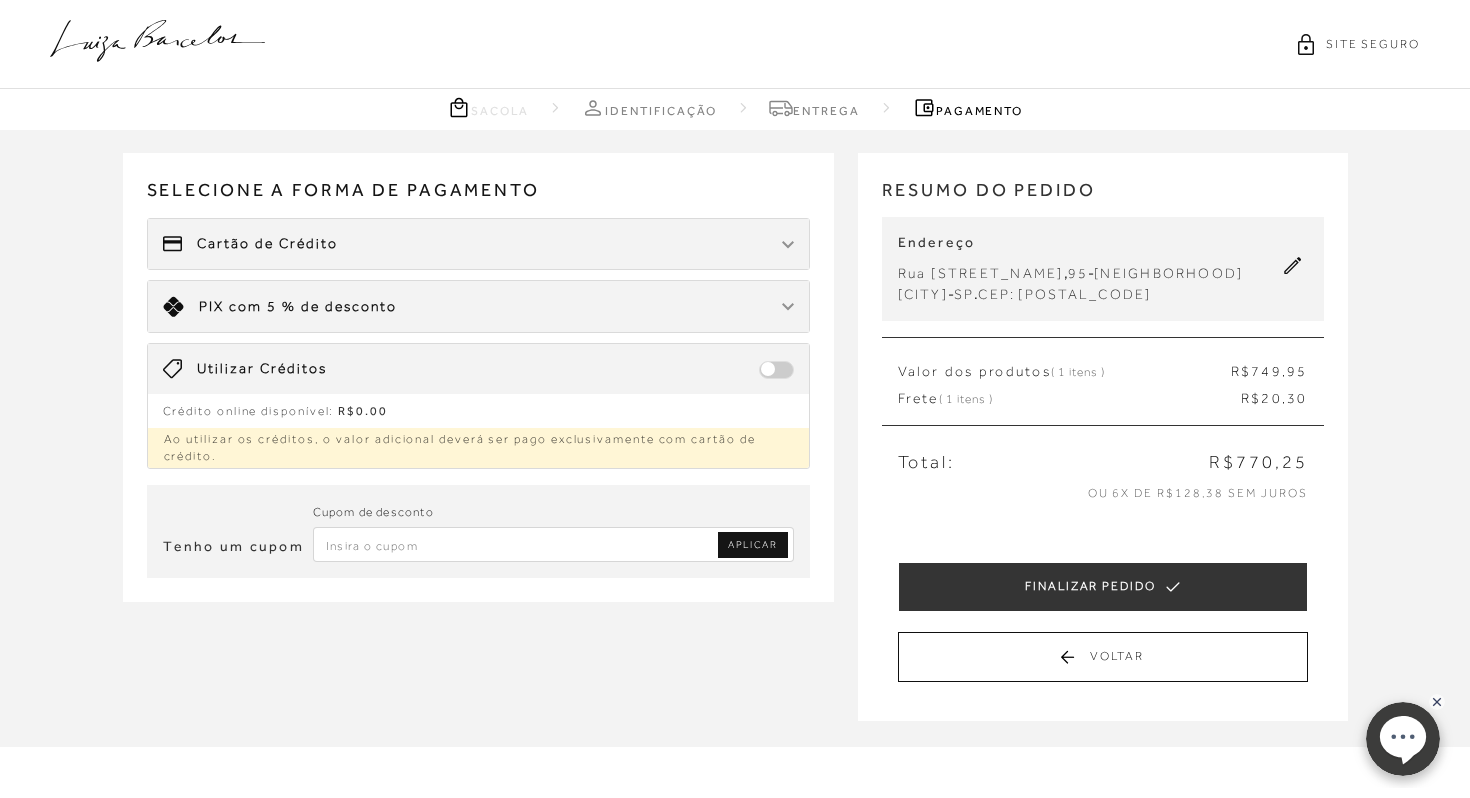 click 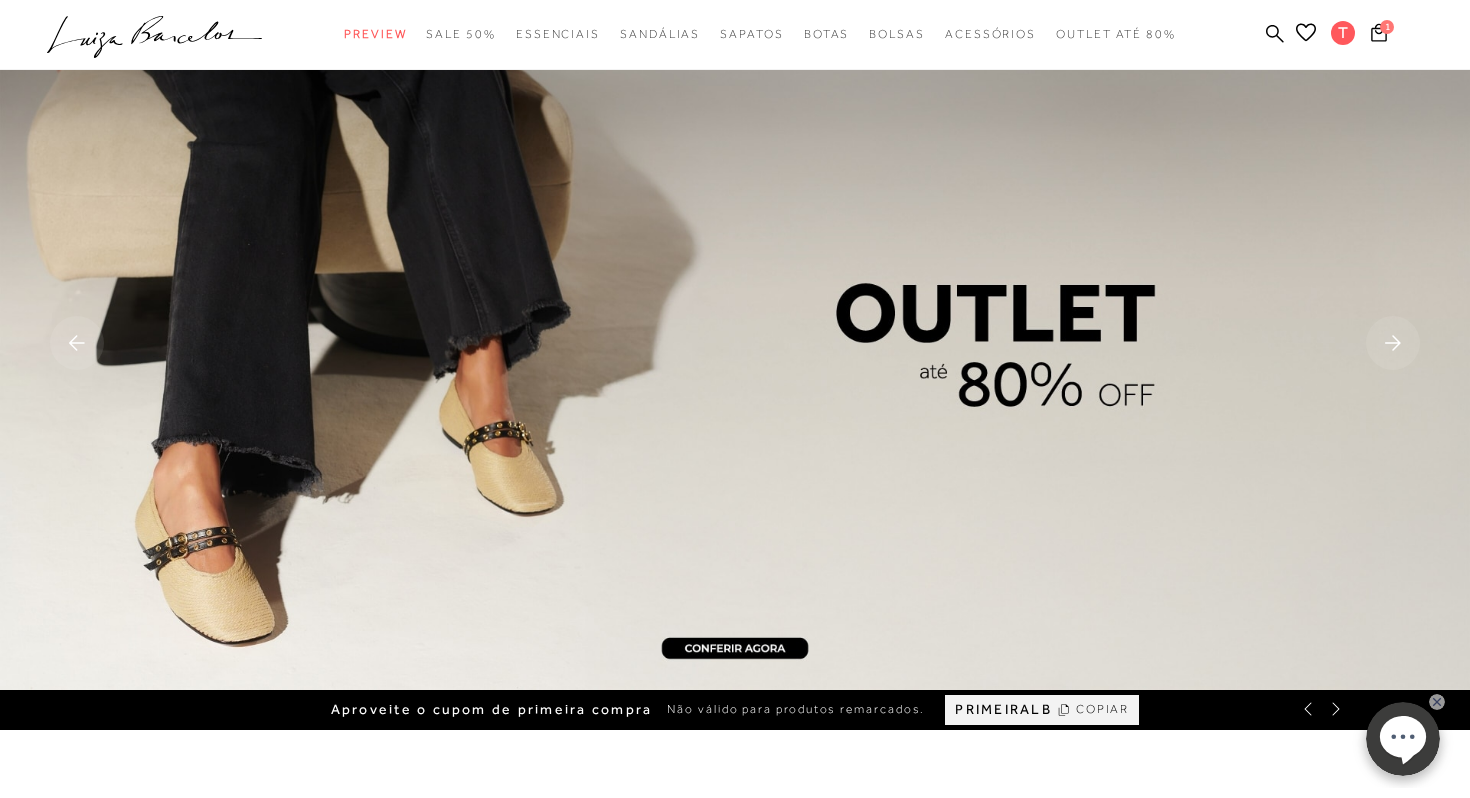 scroll, scrollTop: 0, scrollLeft: 0, axis: both 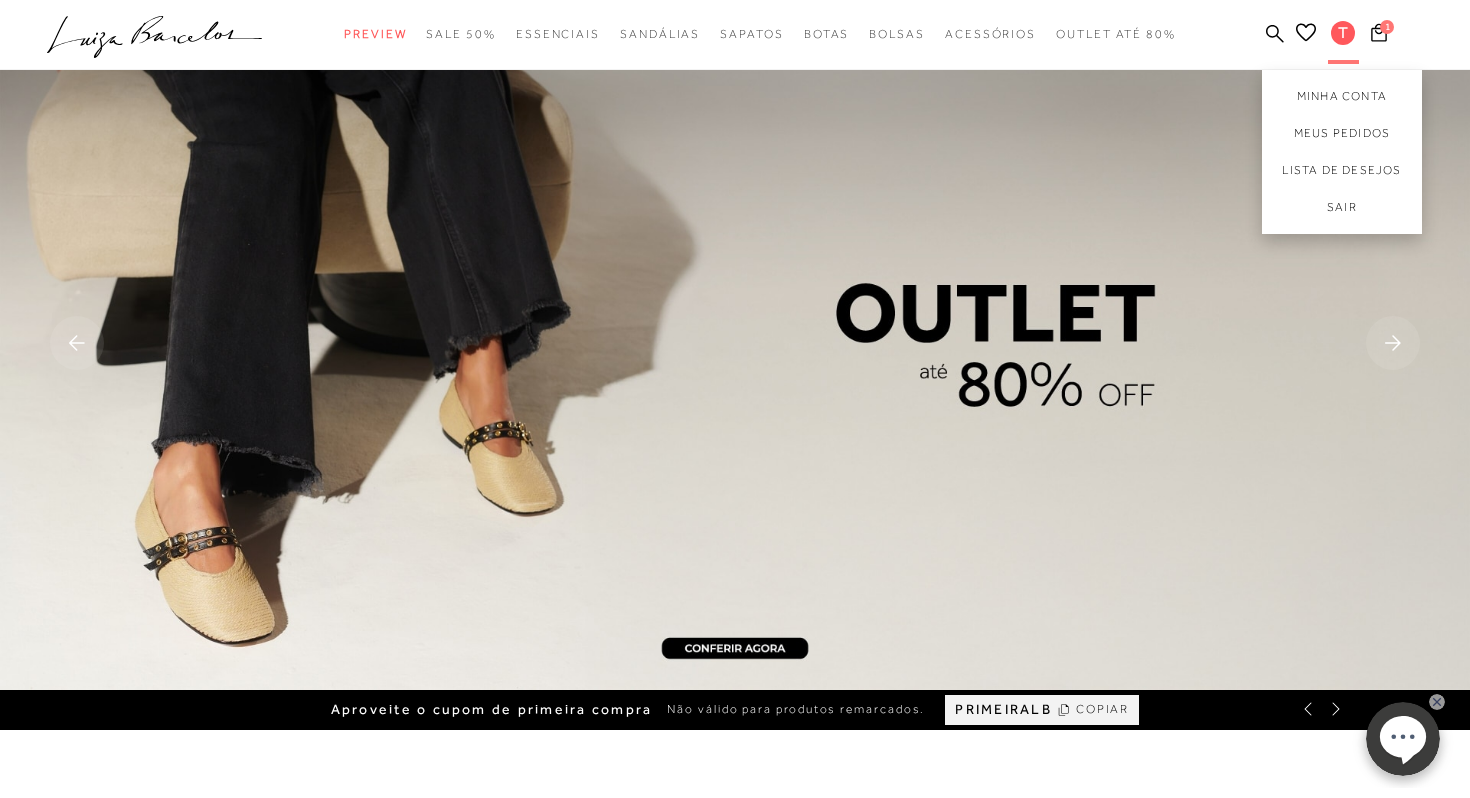 click on "T" at bounding box center (1343, 35) 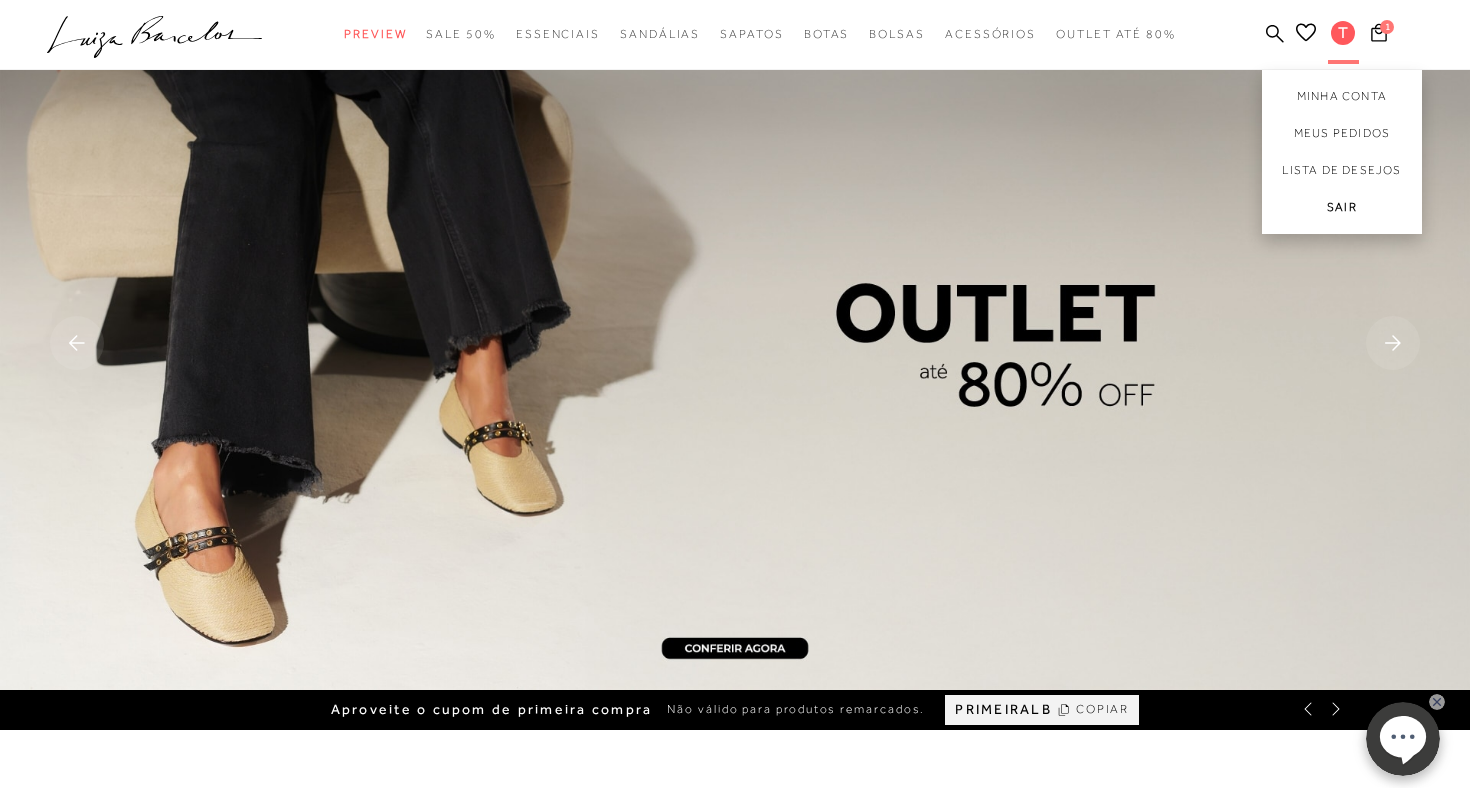 click on "Sair" at bounding box center (1342, 211) 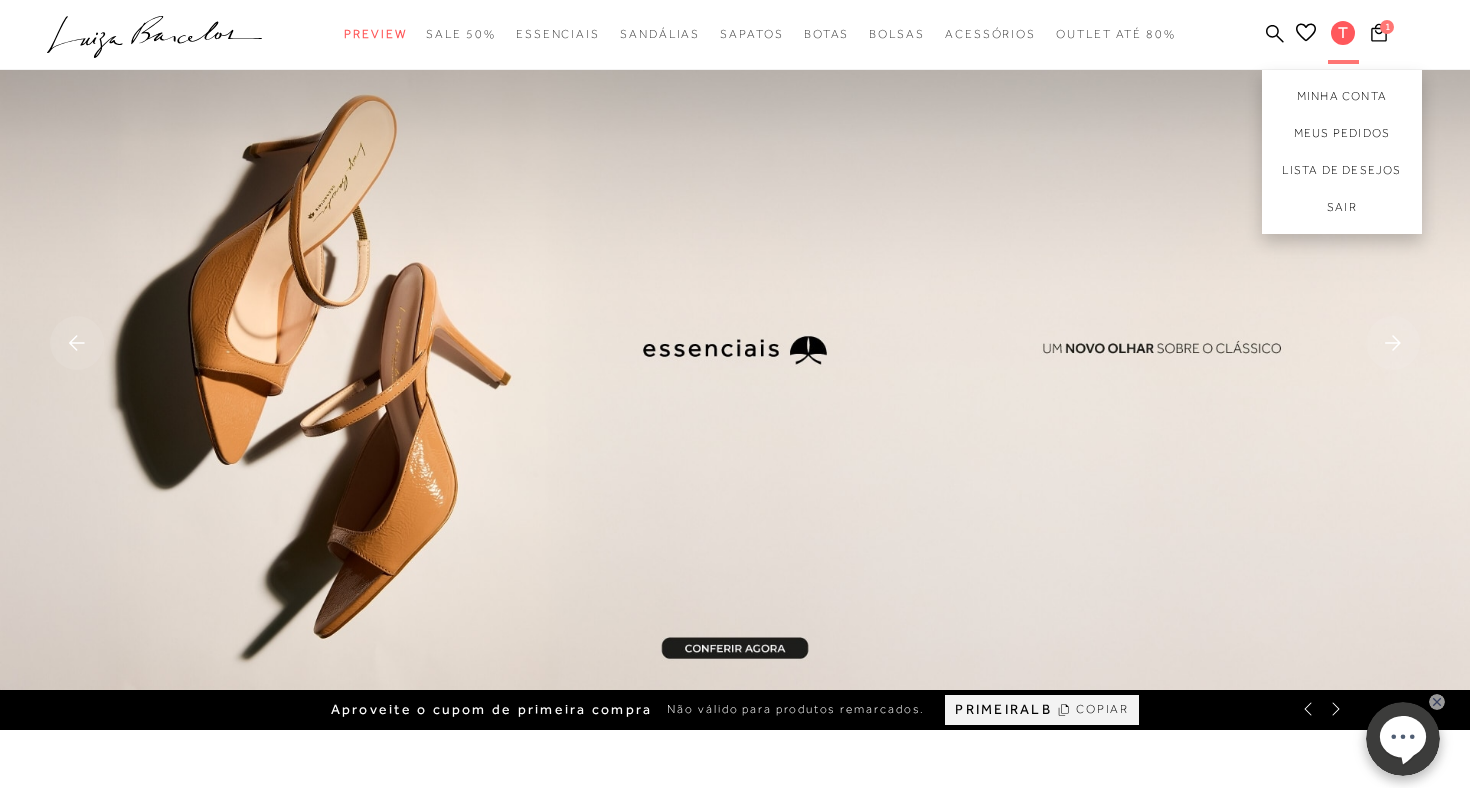 click on "T" at bounding box center (1343, 34) 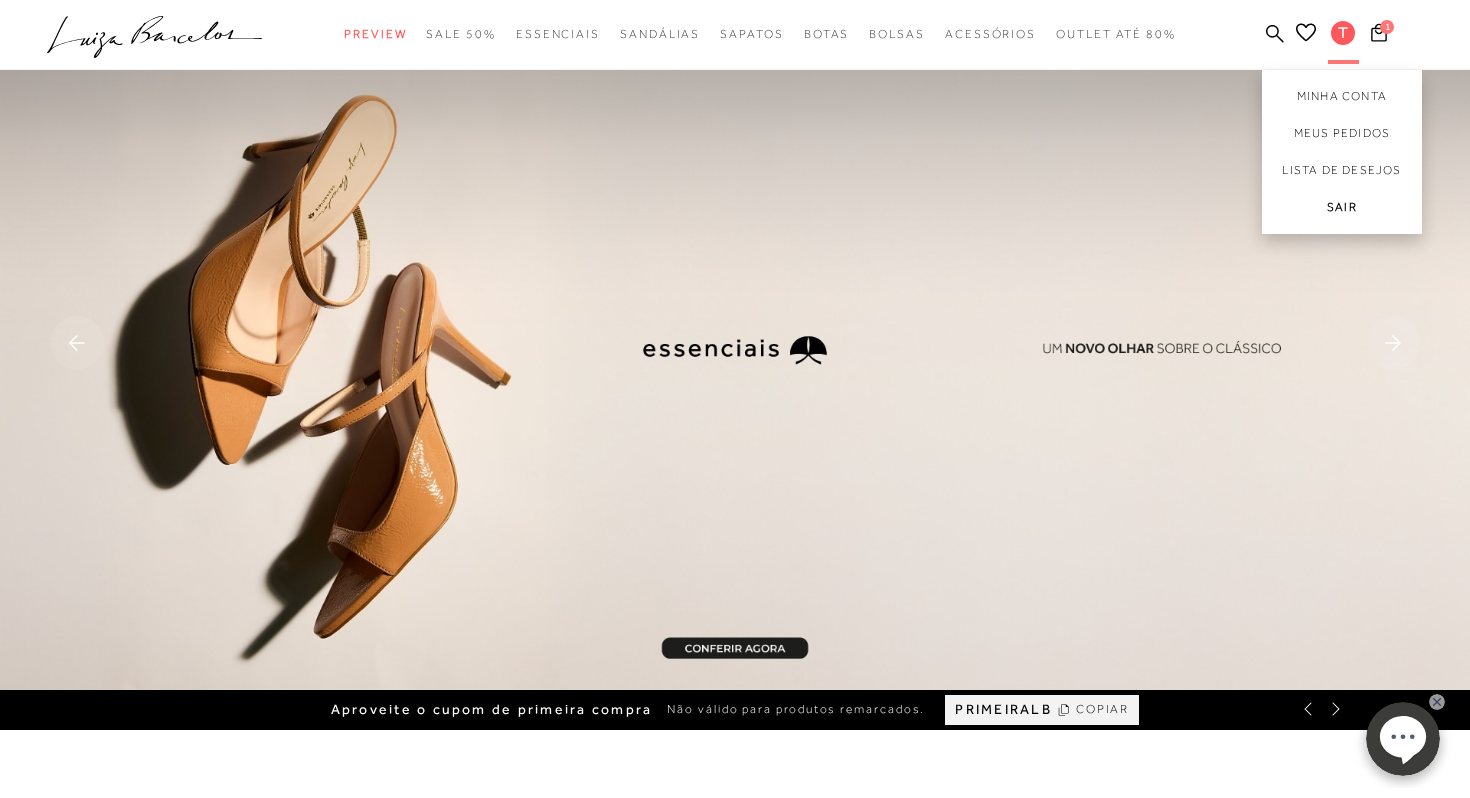 click on "Sair" at bounding box center (1342, 211) 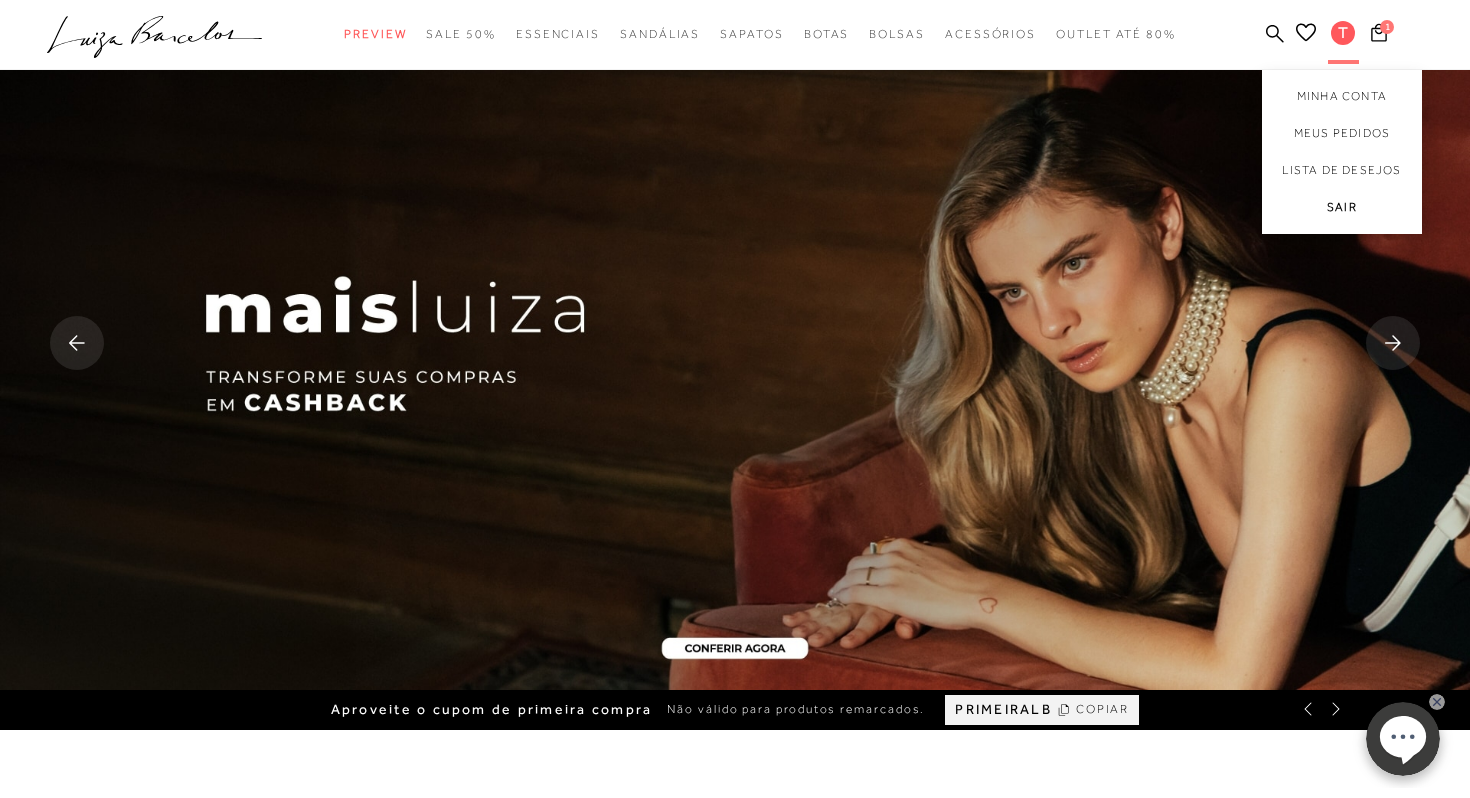 click on "Sair" at bounding box center [1342, 211] 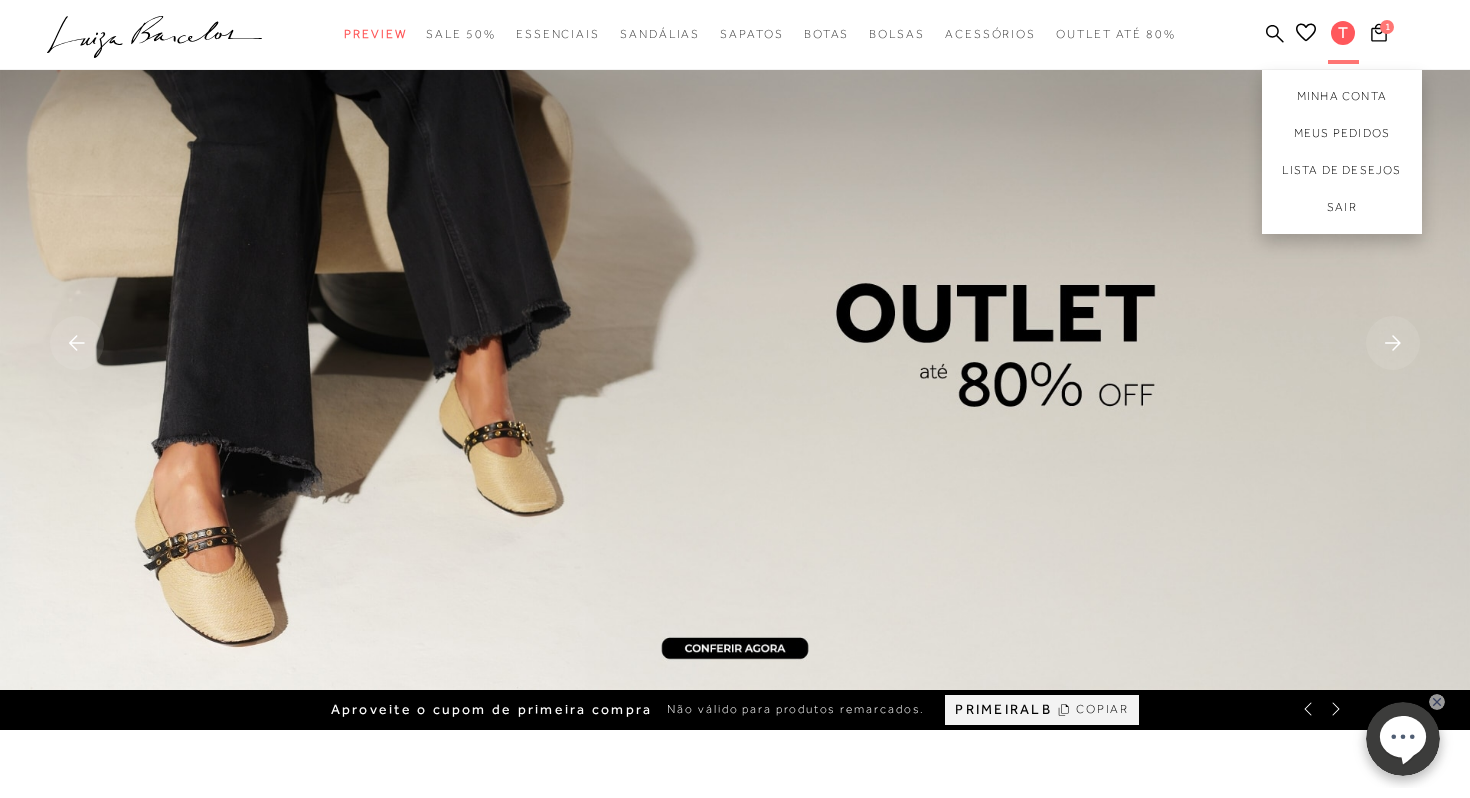 click on "T" at bounding box center (1343, 33) 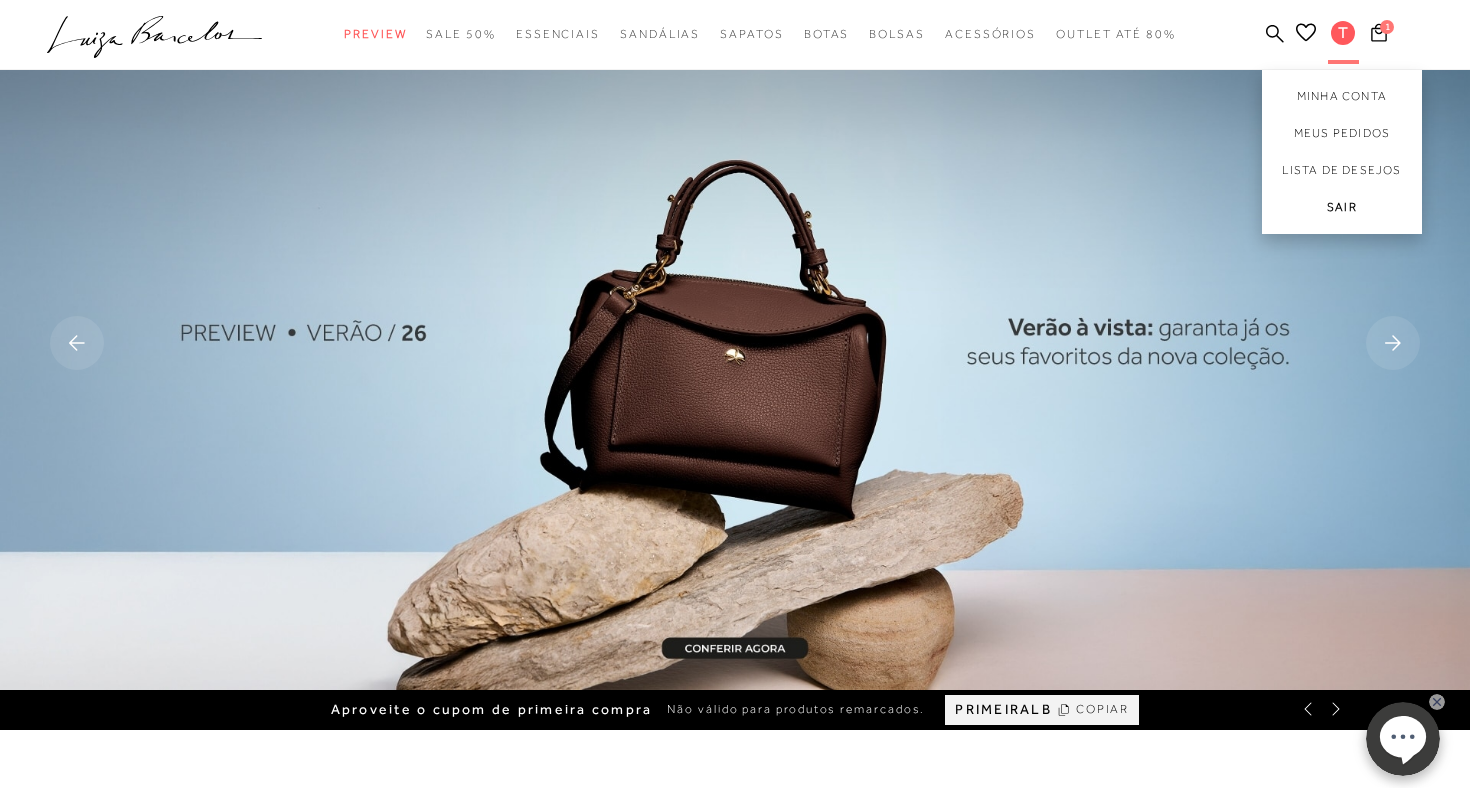 click on "Sair" at bounding box center (1342, 211) 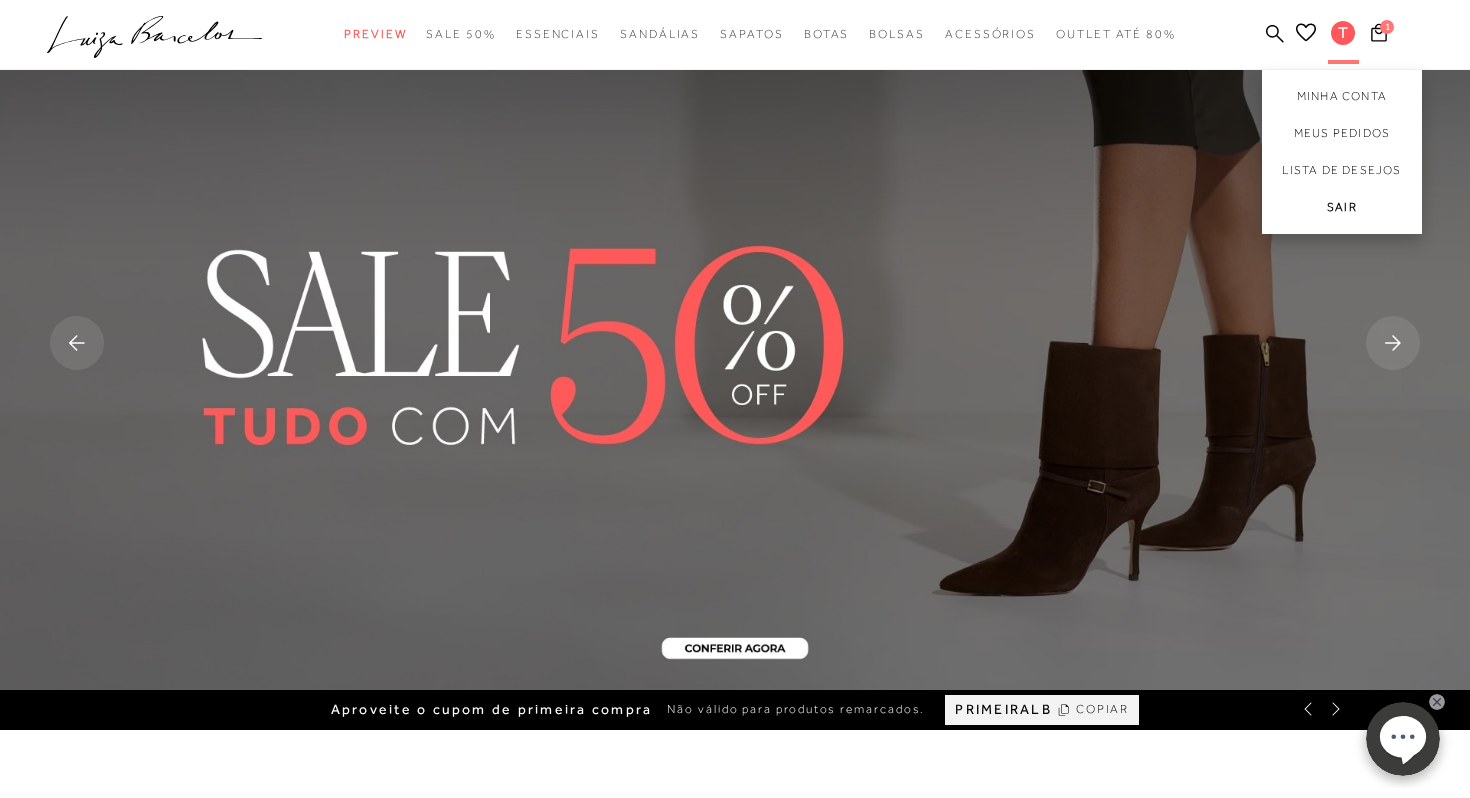 click on "Sair" at bounding box center (1342, 211) 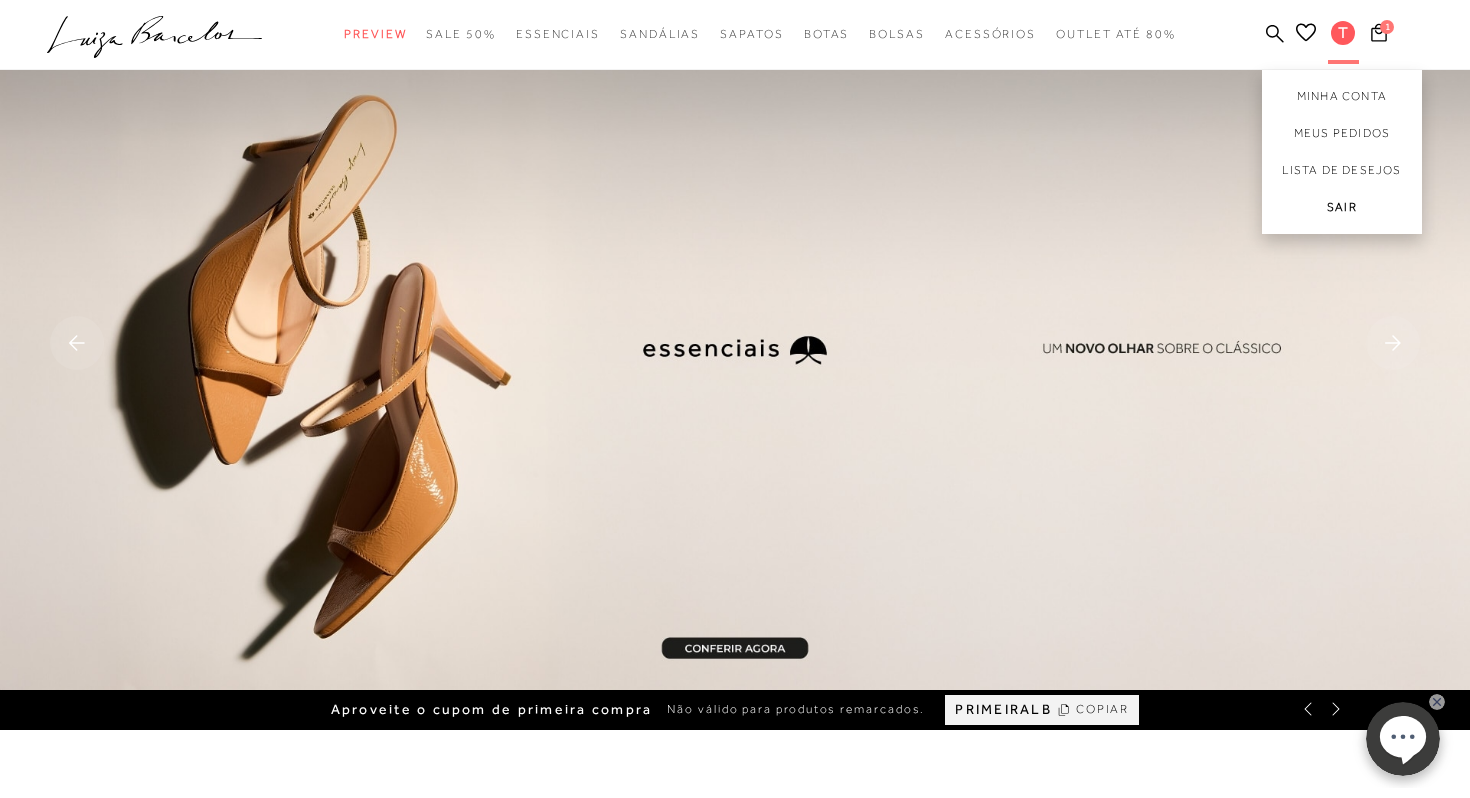 click on "Sair" at bounding box center (1342, 211) 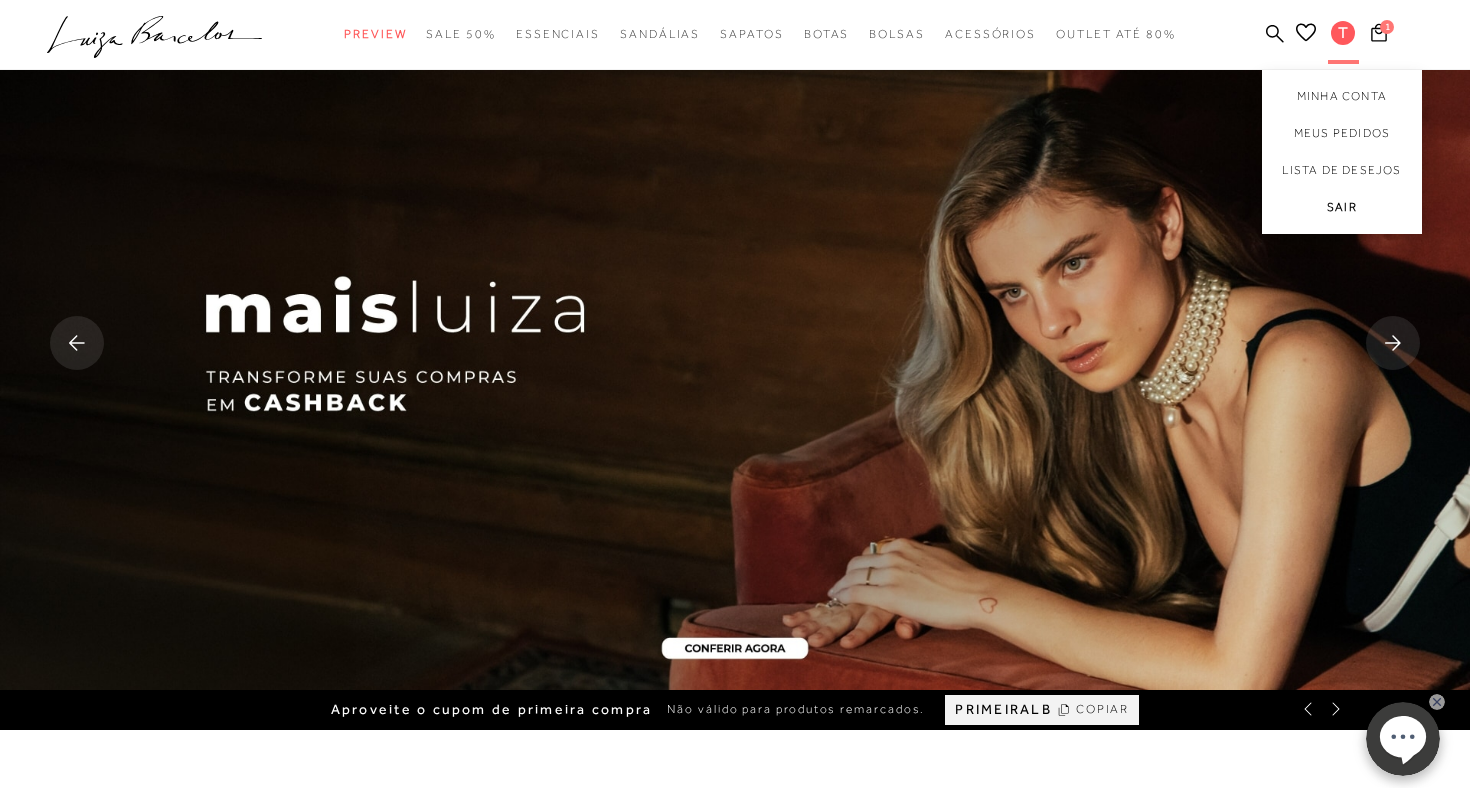 click on "Sair" at bounding box center (1342, 211) 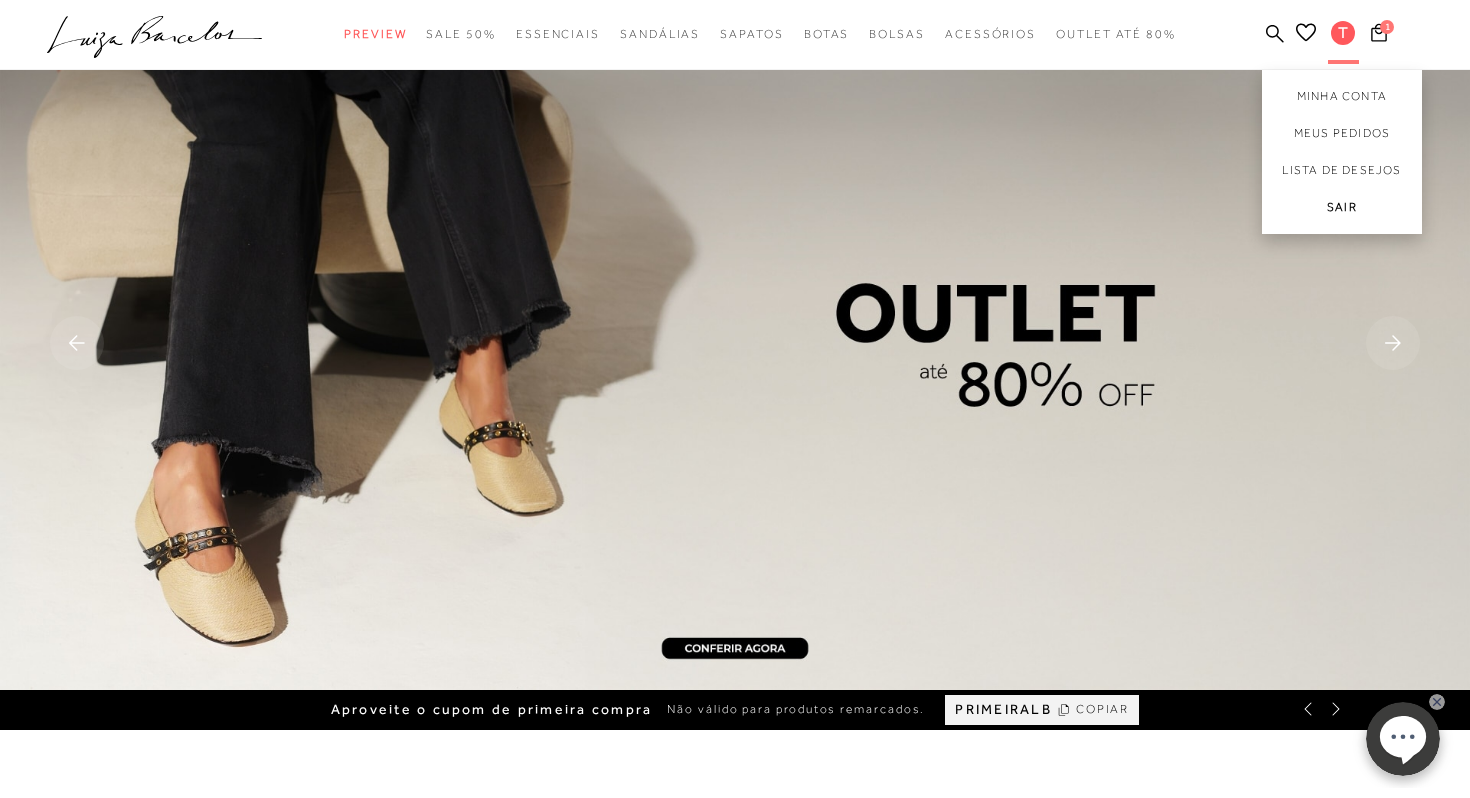 click on "Sair" at bounding box center (1342, 211) 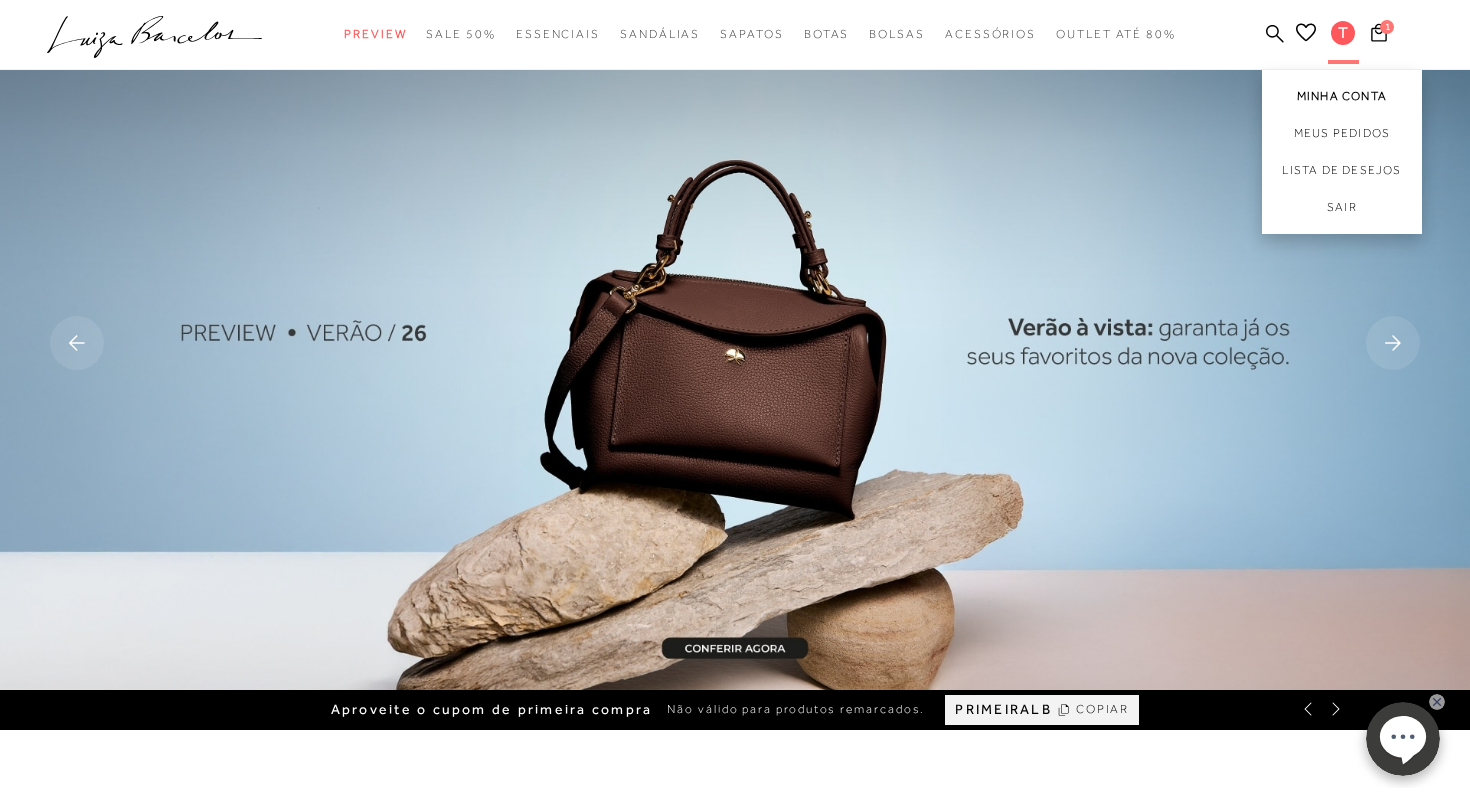 click on "Minha Conta" at bounding box center (1342, 92) 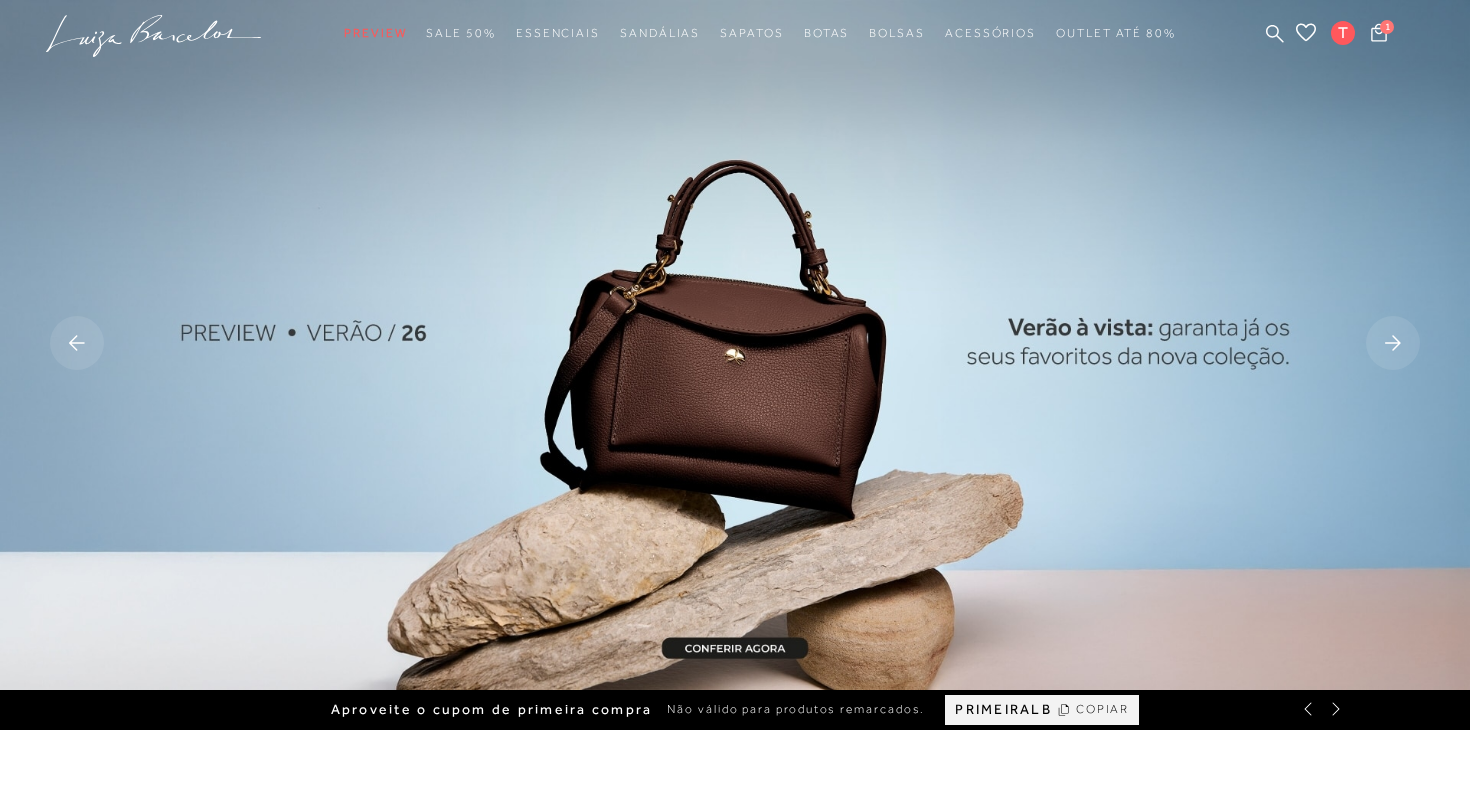 scroll, scrollTop: 0, scrollLeft: 0, axis: both 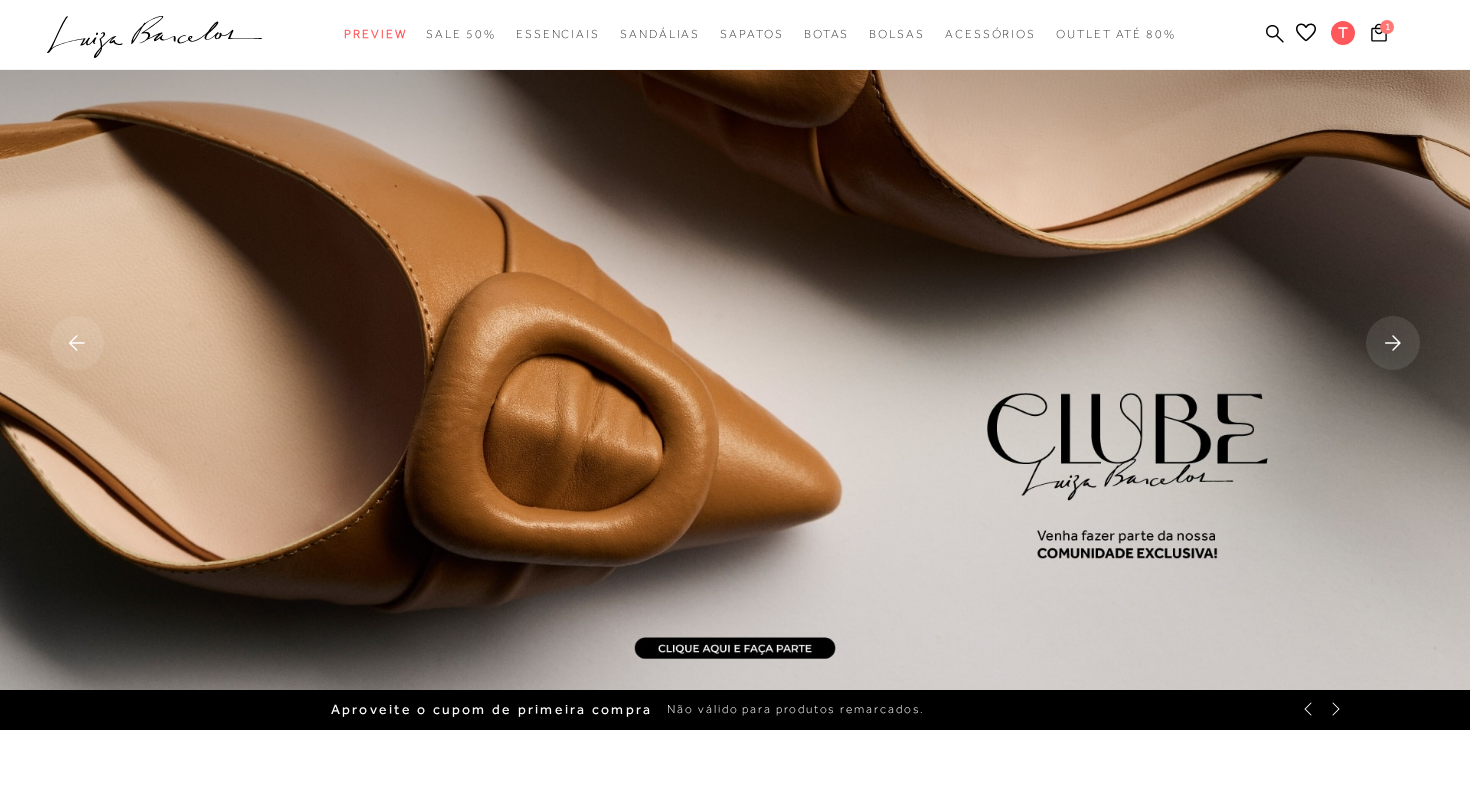 click 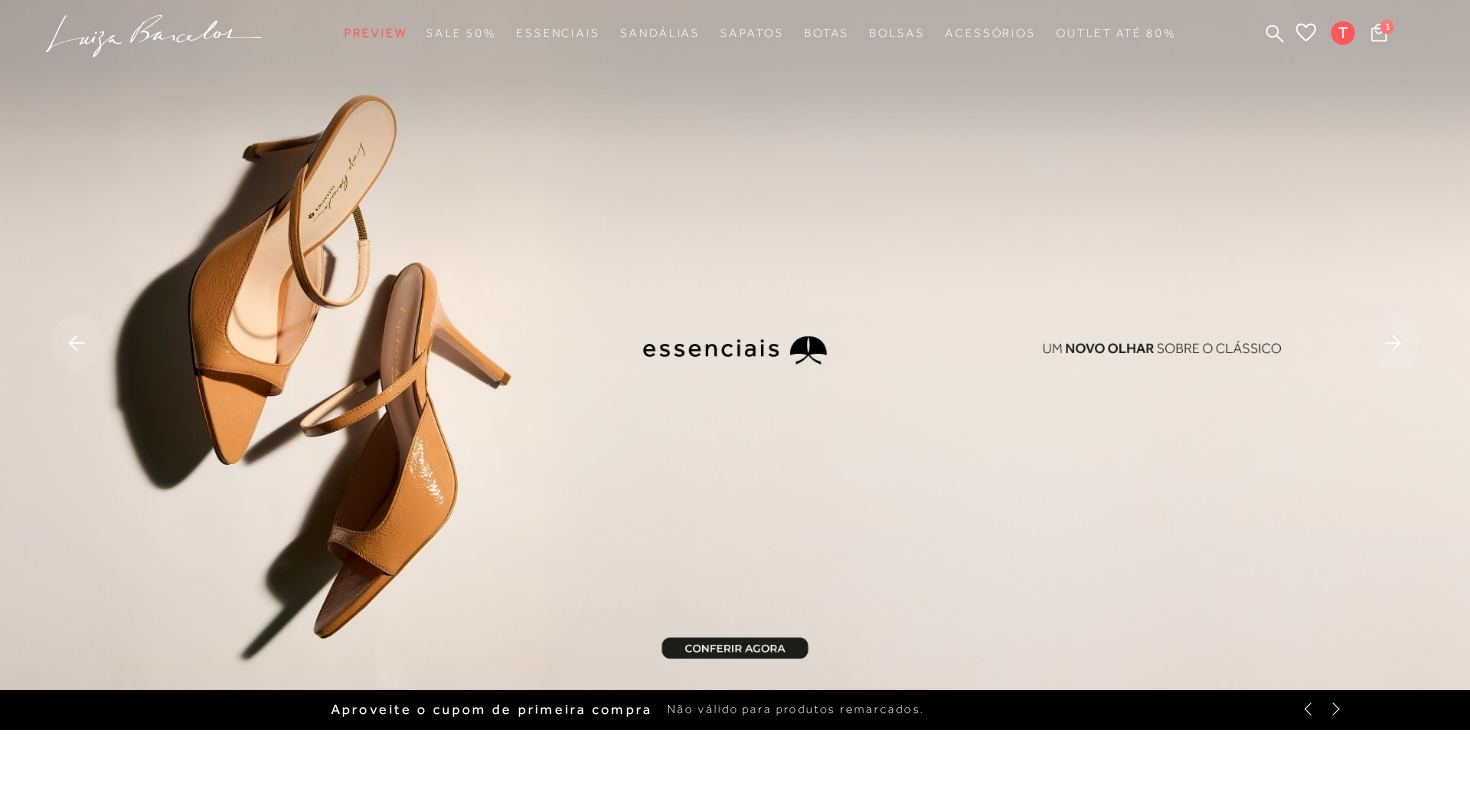 scroll, scrollTop: 0, scrollLeft: 0, axis: both 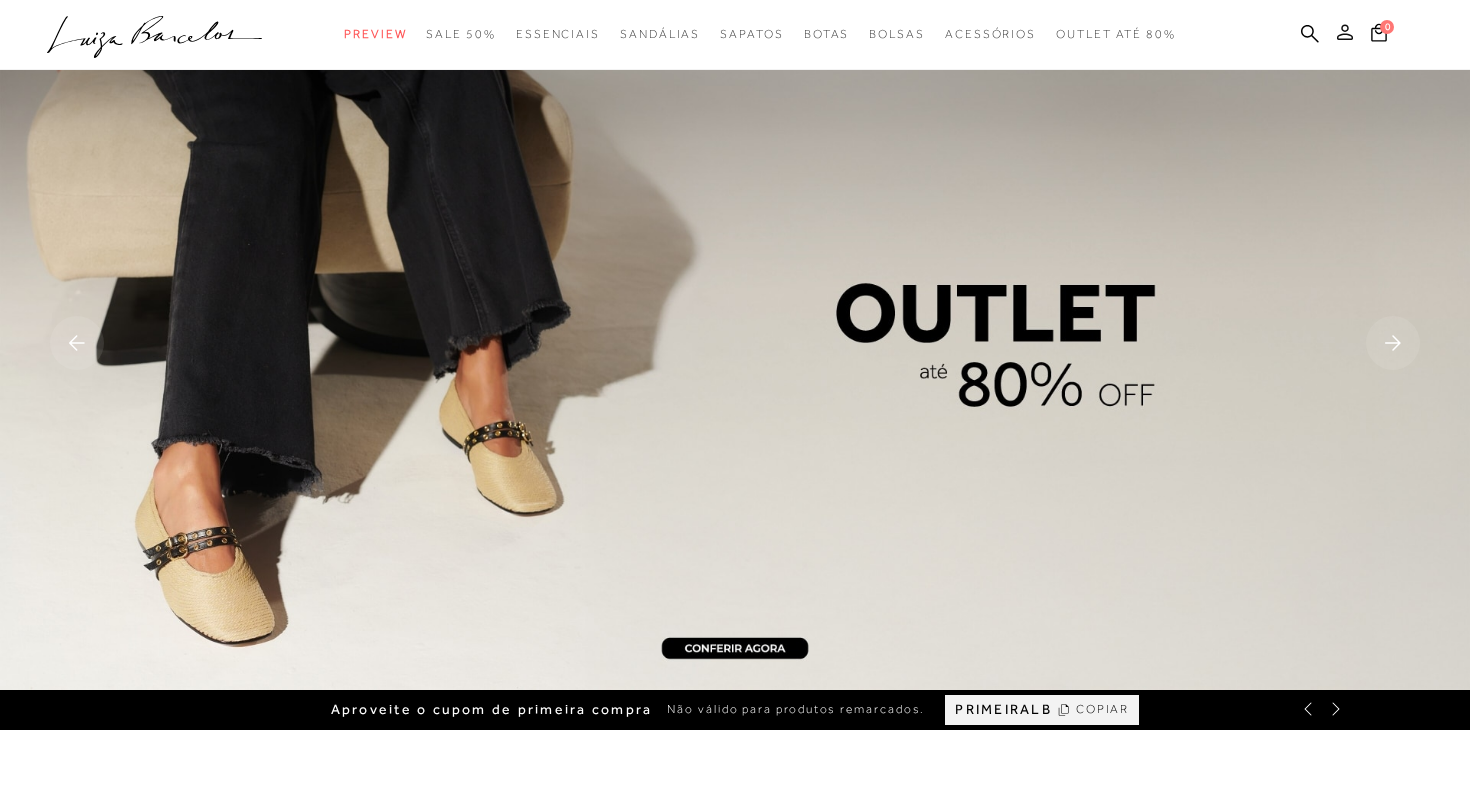 click at bounding box center (1345, 35) 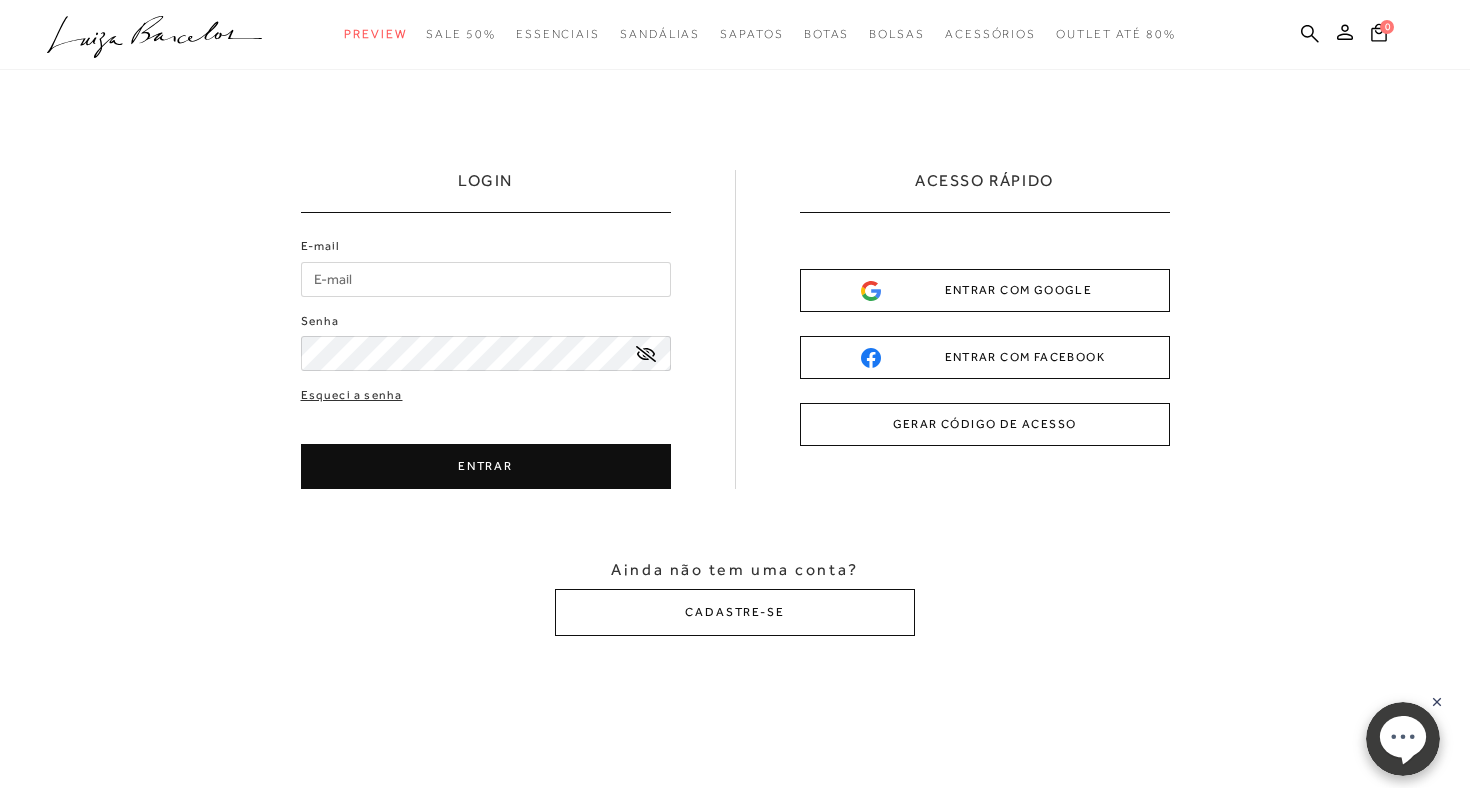 scroll, scrollTop: 0, scrollLeft: 0, axis: both 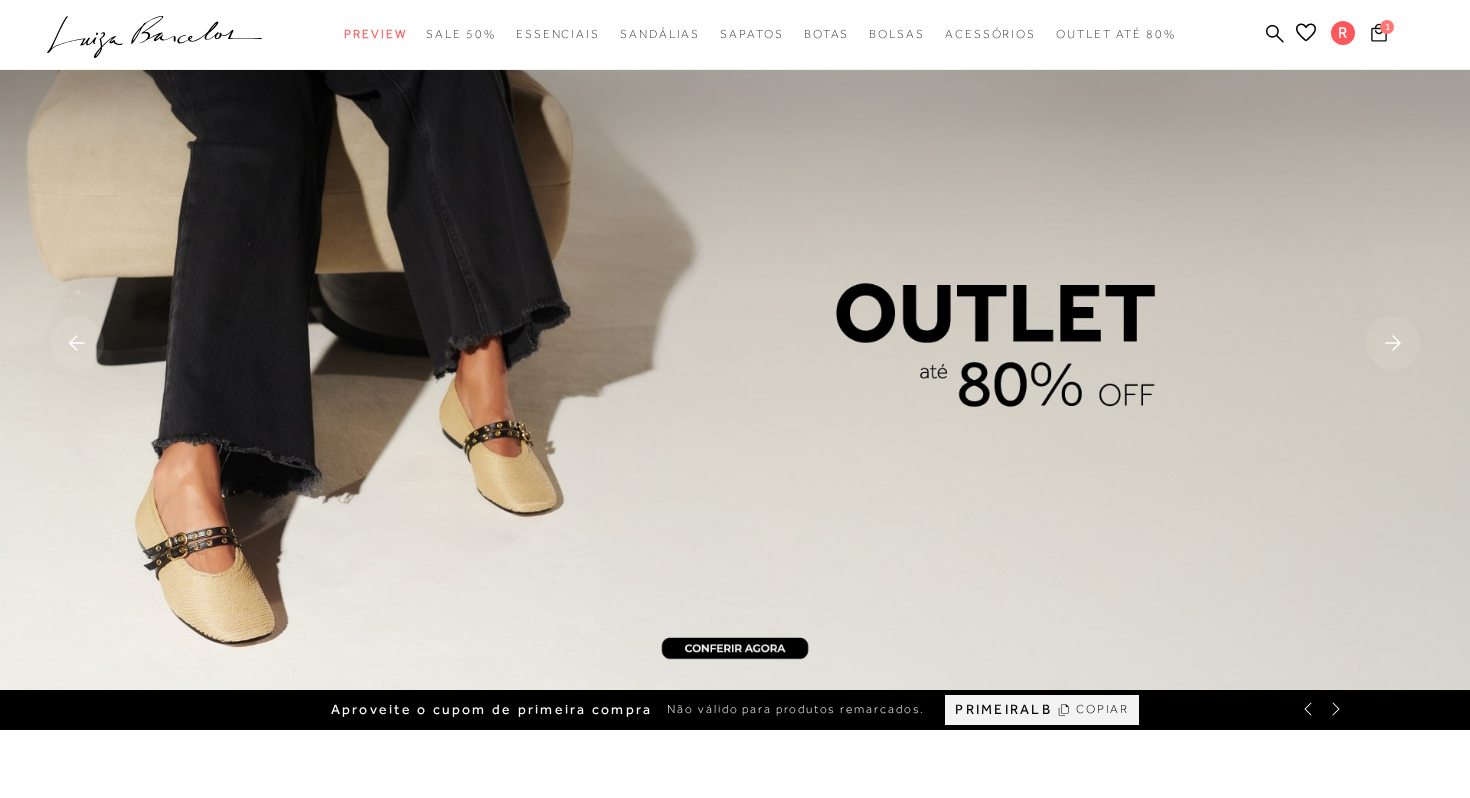 click 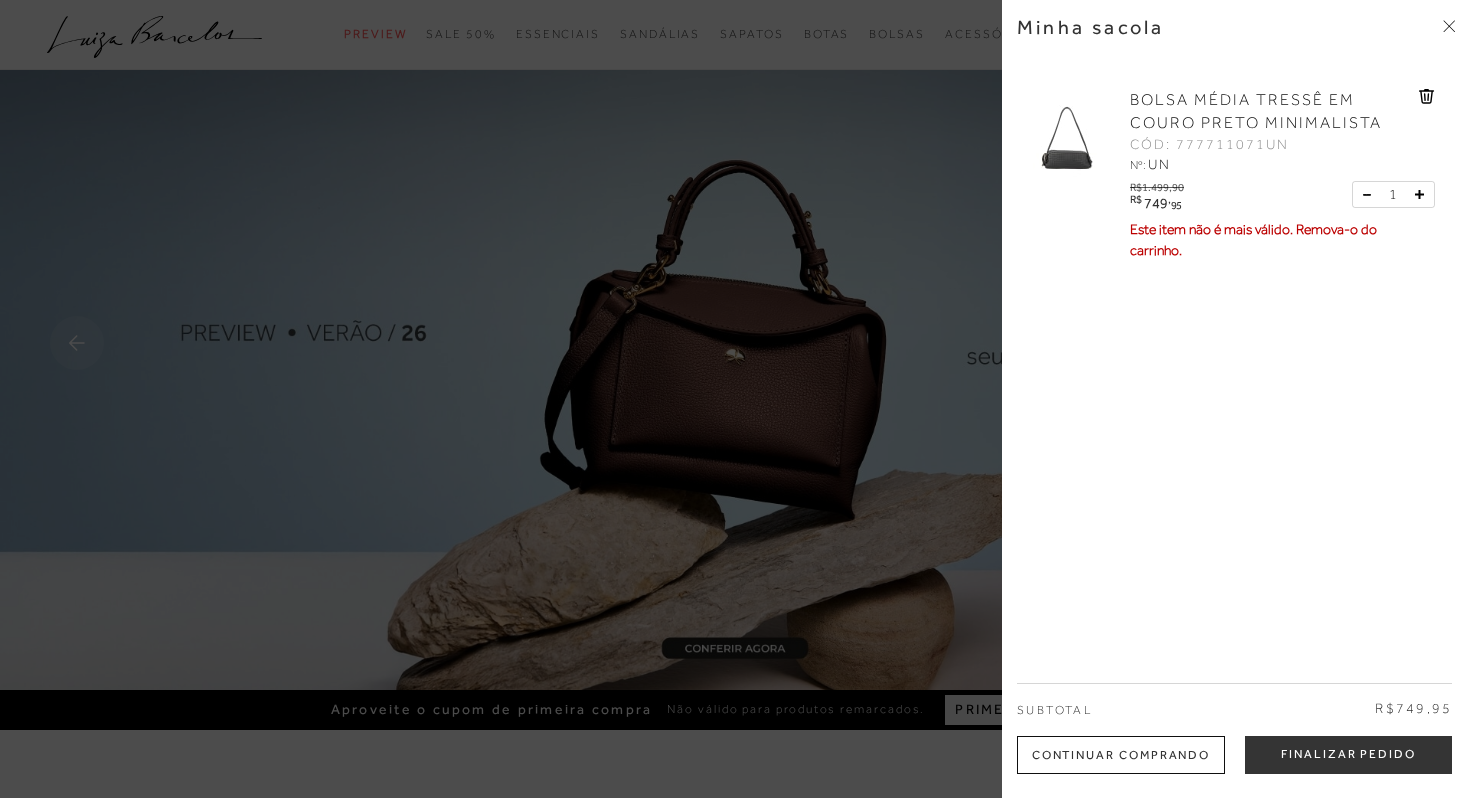 click on "BOLSA MÉDIA TRESSÊ EM COURO PRETO MINIMALISTA" at bounding box center (1272, 112) 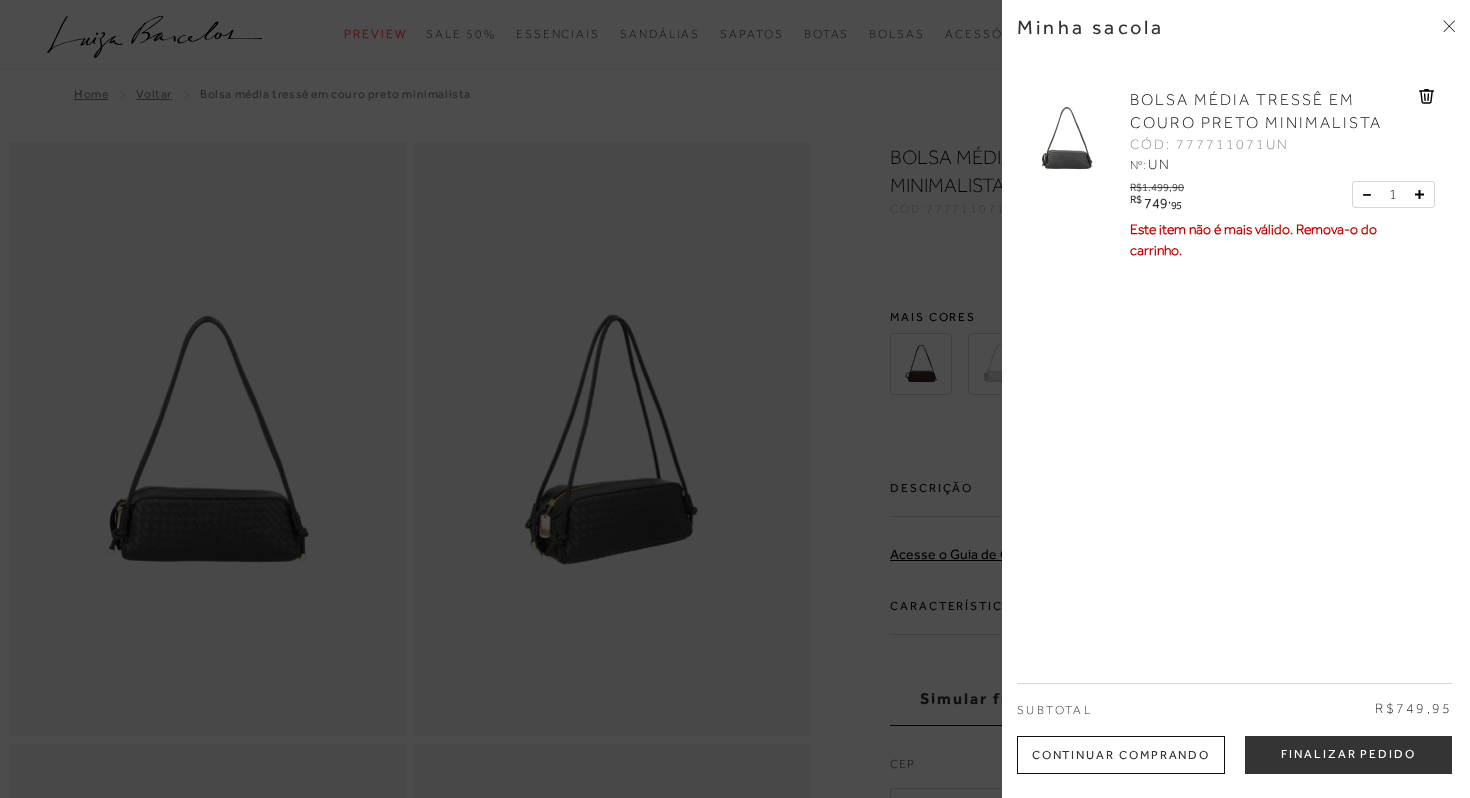 scroll, scrollTop: 0, scrollLeft: 0, axis: both 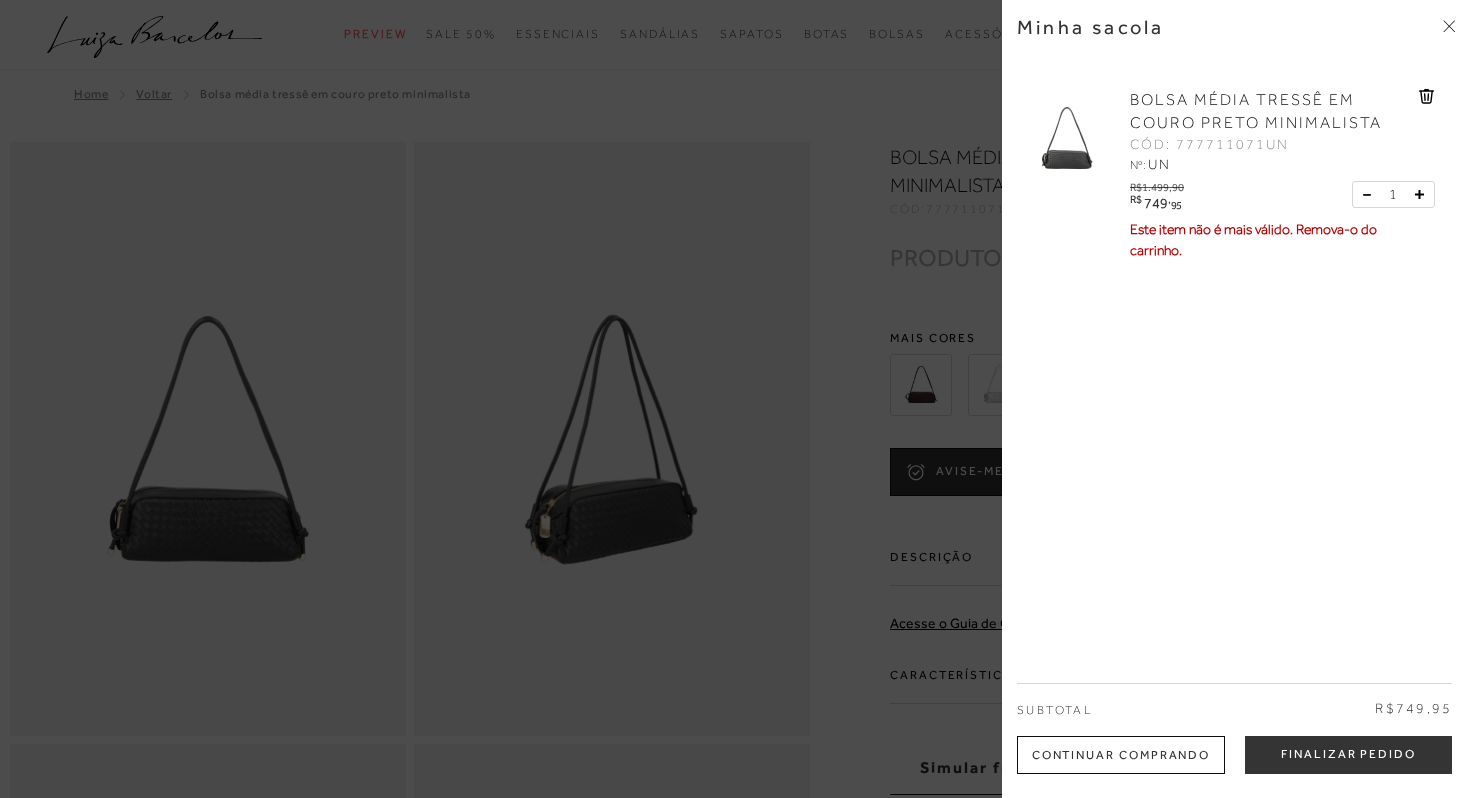 click 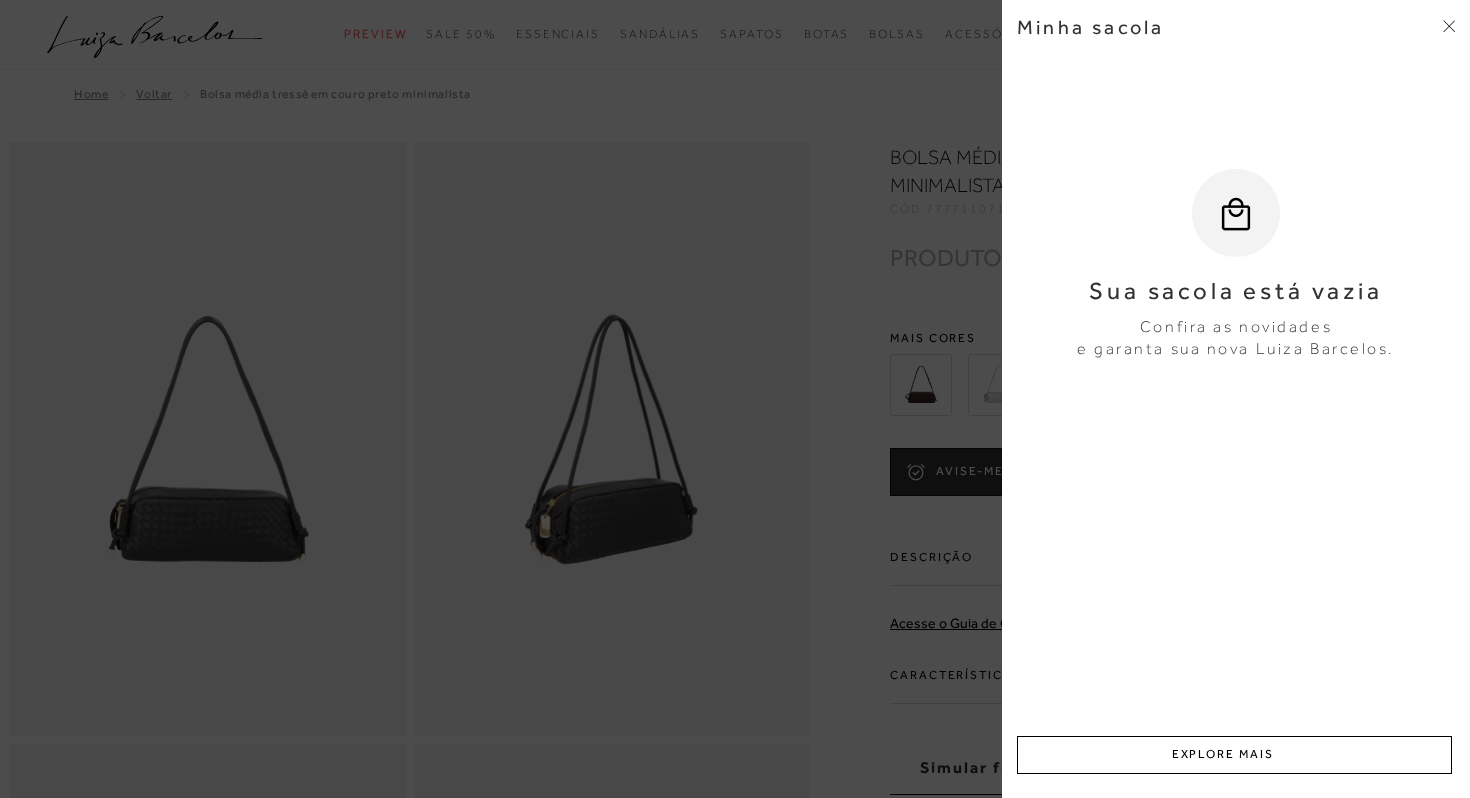 click at bounding box center (735, 399) 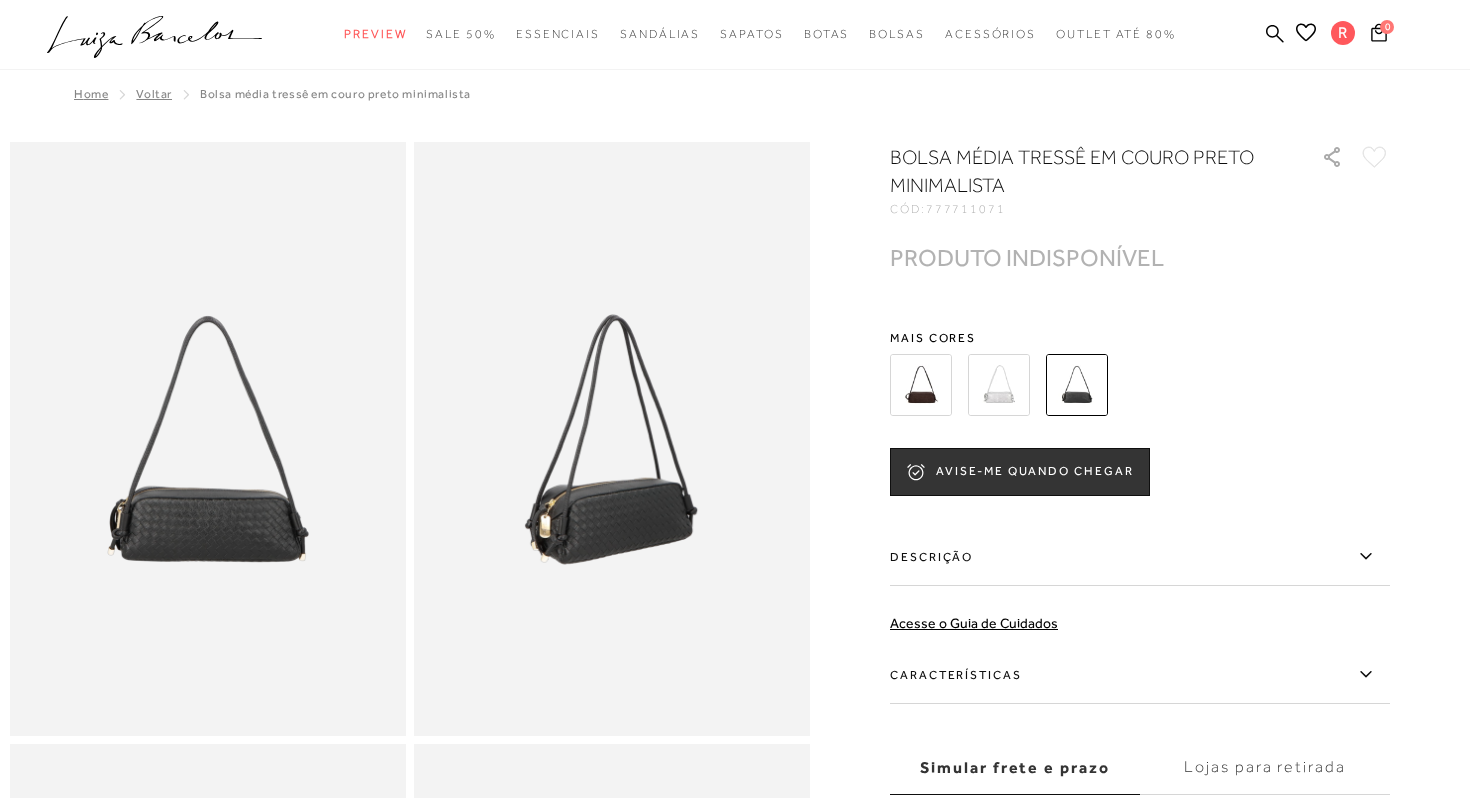 click at bounding box center [921, 385] 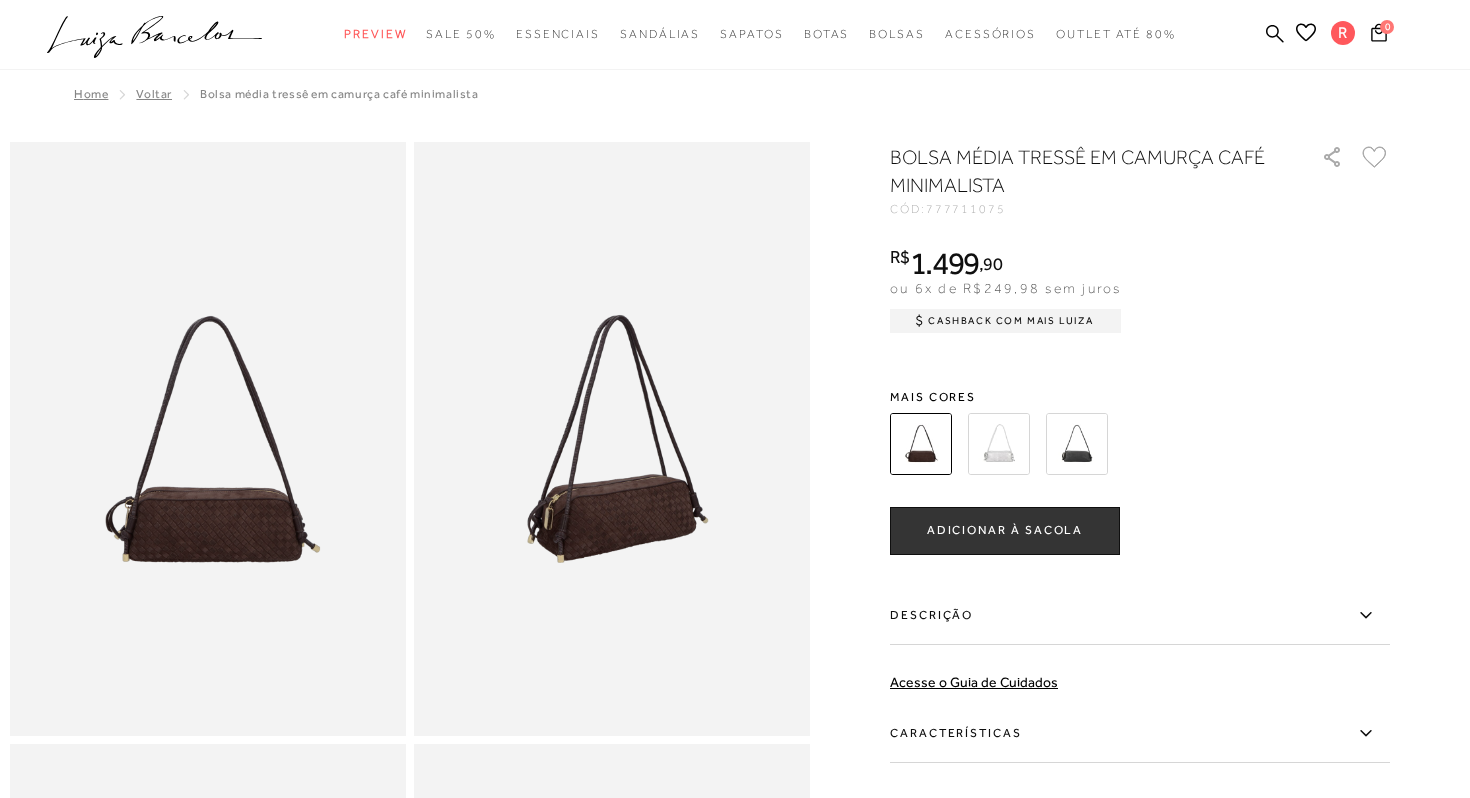 scroll, scrollTop: 0, scrollLeft: 0, axis: both 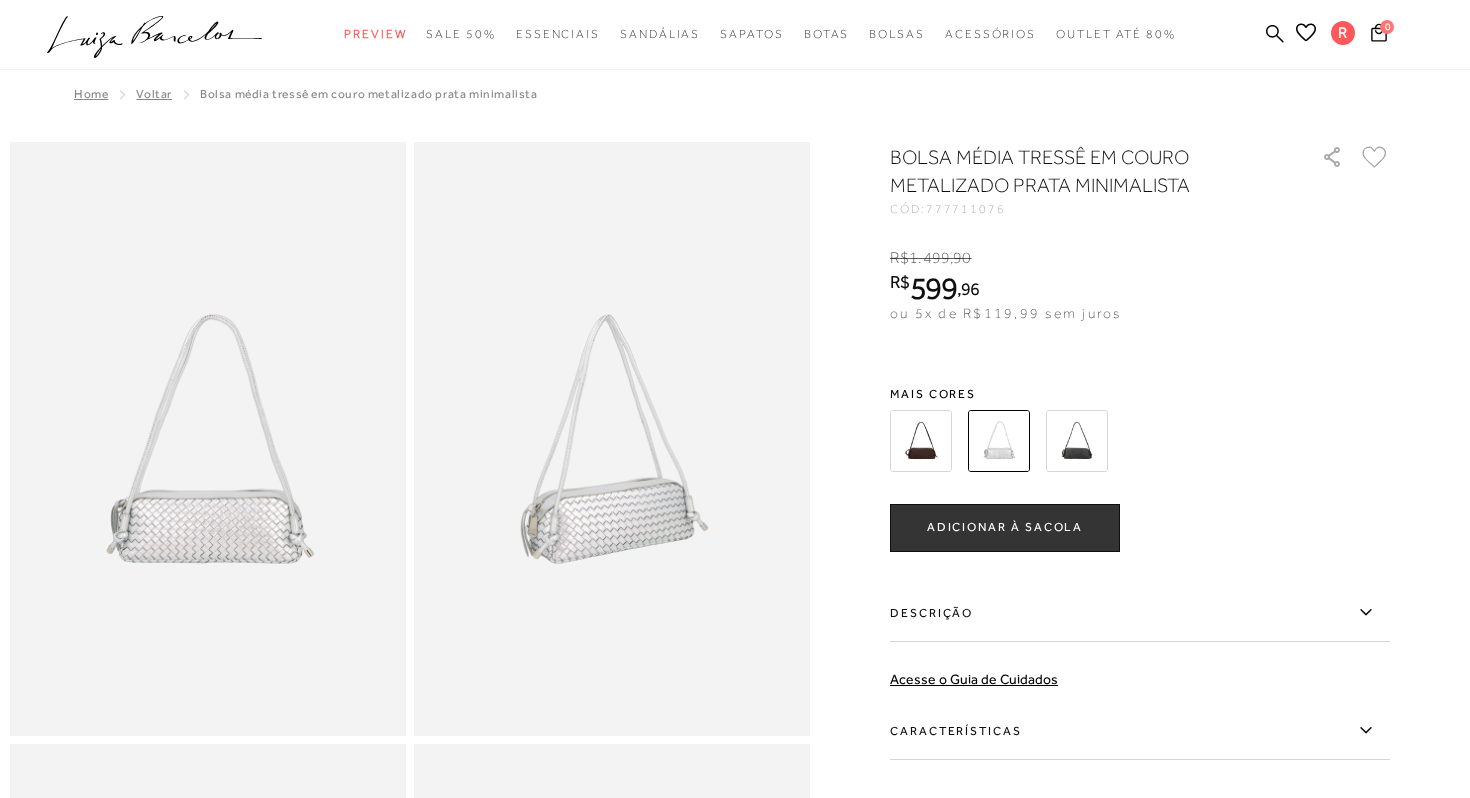 click at bounding box center (921, 441) 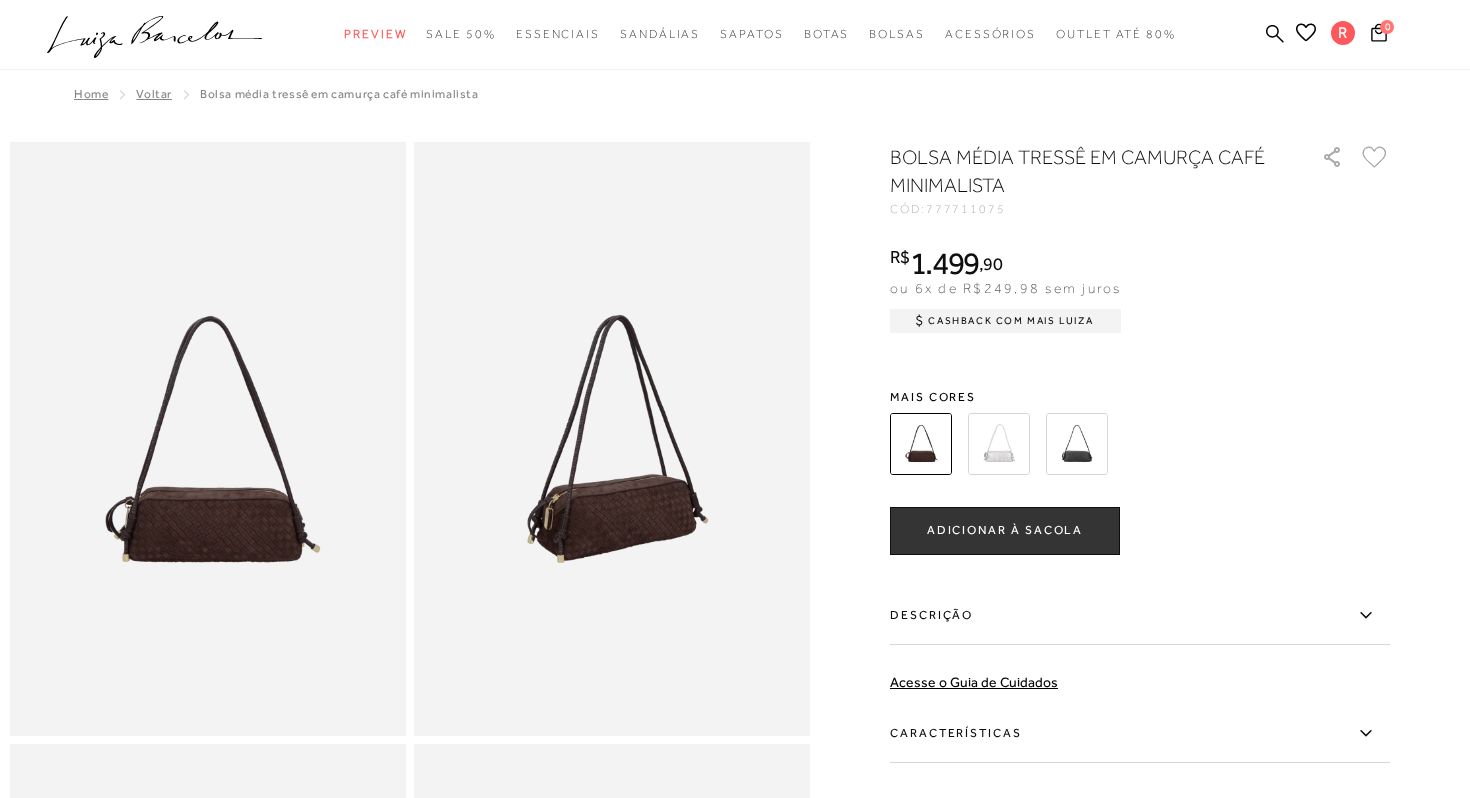 scroll, scrollTop: 0, scrollLeft: 0, axis: both 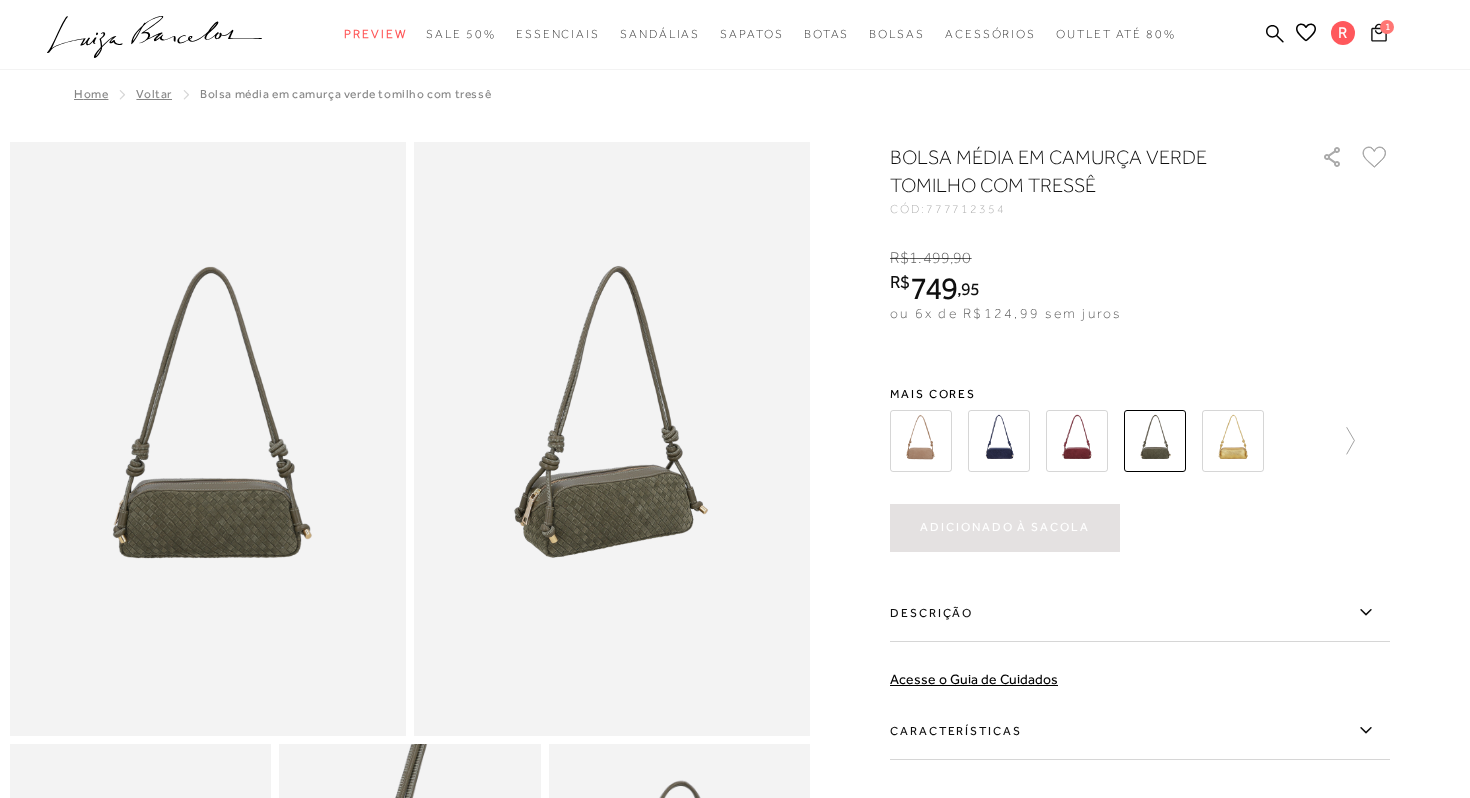 click 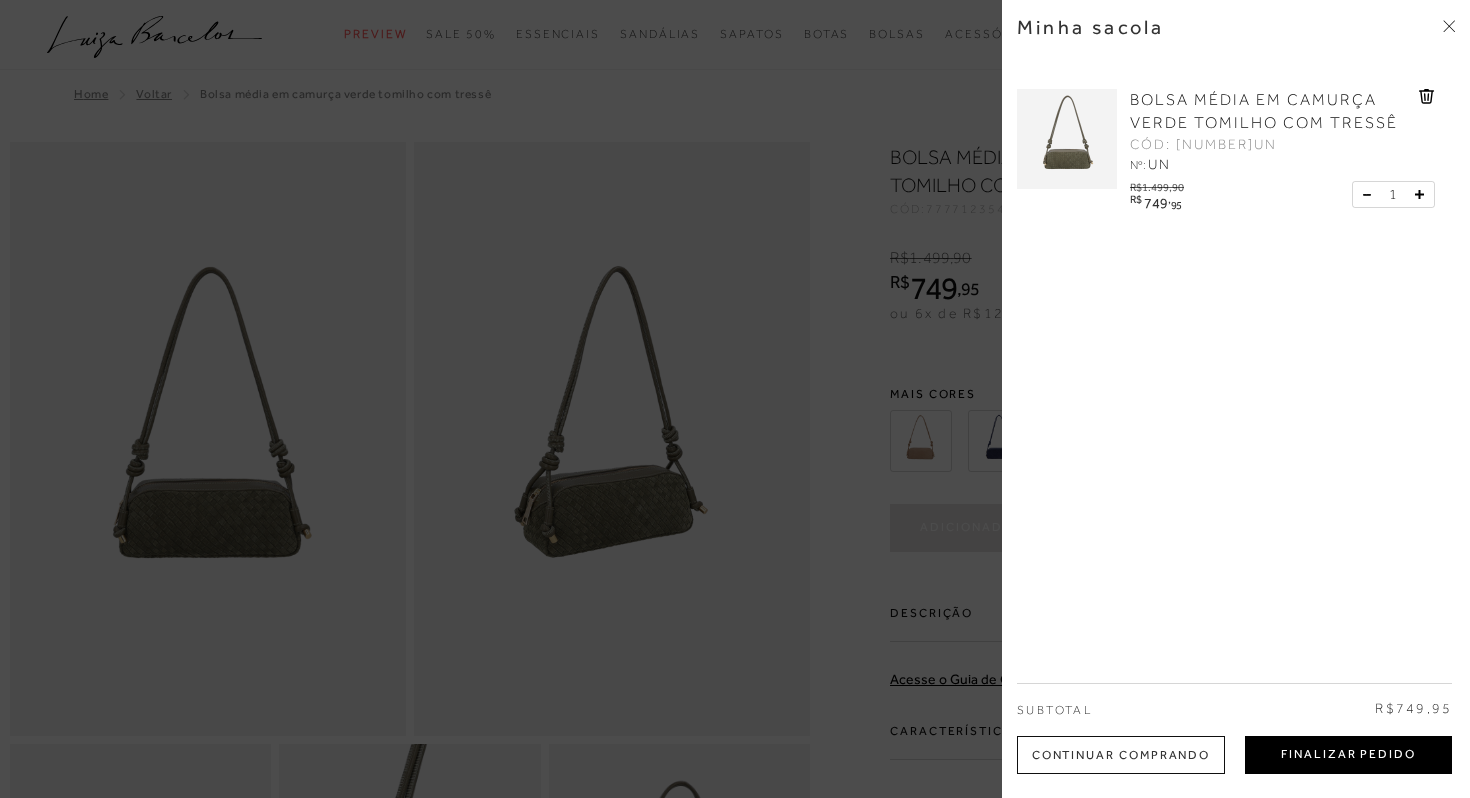 click on "Finalizar Pedido" at bounding box center (1348, 755) 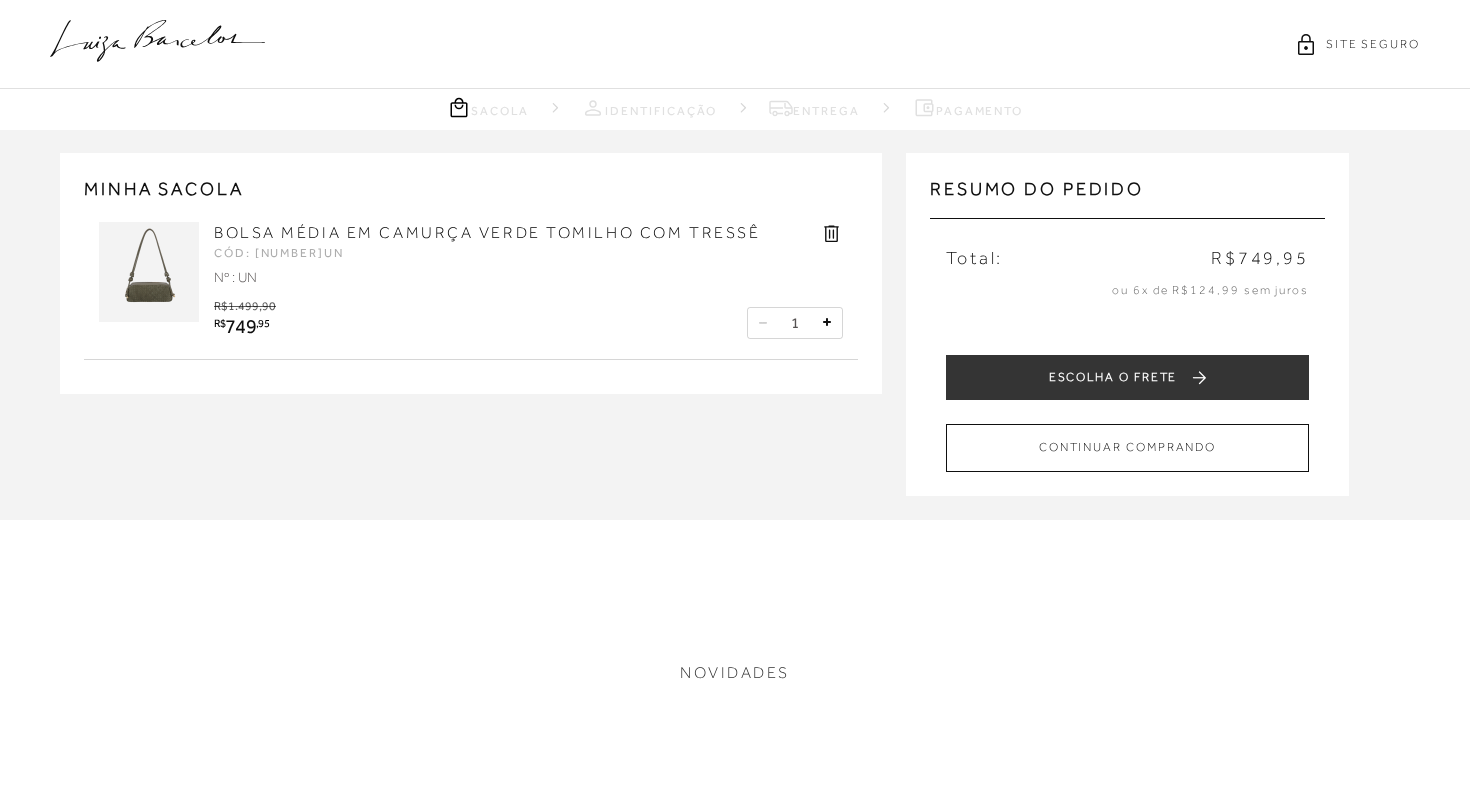 scroll, scrollTop: 0, scrollLeft: 0, axis: both 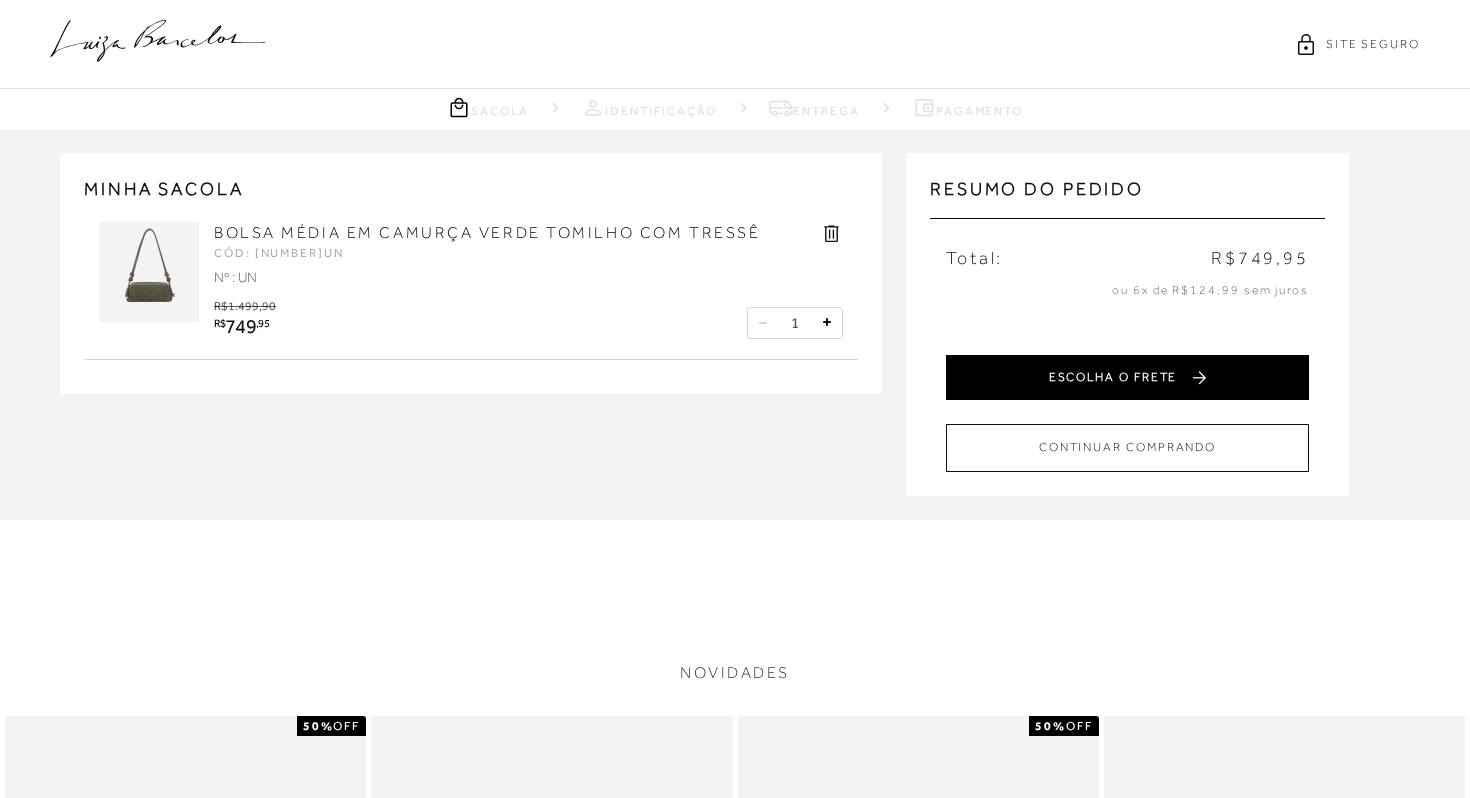 click on "ESCOLHA O FRETE" at bounding box center (1127, 377) 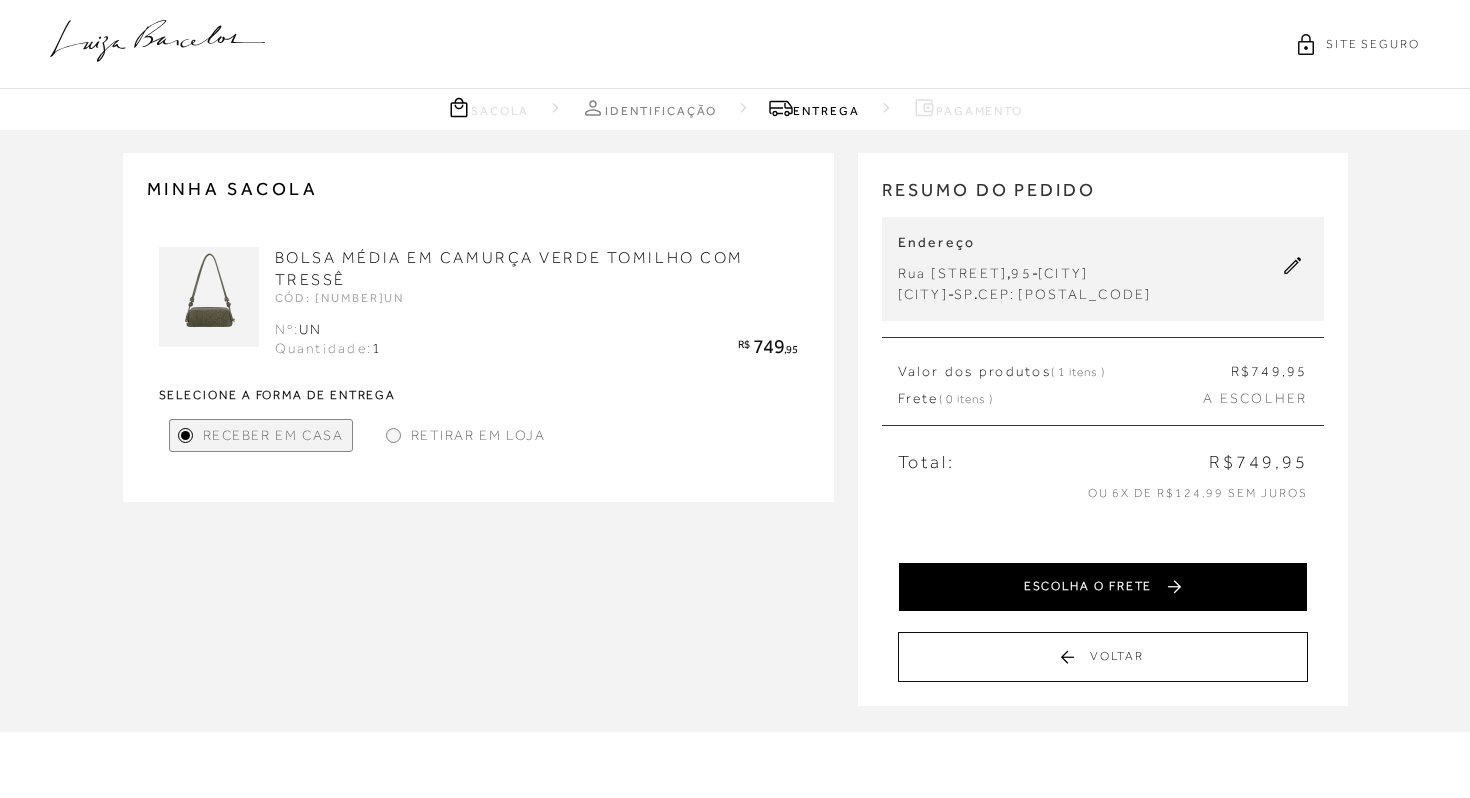 click on "ESCOLHA O FRETE" at bounding box center (1103, 587) 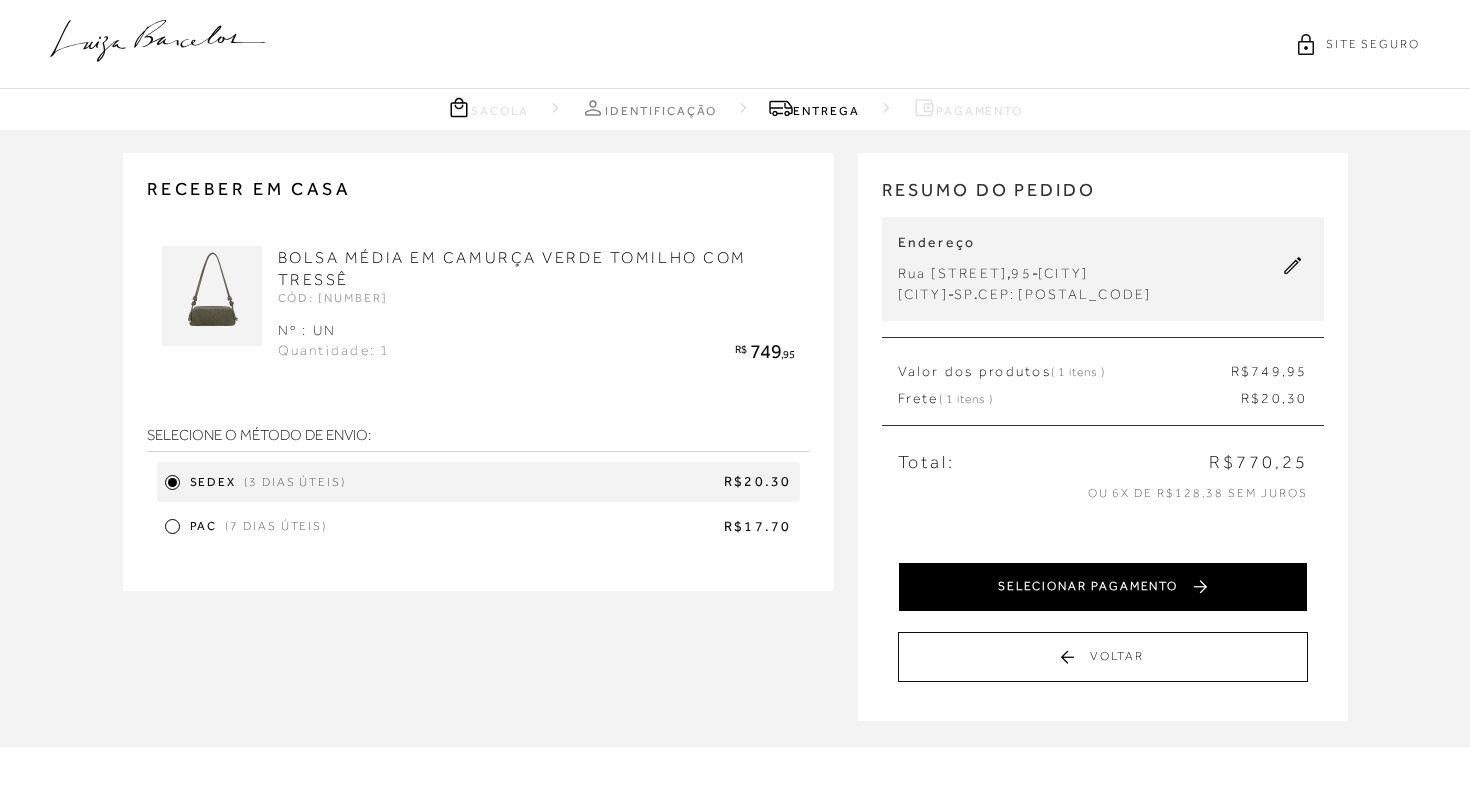 click on "SELECIONAR PAGAMENTO" at bounding box center [1103, 587] 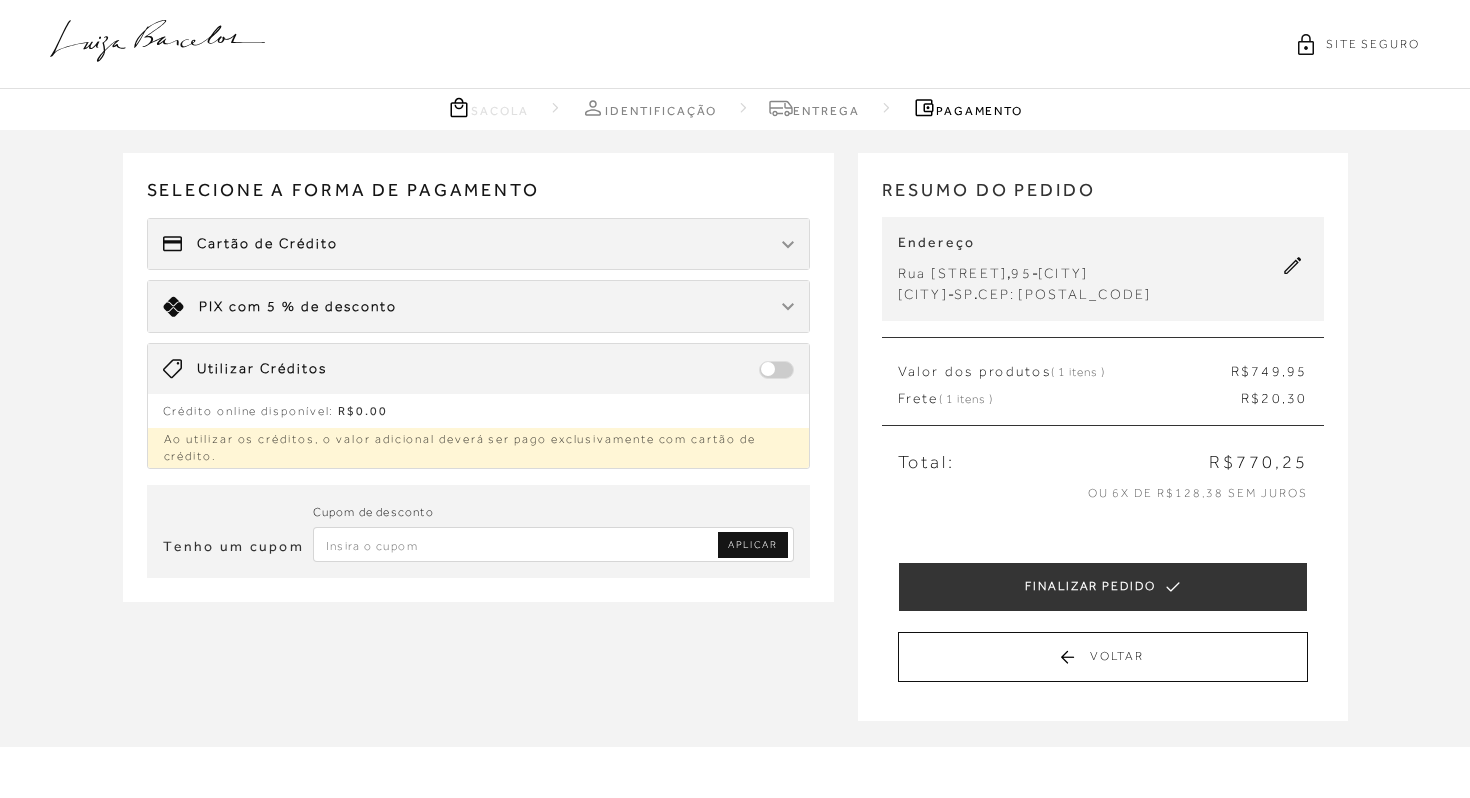click on "Cartão de Crédito" at bounding box center (478, 244) 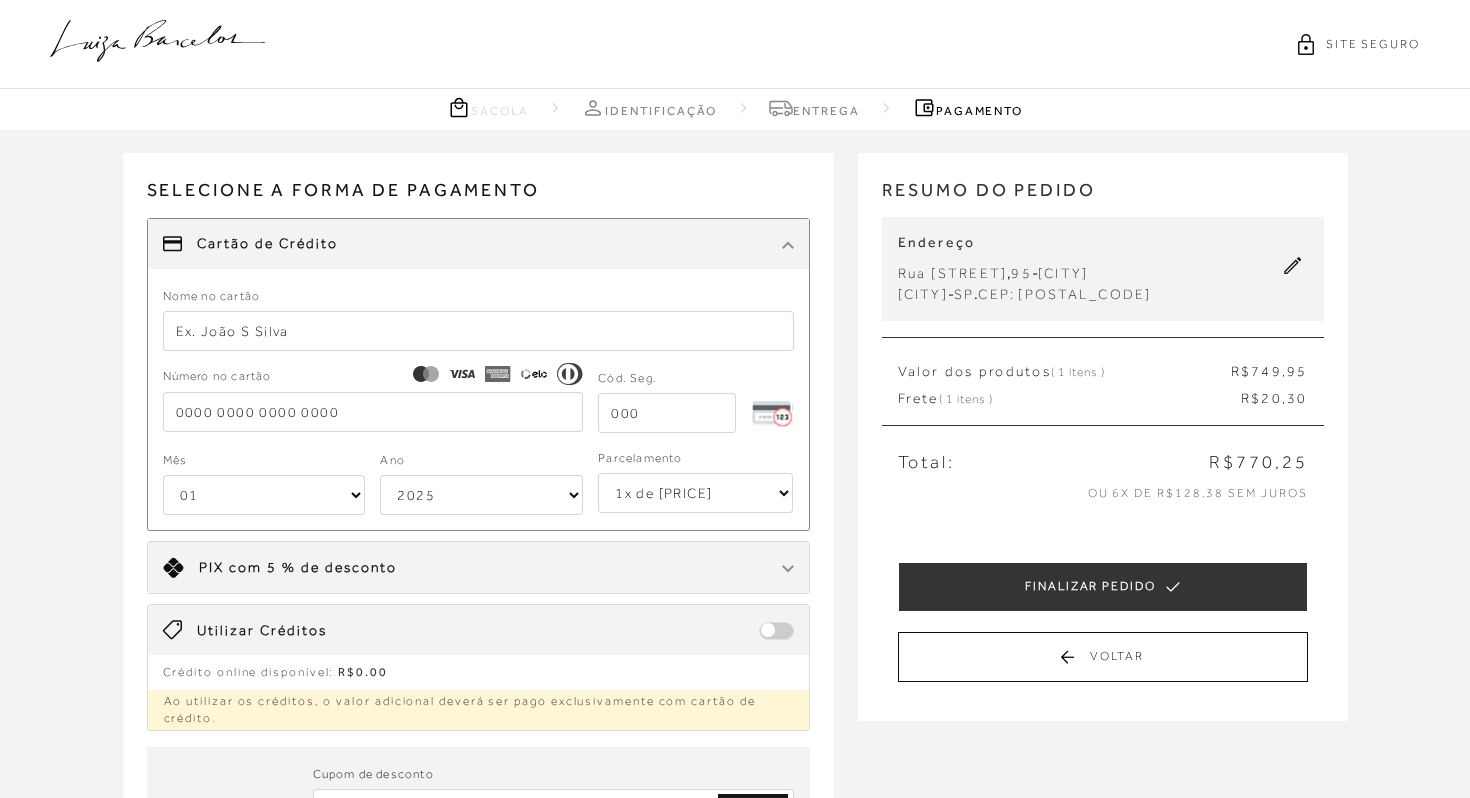 click at bounding box center (478, 331) 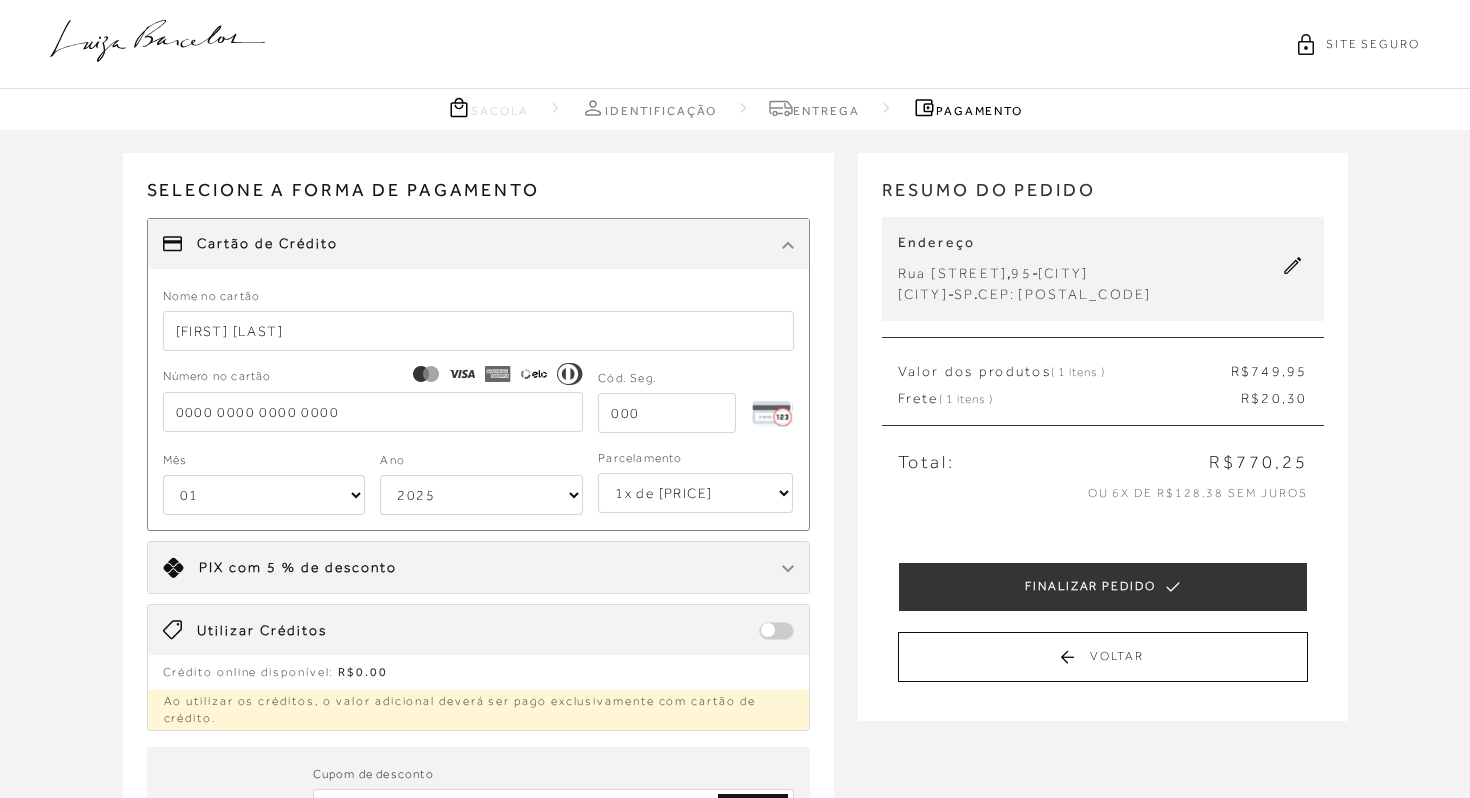 type on "[FIRST] [LAST]" 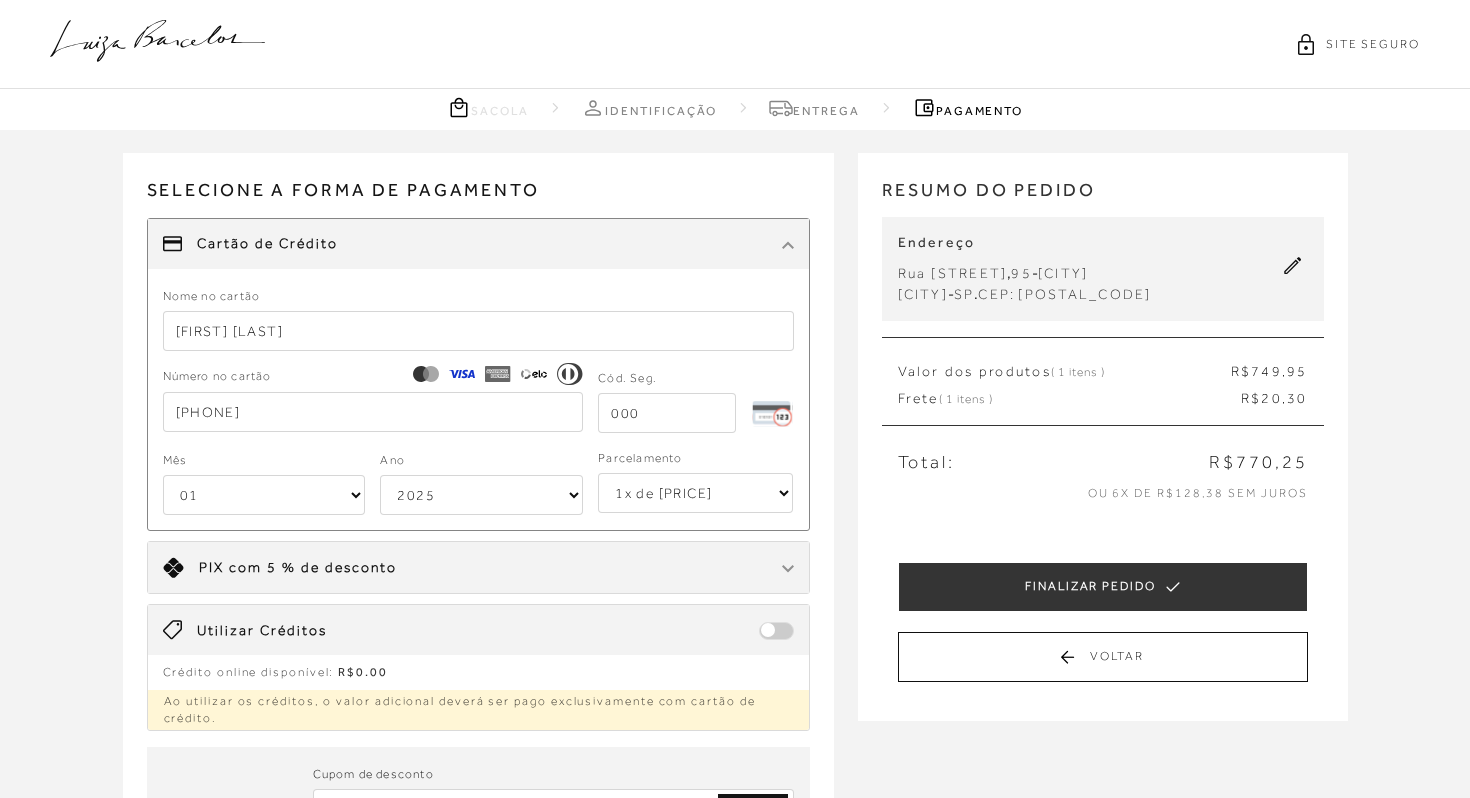 type on "[PHONE]" 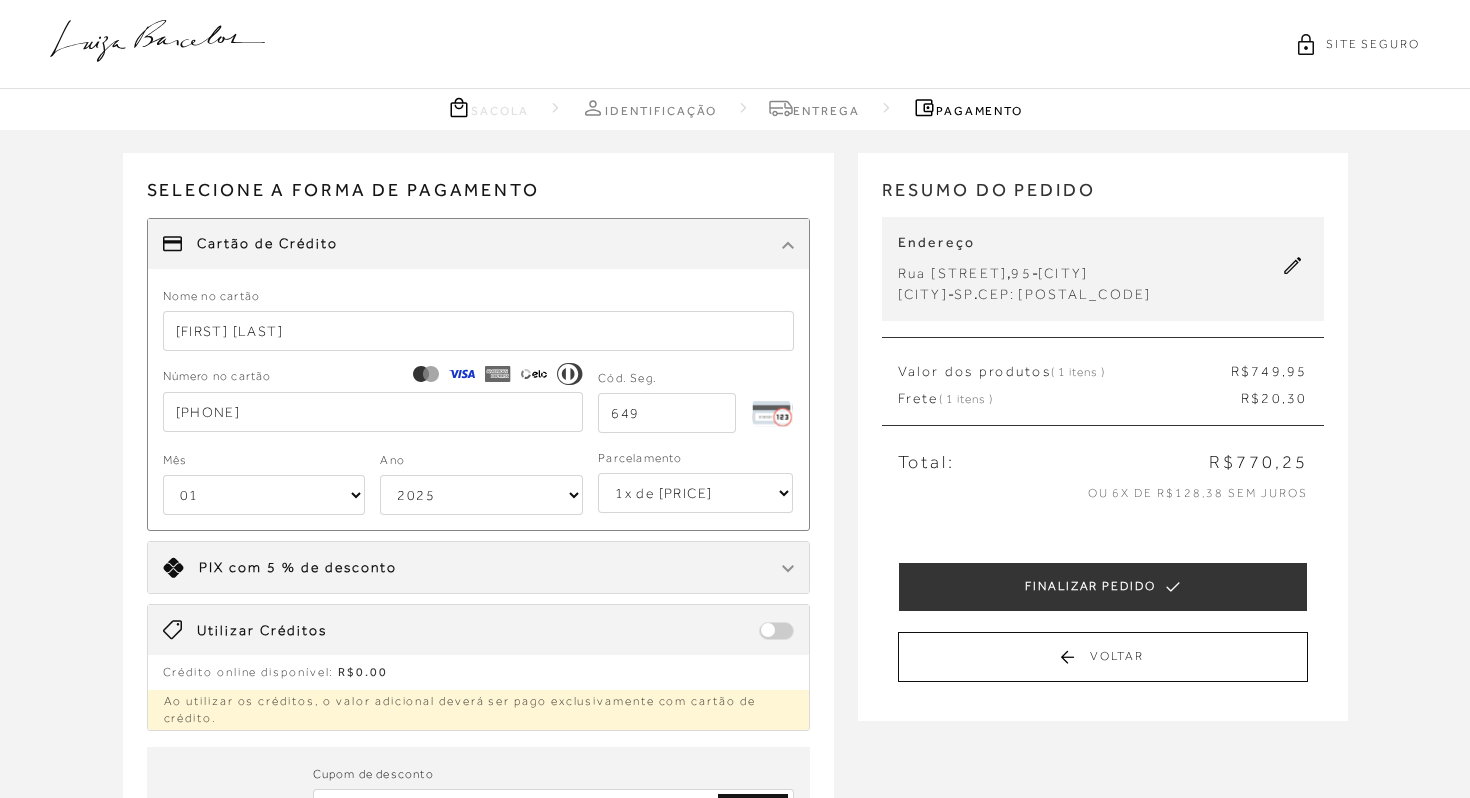 type on "649" 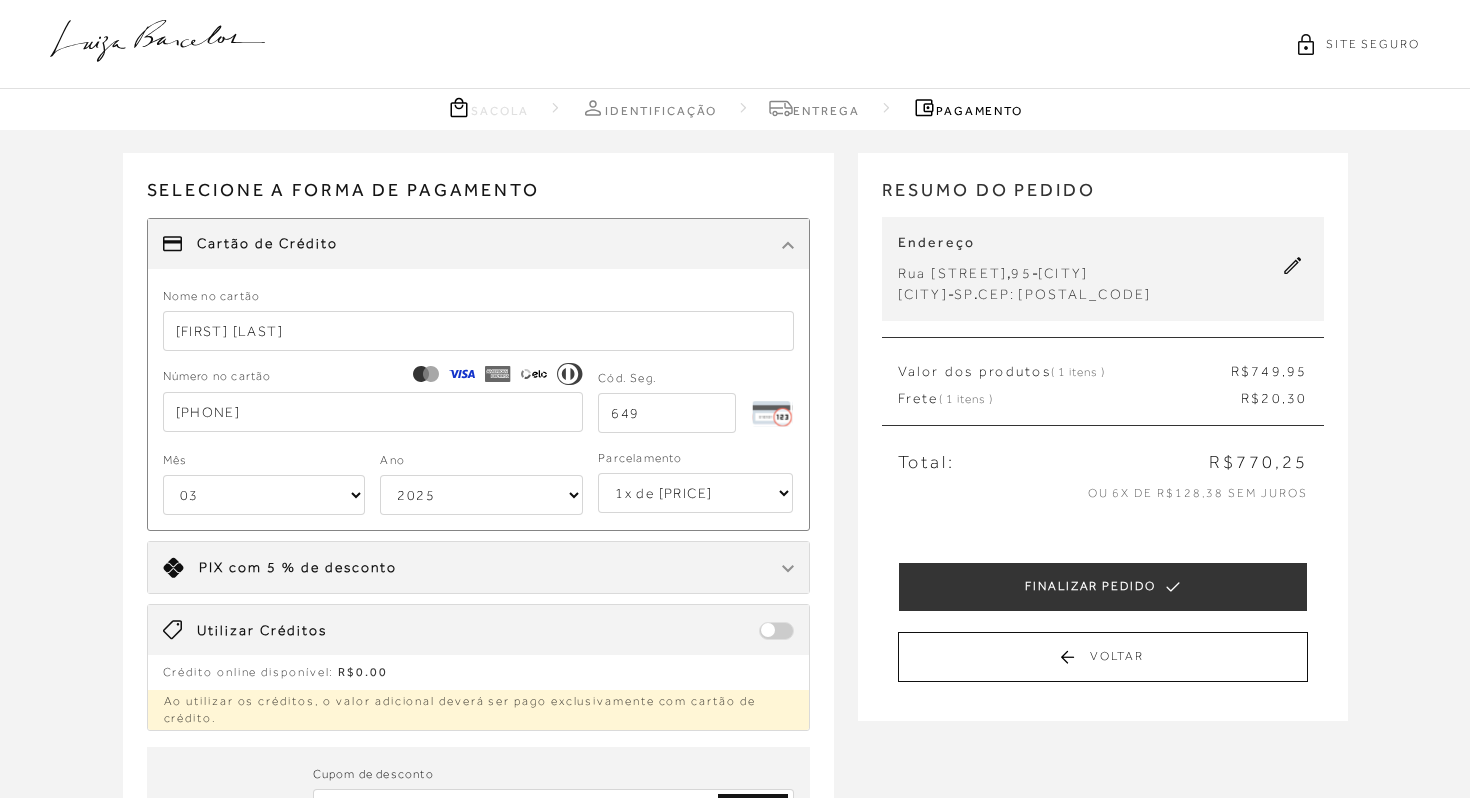 click on "2025 2026 2027 2028 2029 2030 2031 2032 2033 2034 2035 2036 2037 2038 2039 2040 2041 2042 2043 2044" at bounding box center (481, 495) 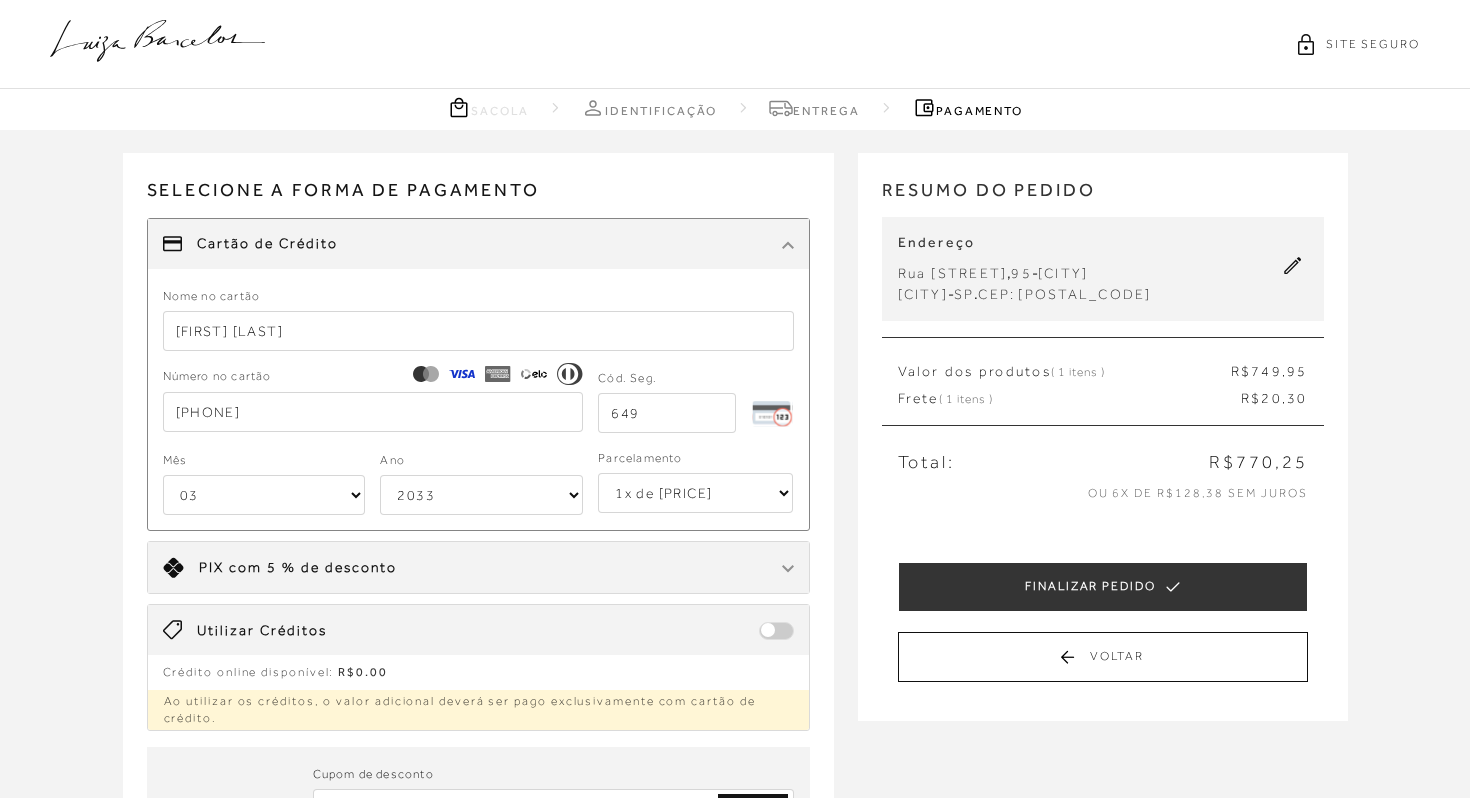 click on "1x de [PRICE] 2x de [PRICE] sem juros 3x de [PRICE] sem juros 4x de [PRICE] sem juros 5x de [PRICE] sem juros 6x de [PRICE] sem juros" at bounding box center (695, 493) 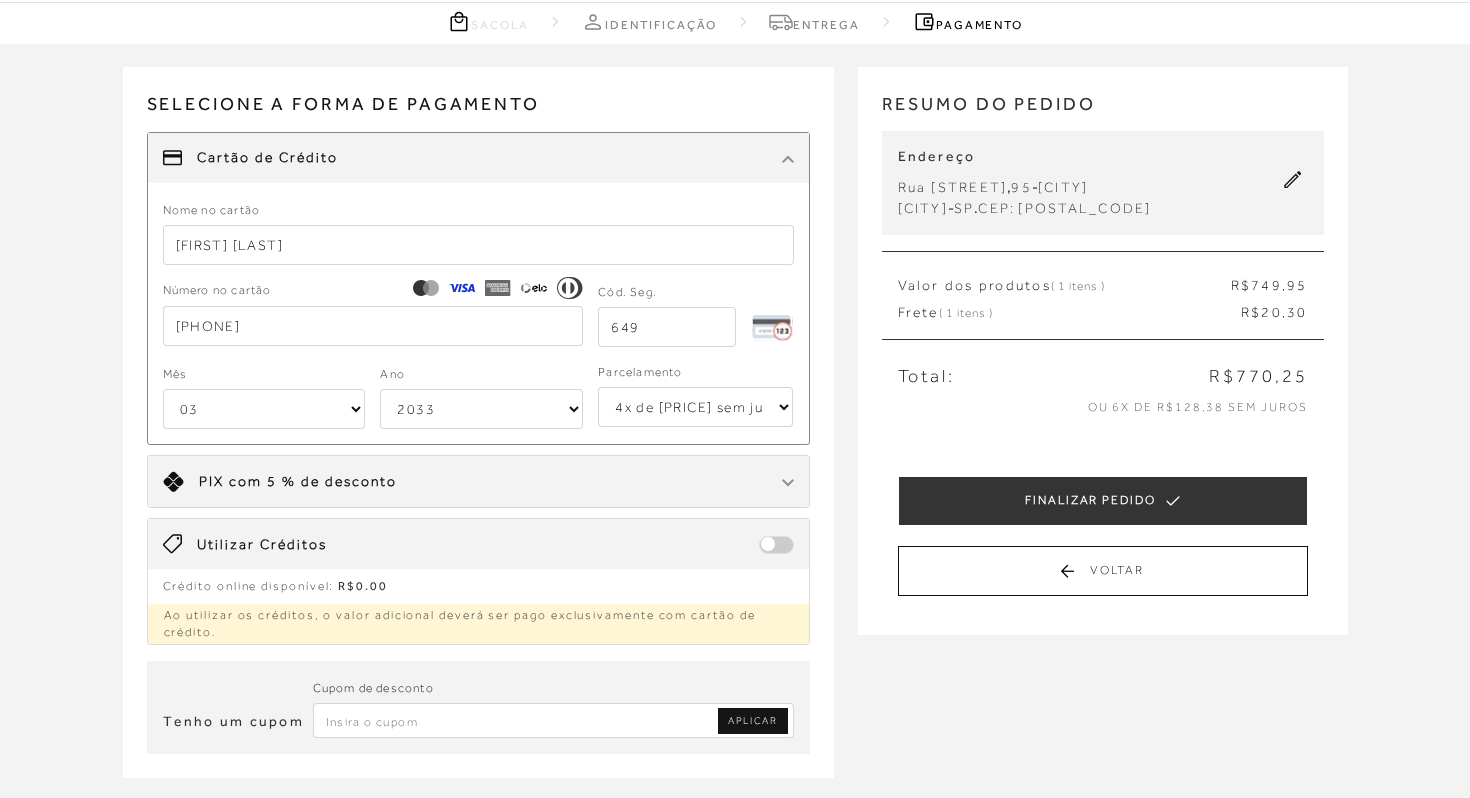 scroll, scrollTop: 0, scrollLeft: 0, axis: both 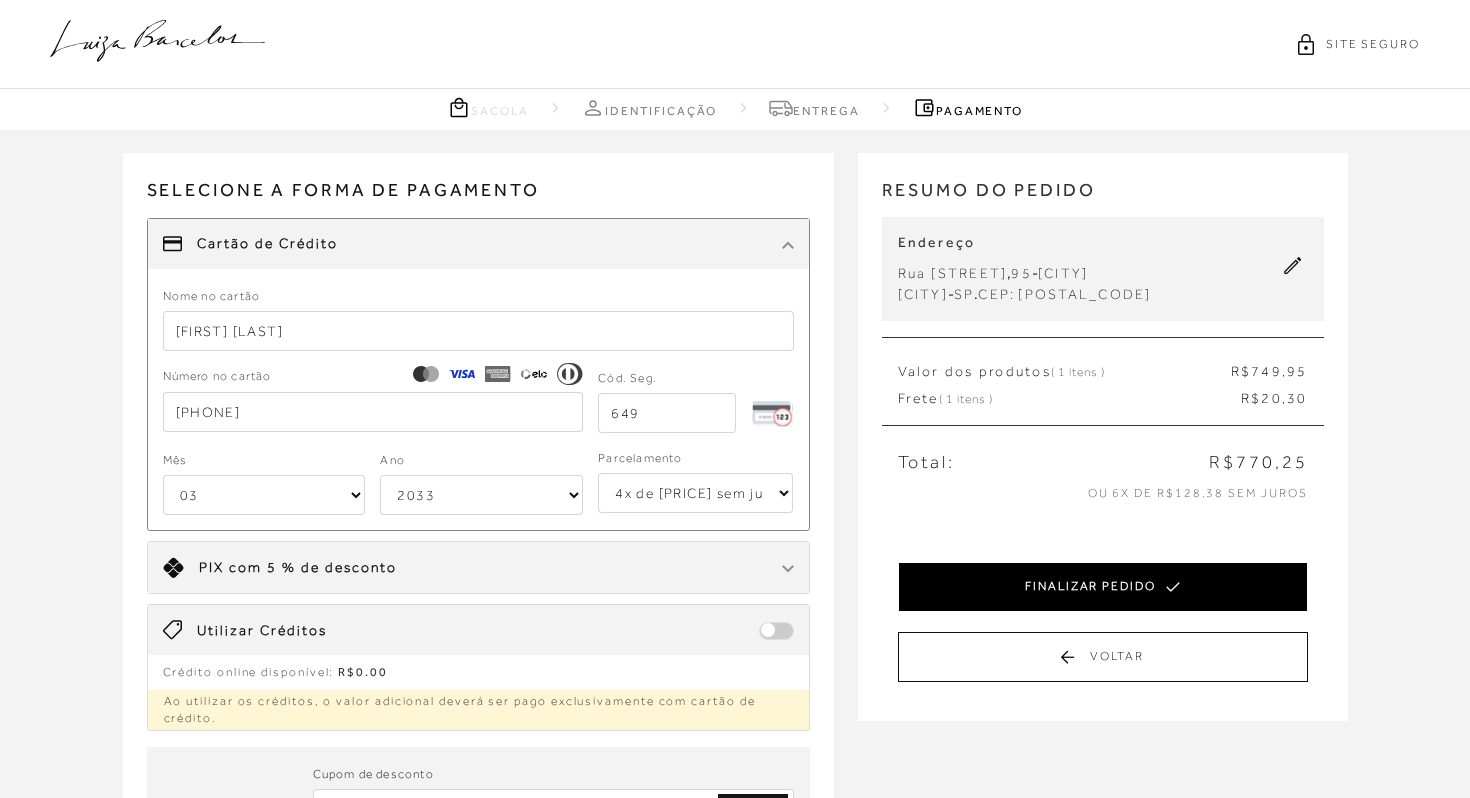 click on "FINALIZAR PEDIDO" at bounding box center [1103, 587] 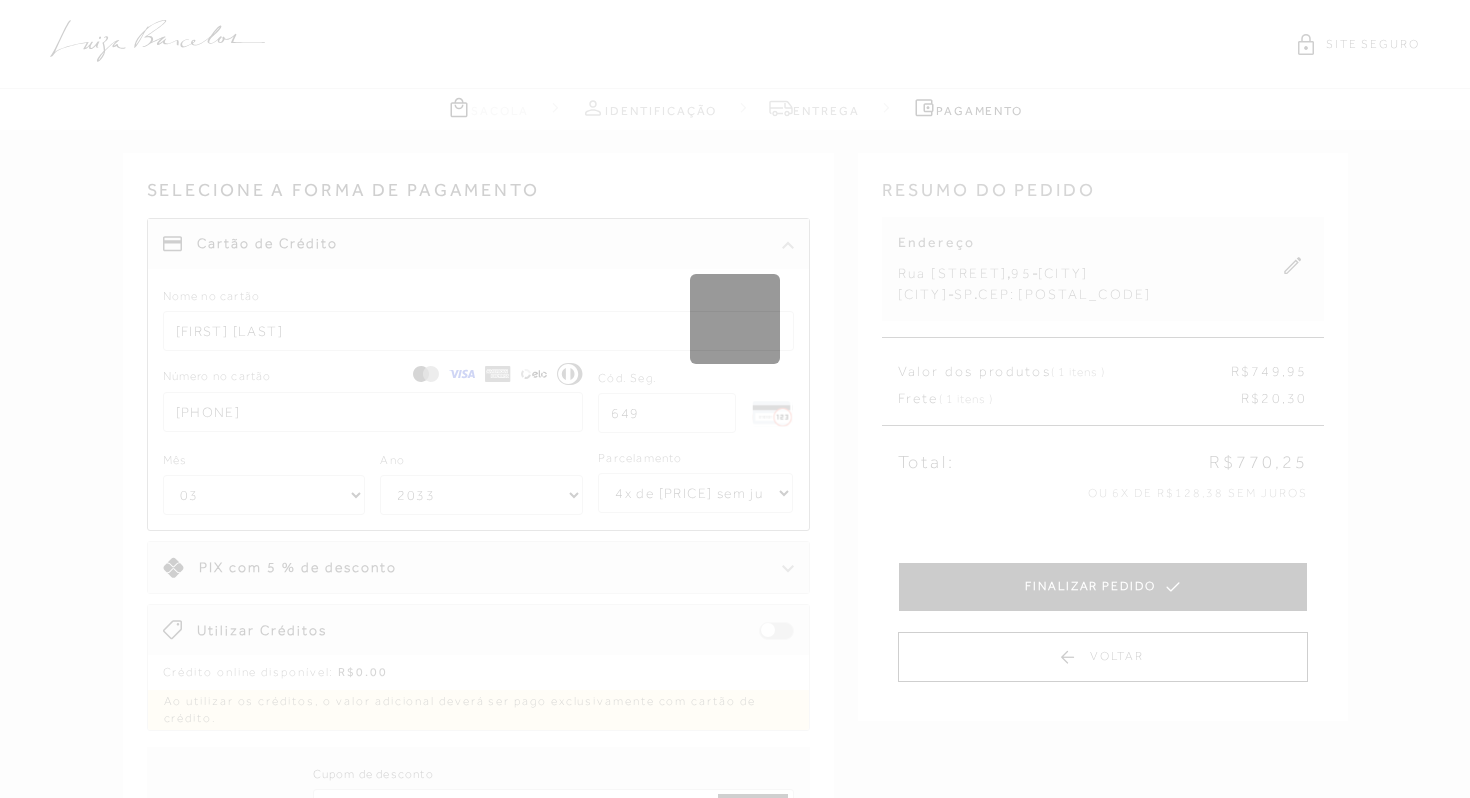 type 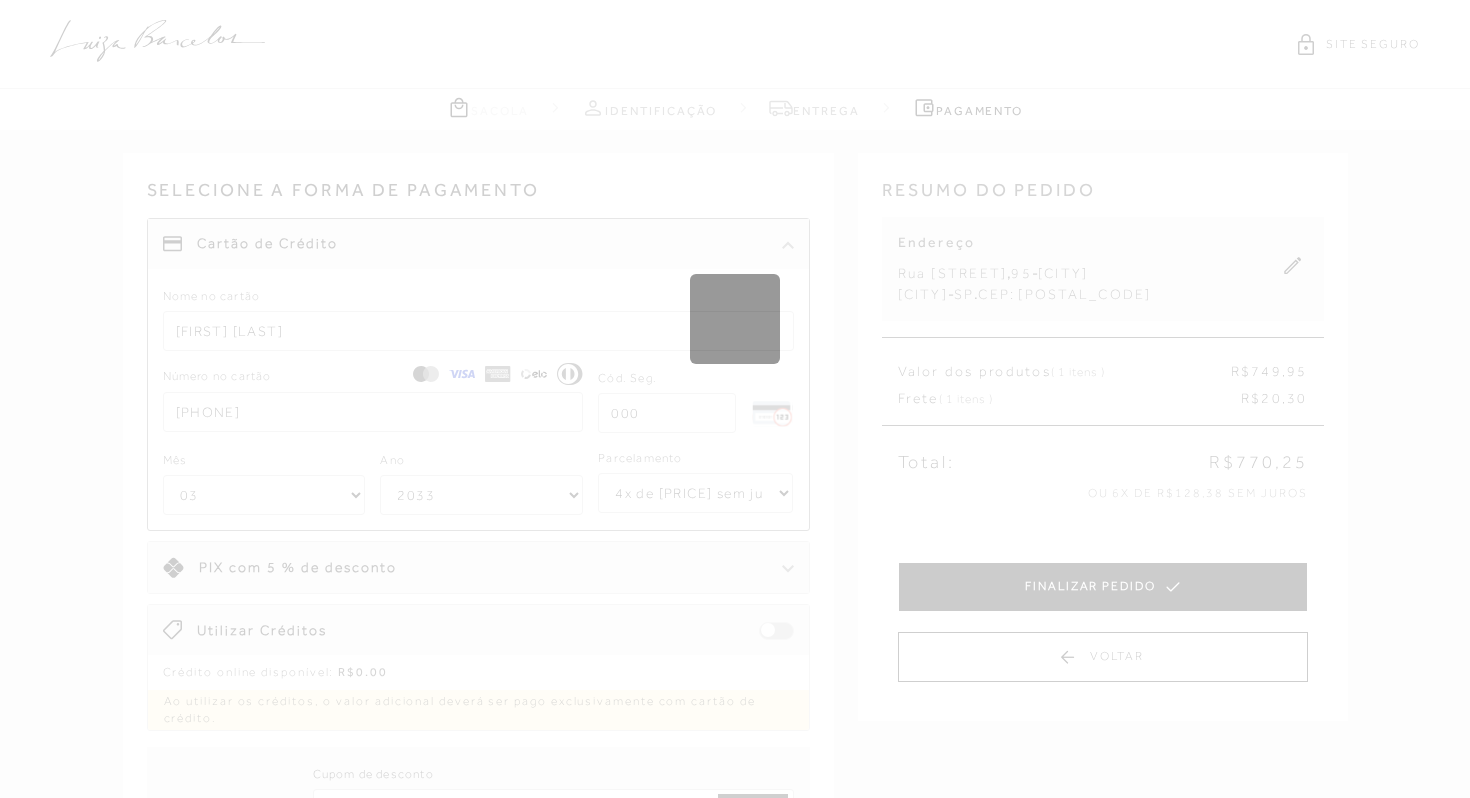 select on "1" 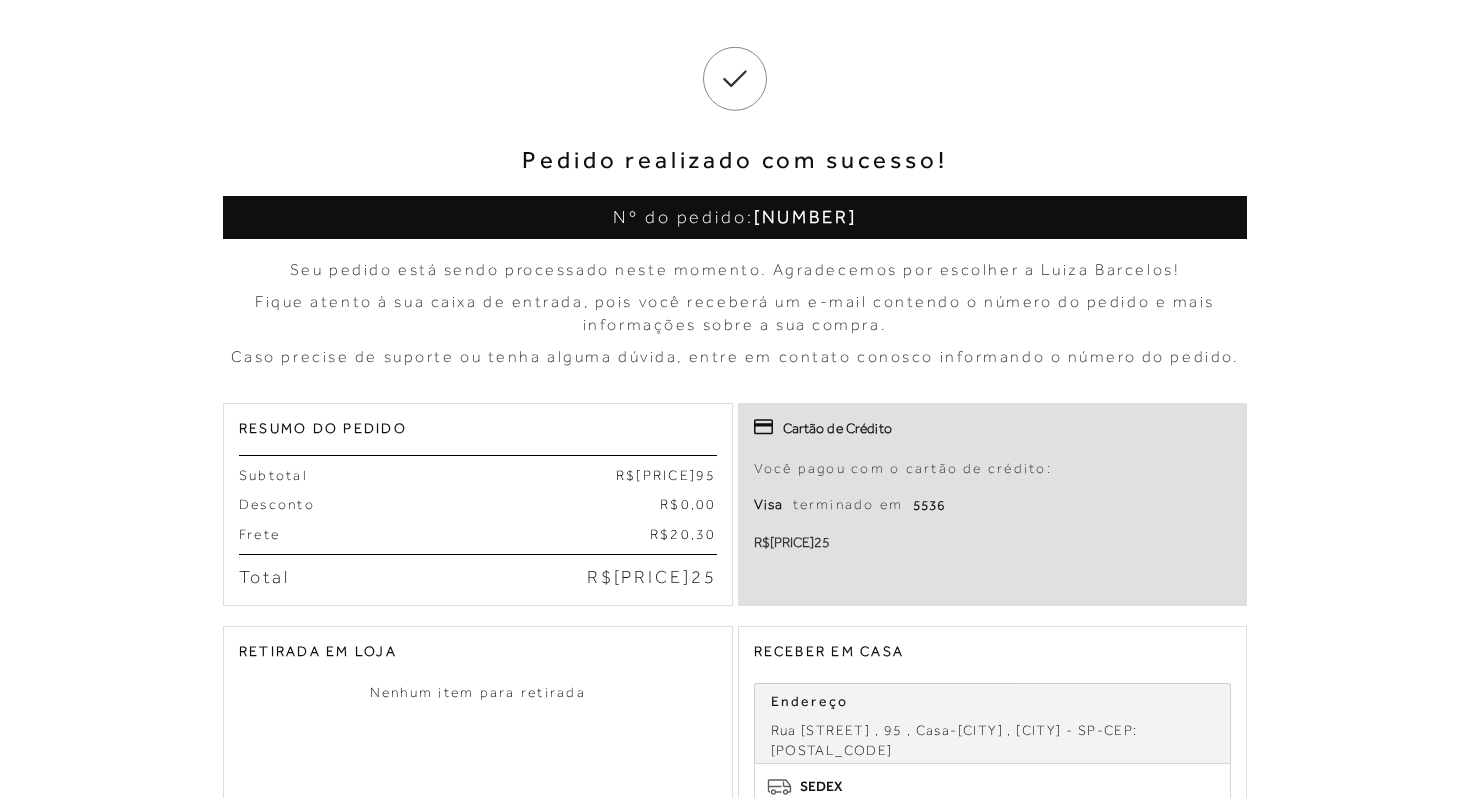 scroll, scrollTop: 104, scrollLeft: 0, axis: vertical 